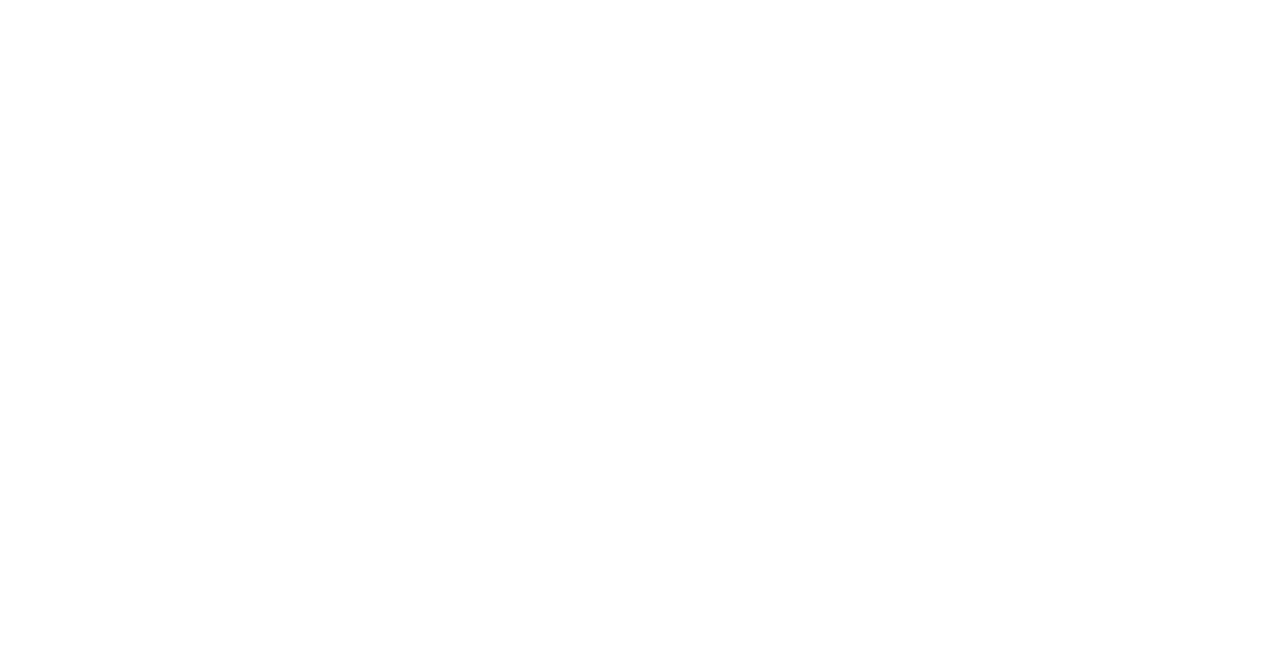 scroll, scrollTop: 0, scrollLeft: 0, axis: both 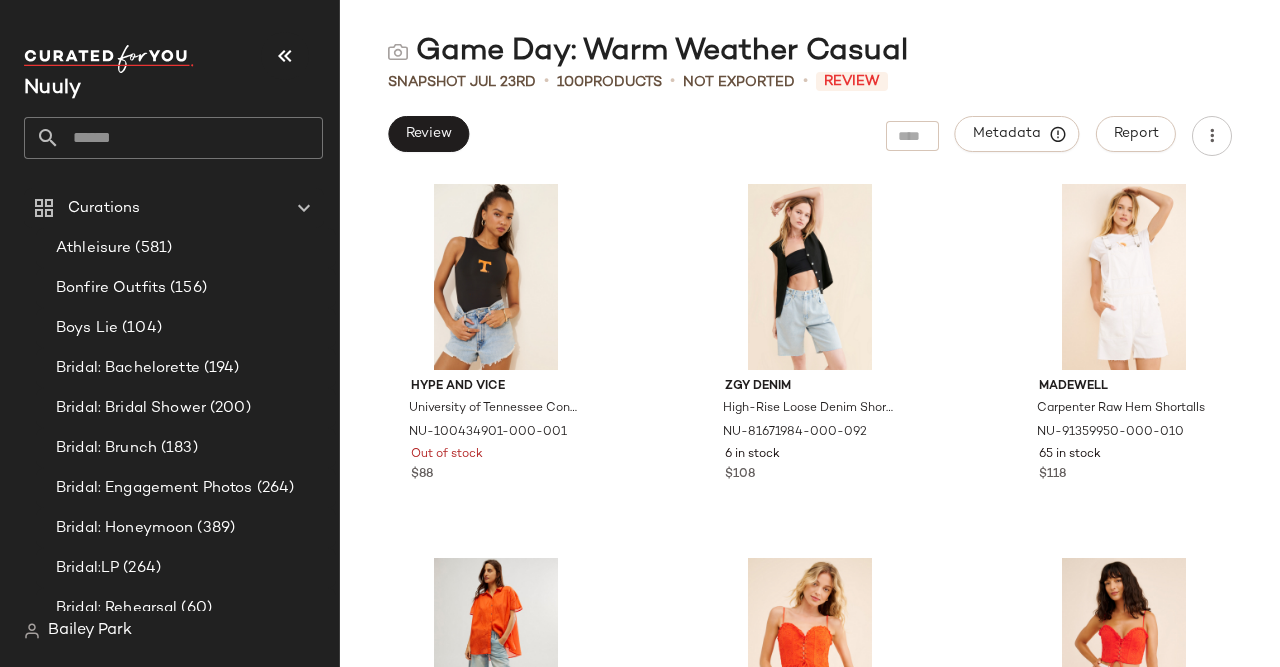 click 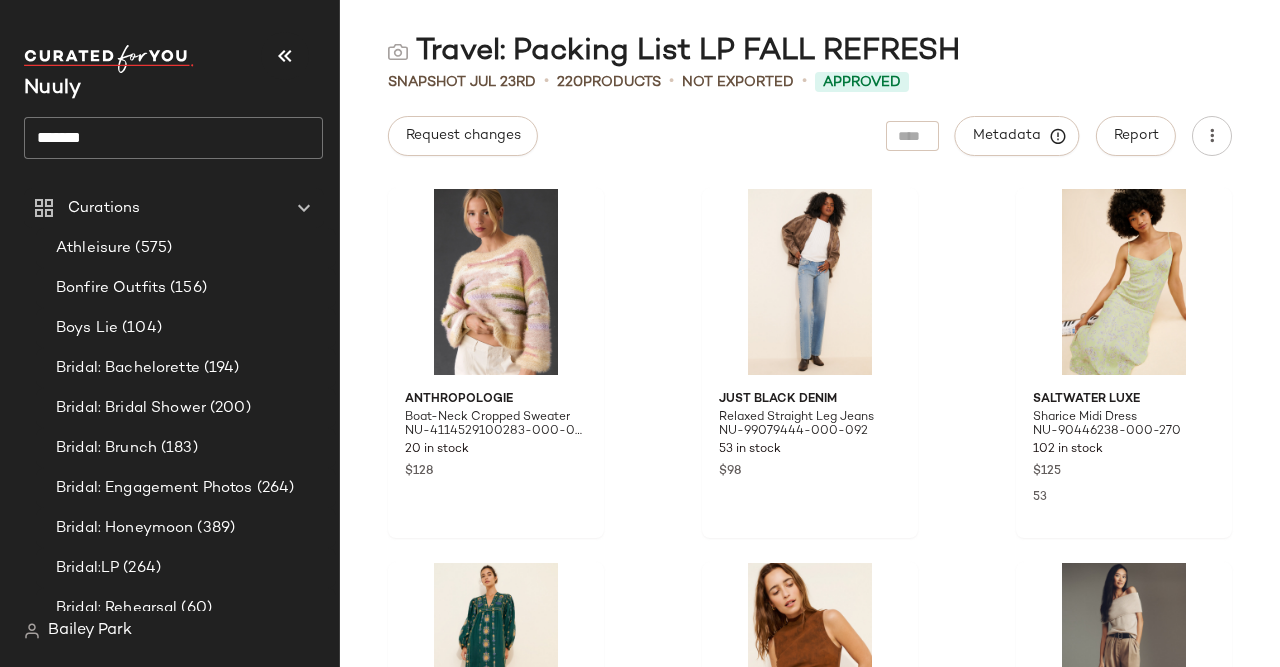 scroll, scrollTop: 0, scrollLeft: 0, axis: both 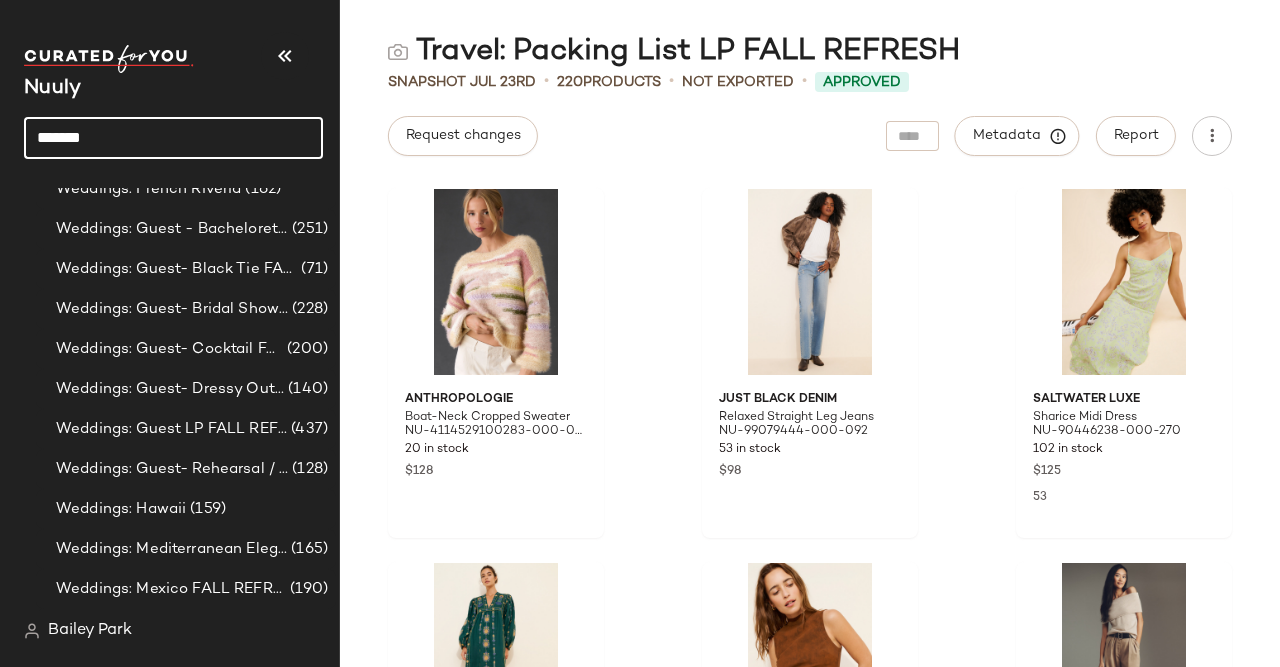 click on "*******" 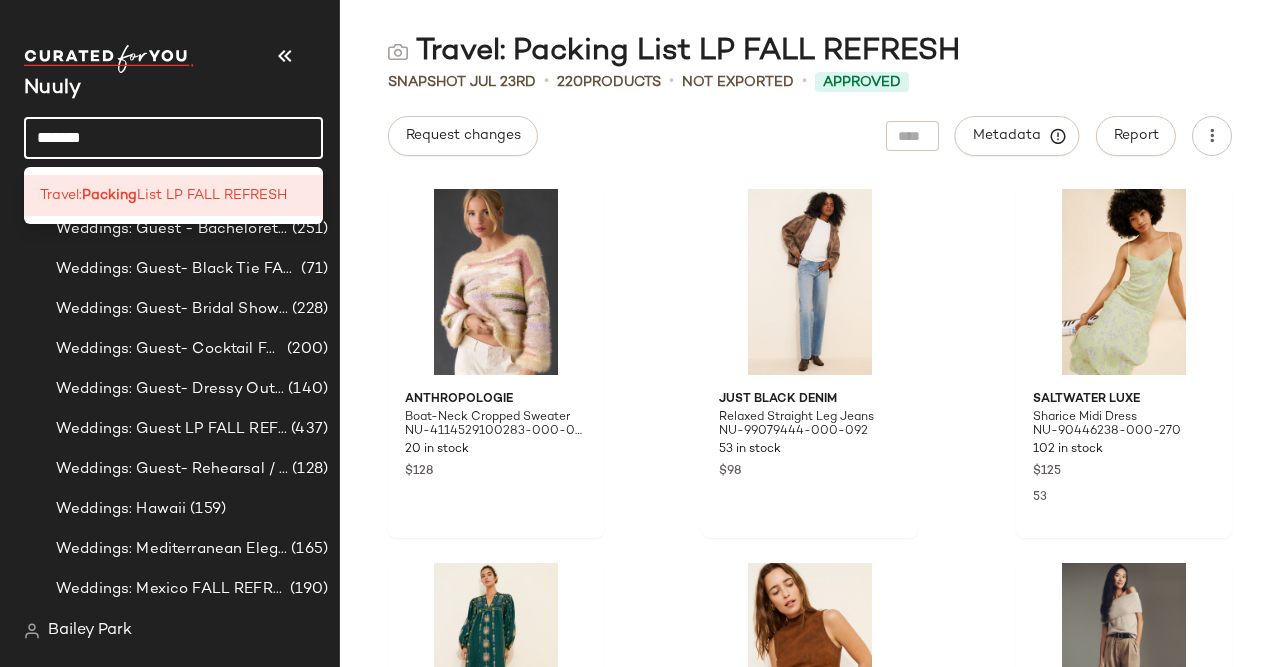 click on "*******" 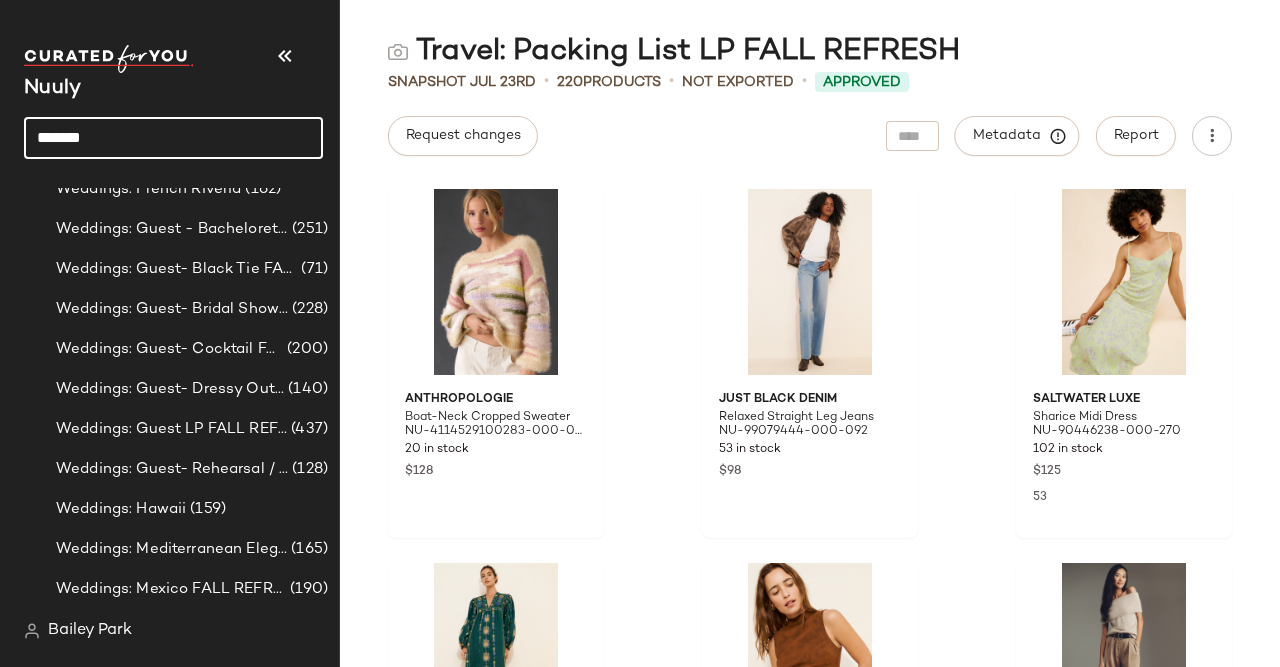 click on "*******" 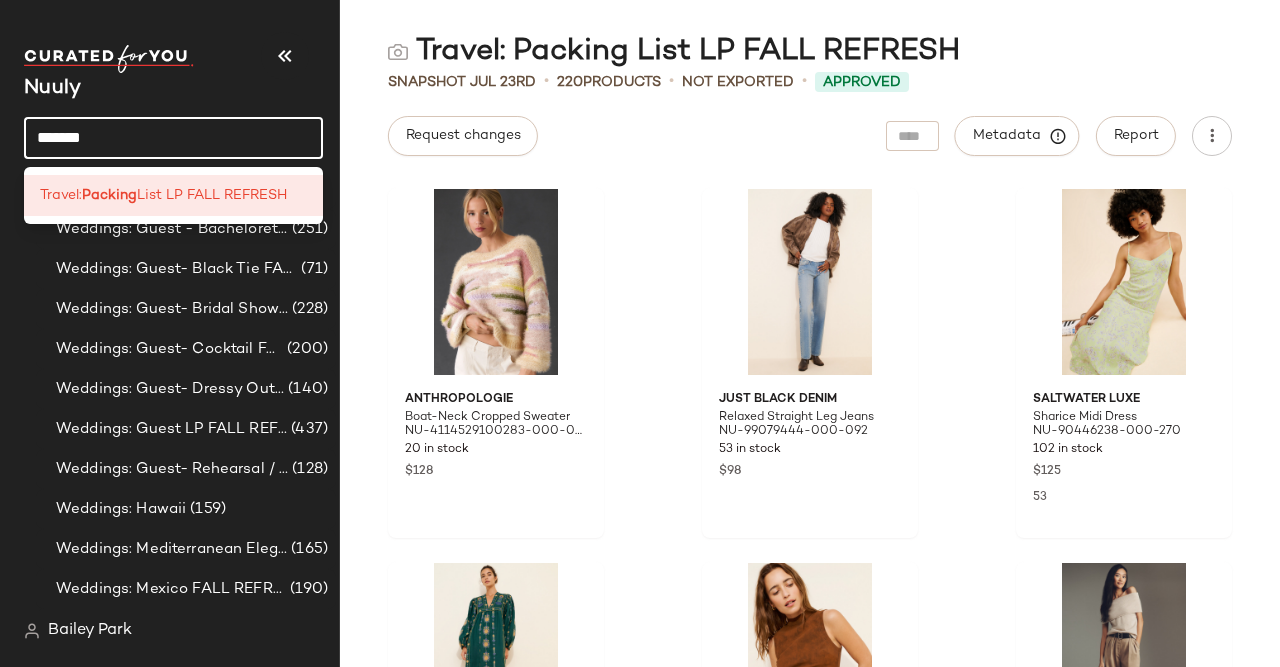 click on "*******" 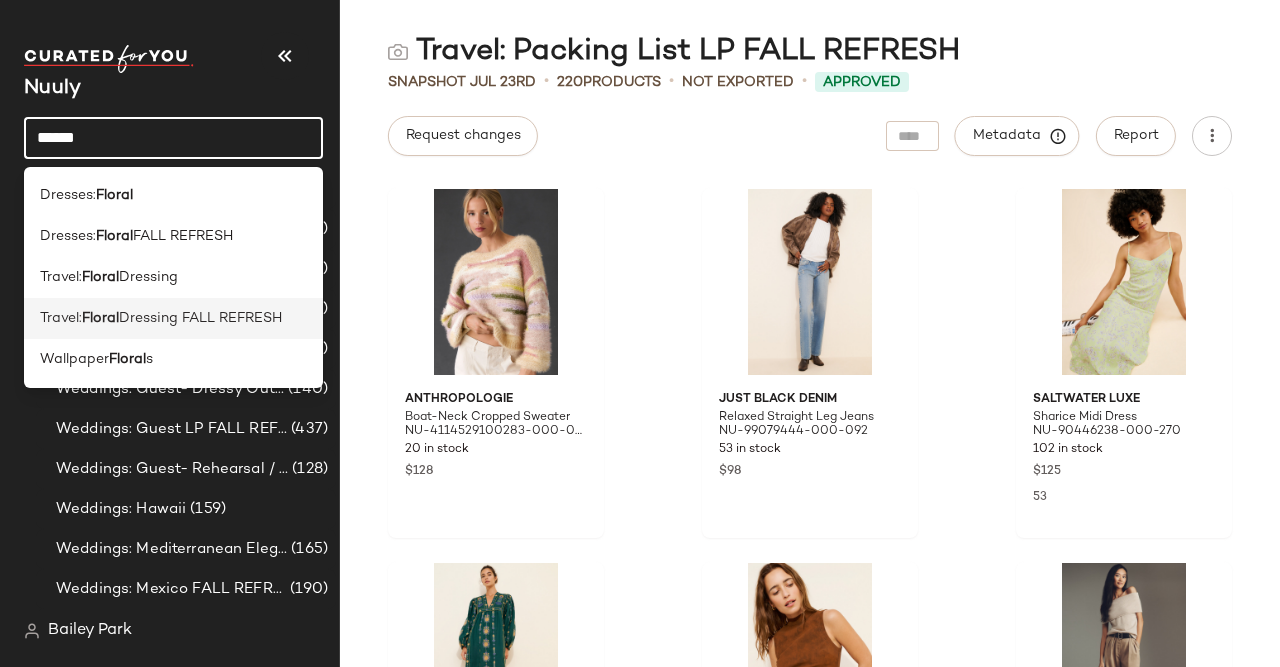 type on "******" 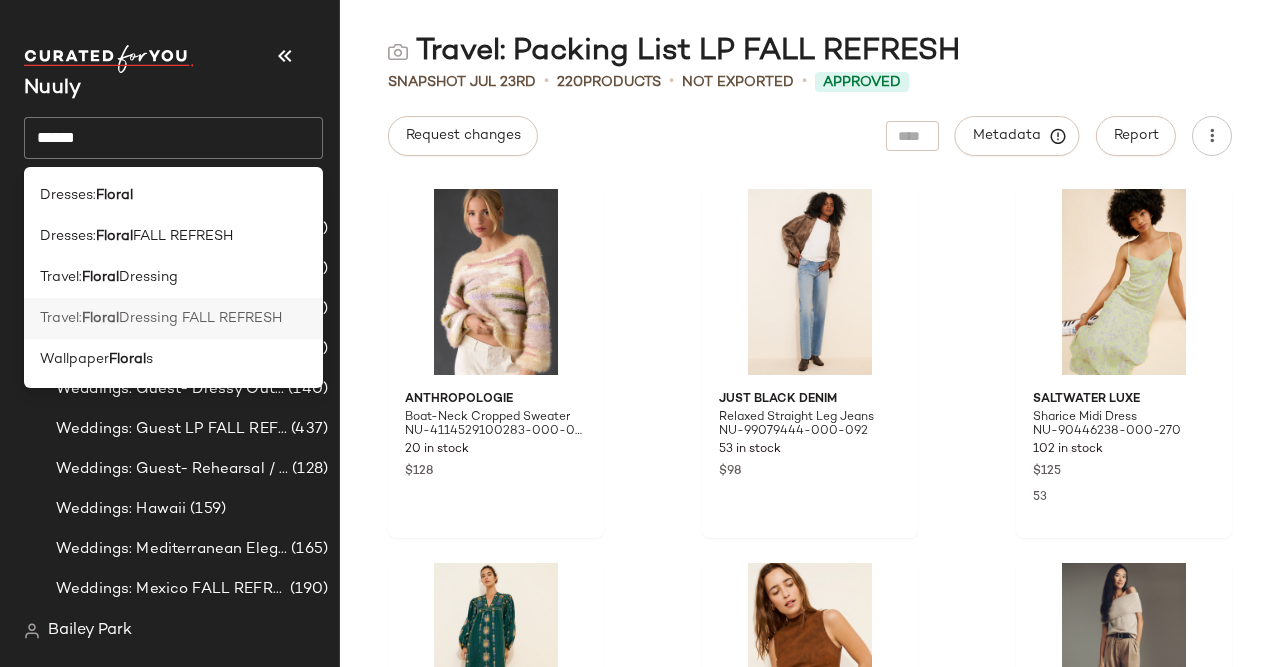 click on "Dressing FALL REFRESH" at bounding box center (200, 318) 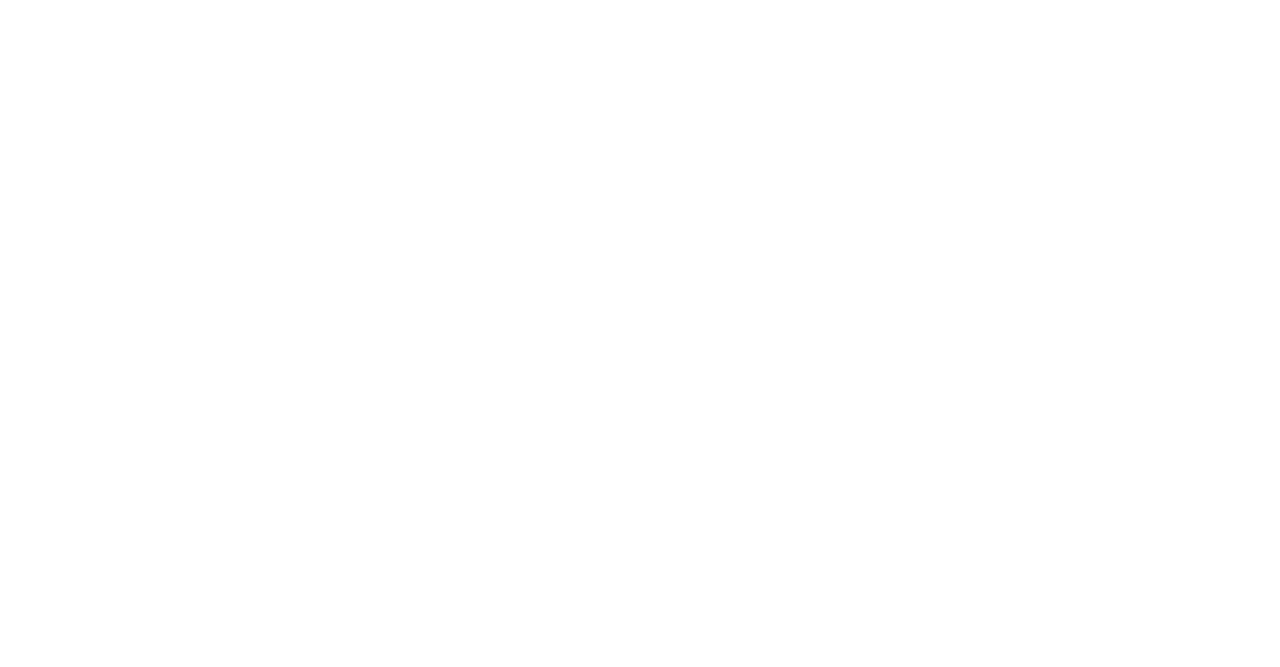 scroll, scrollTop: 0, scrollLeft: 0, axis: both 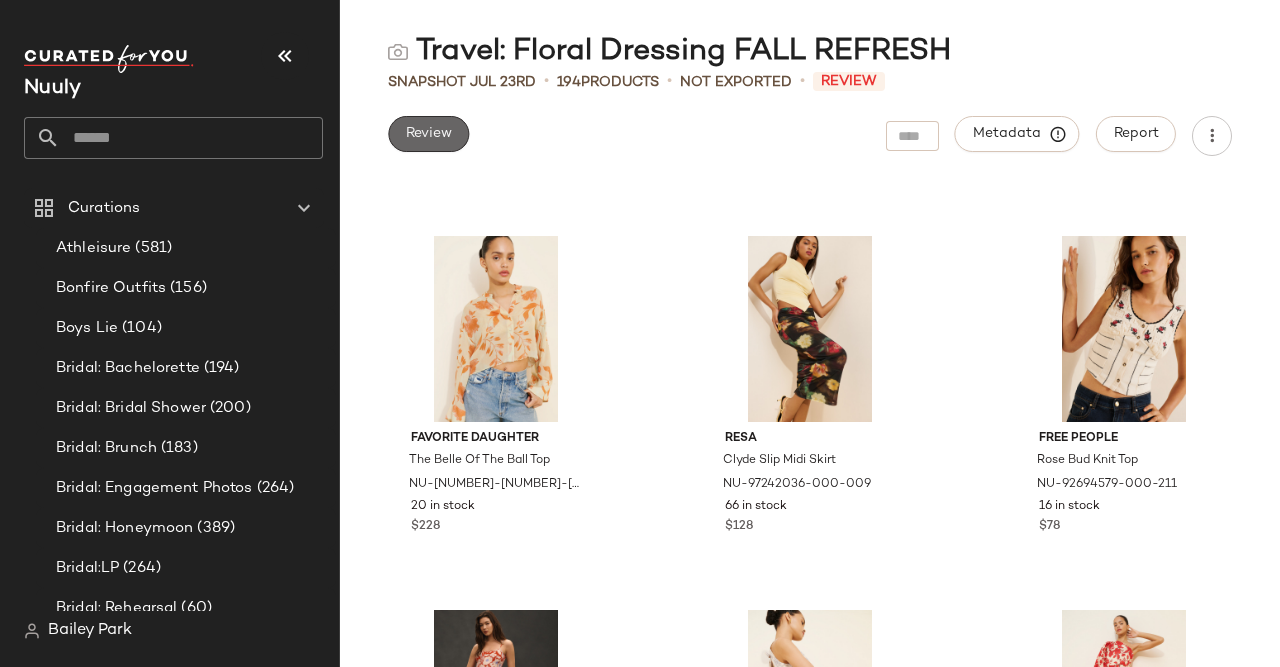 click on "Review" at bounding box center [428, 134] 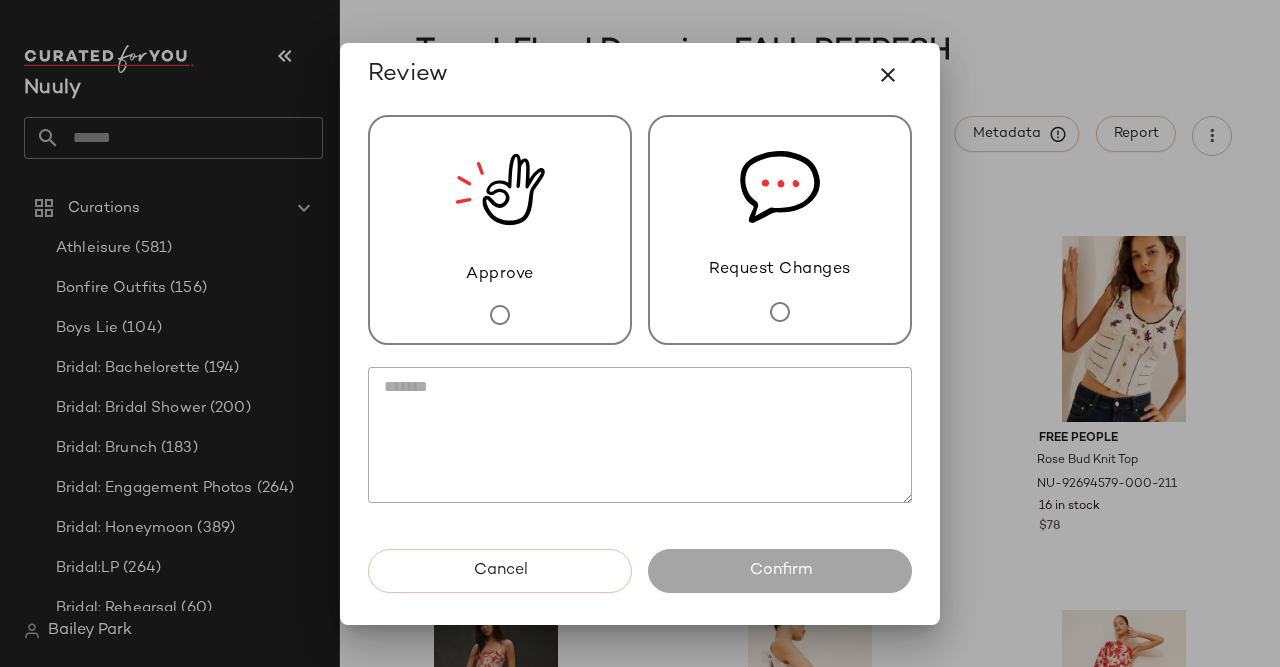scroll, scrollTop: 0, scrollLeft: 0, axis: both 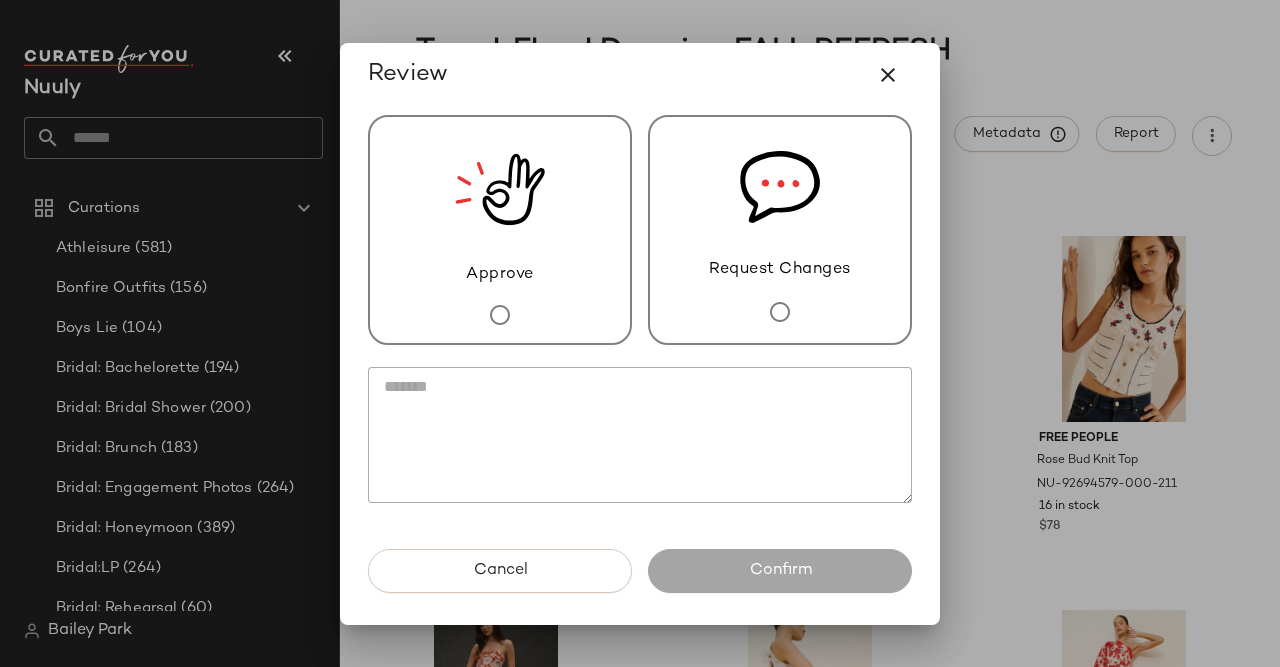click on "Approve" at bounding box center [500, 230] 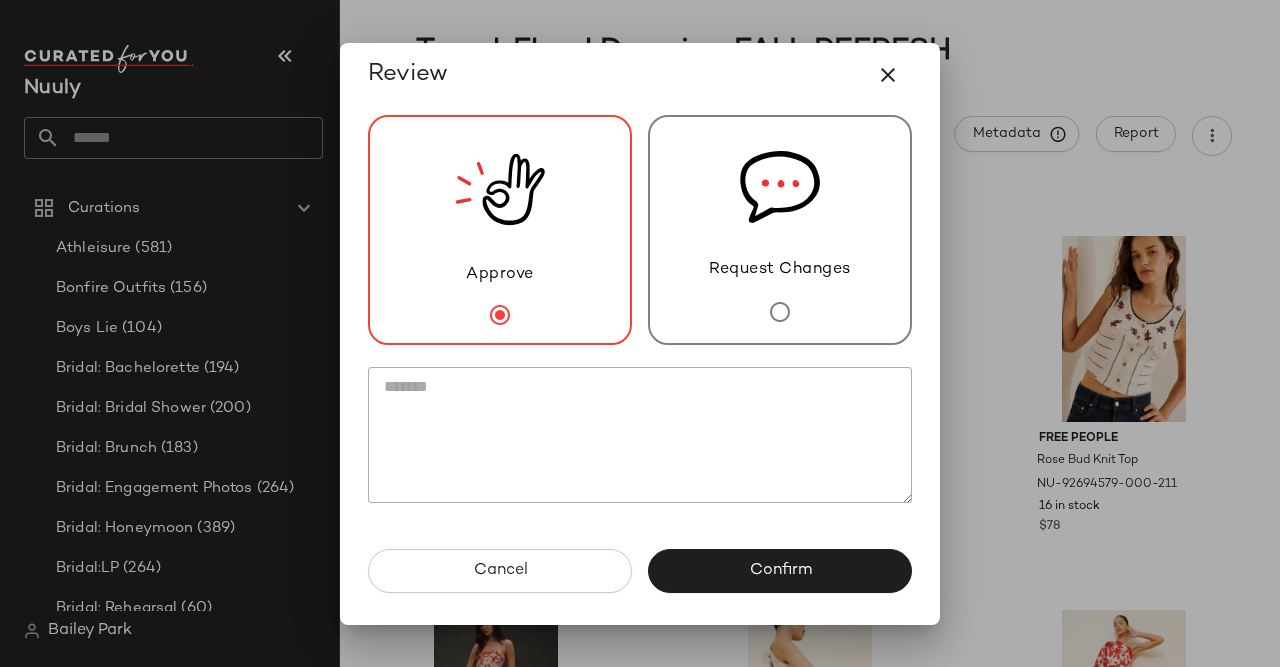 click on "Confirm" at bounding box center (780, 571) 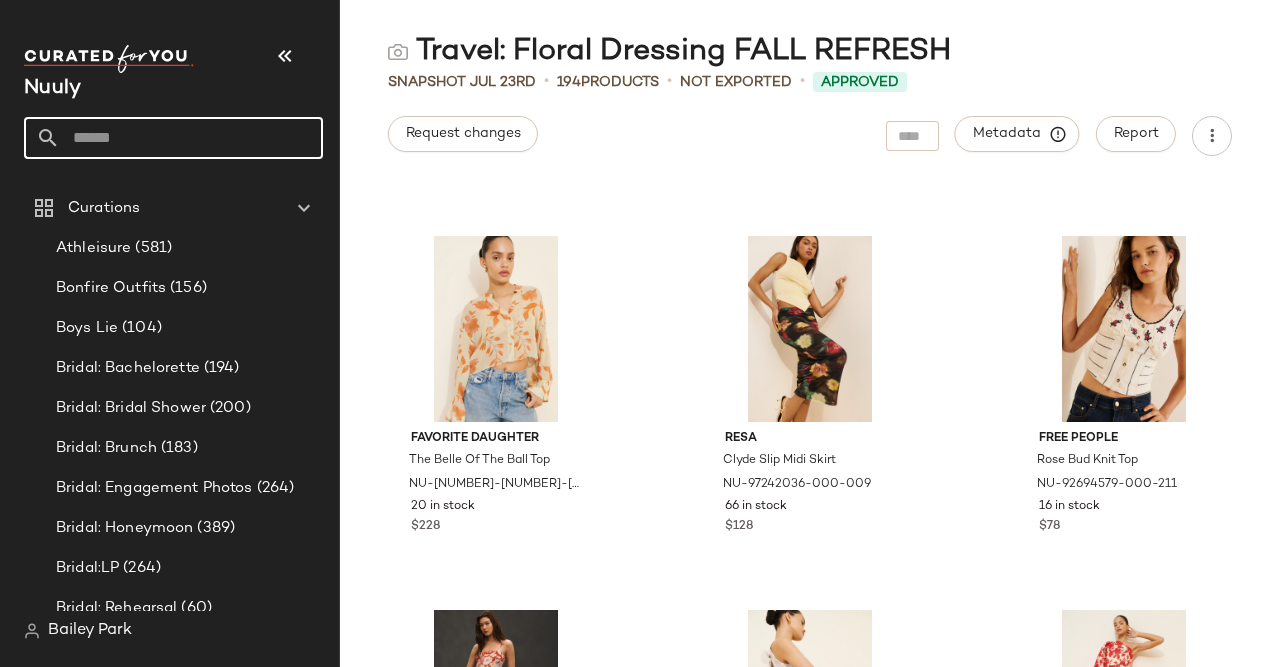 click 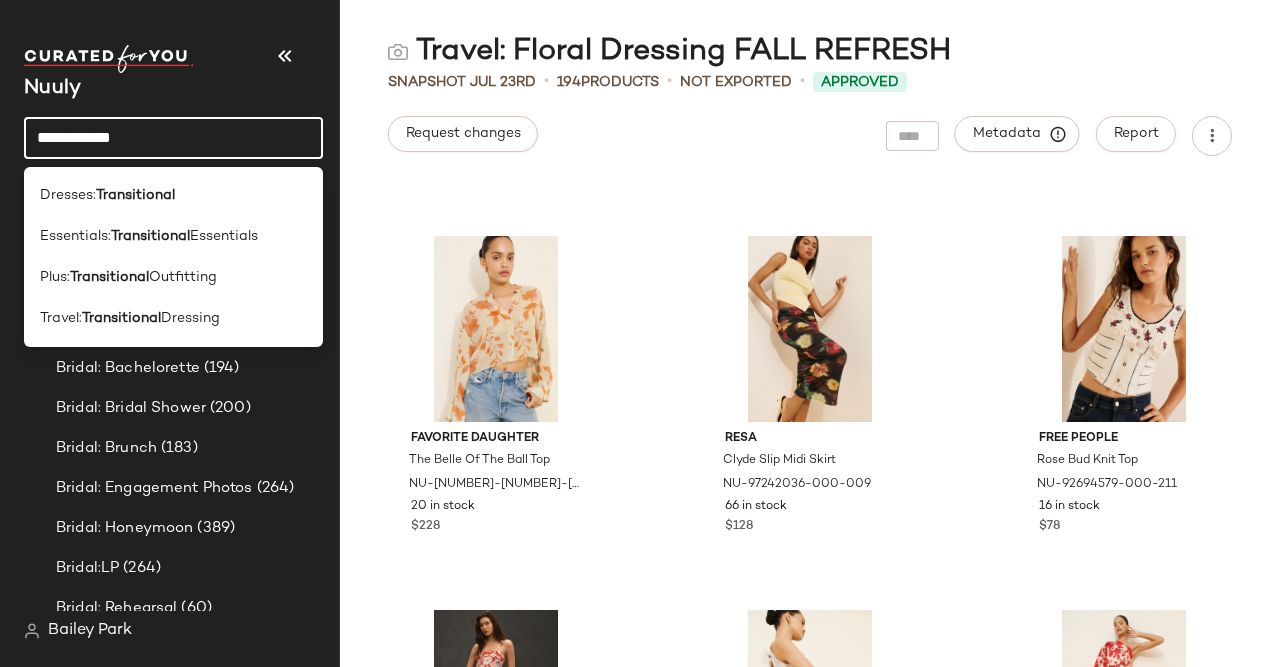 scroll, scrollTop: 0, scrollLeft: 0, axis: both 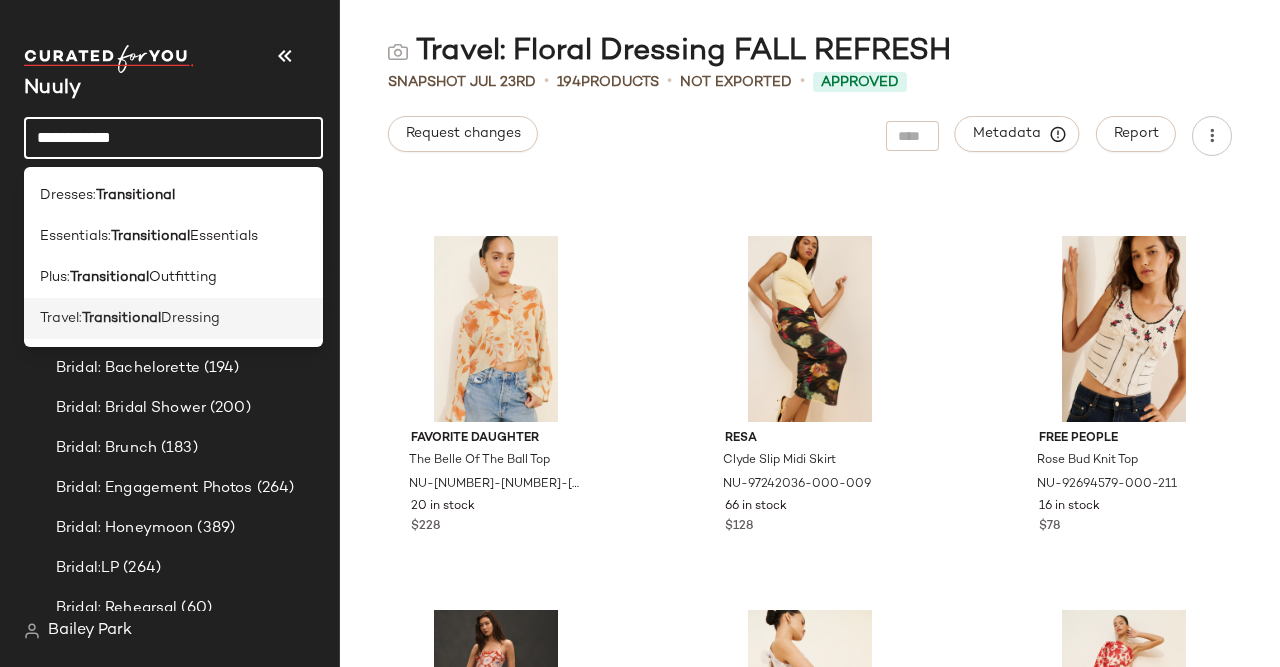 type on "**********" 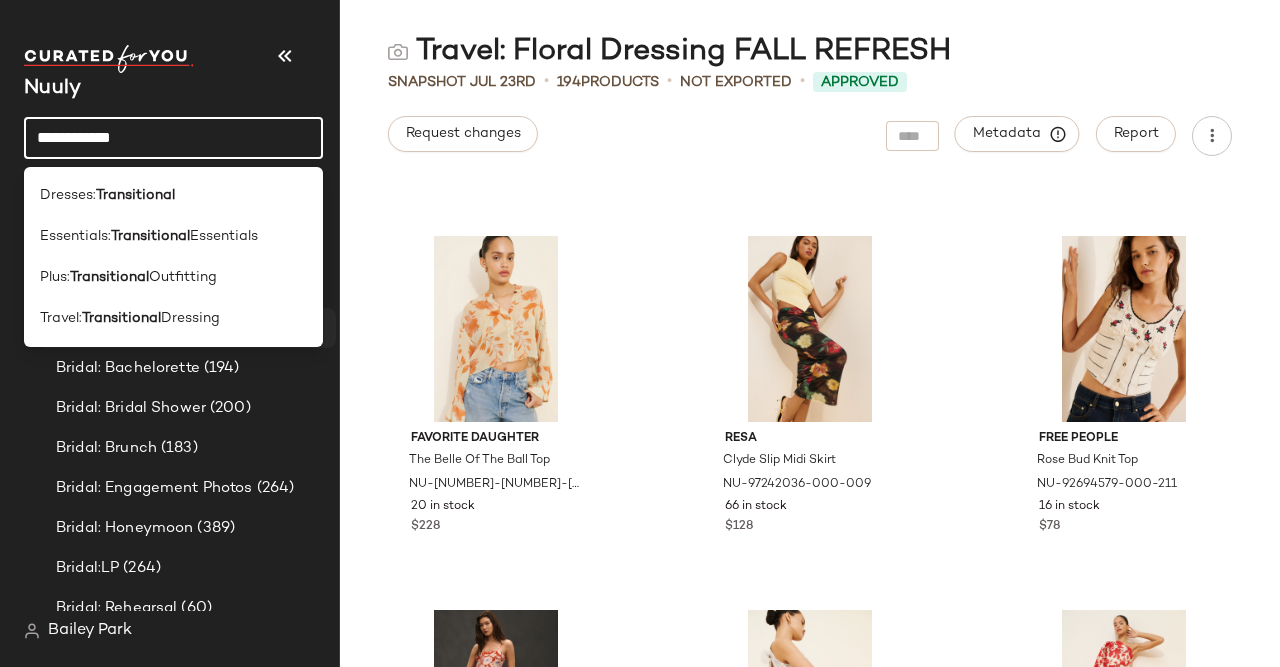click on "Dressing" at bounding box center [190, 318] 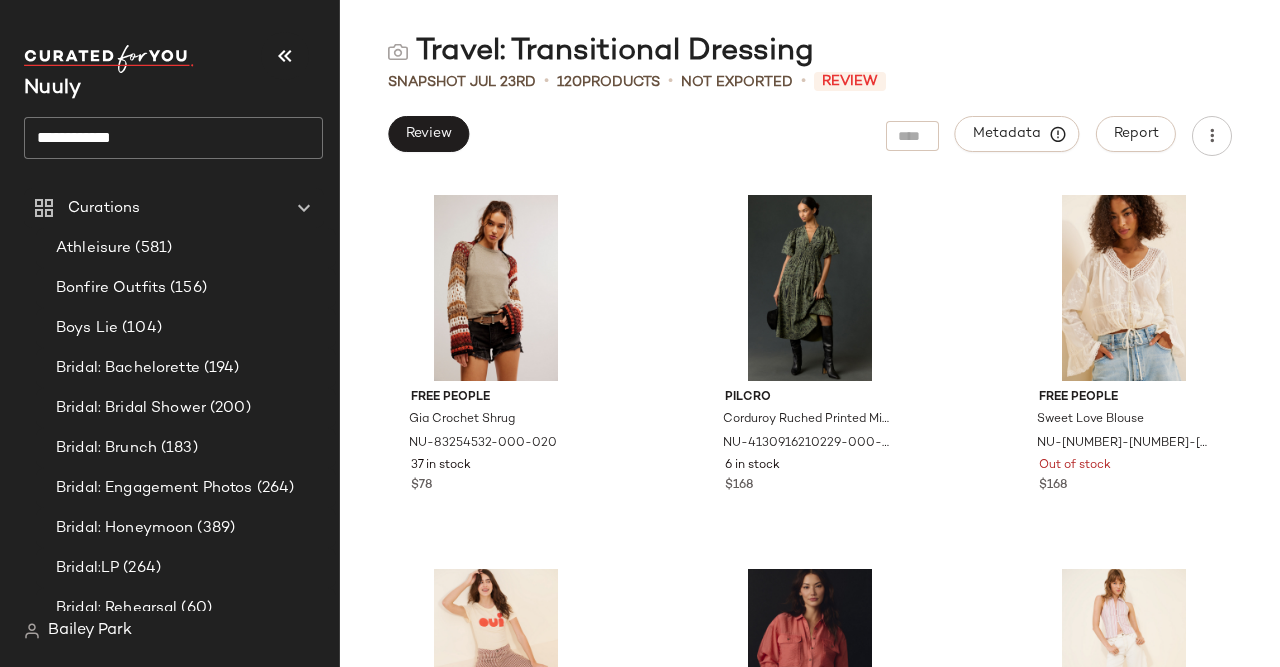 scroll, scrollTop: 0, scrollLeft: 0, axis: both 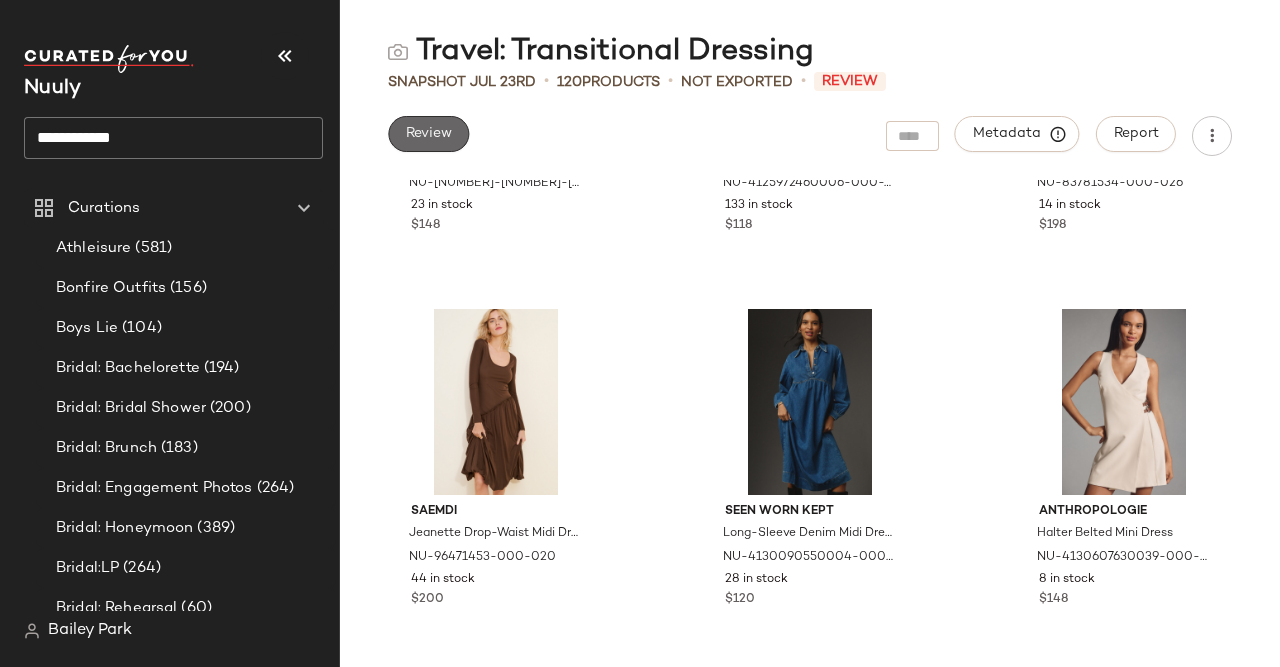 click on "Review" at bounding box center (428, 134) 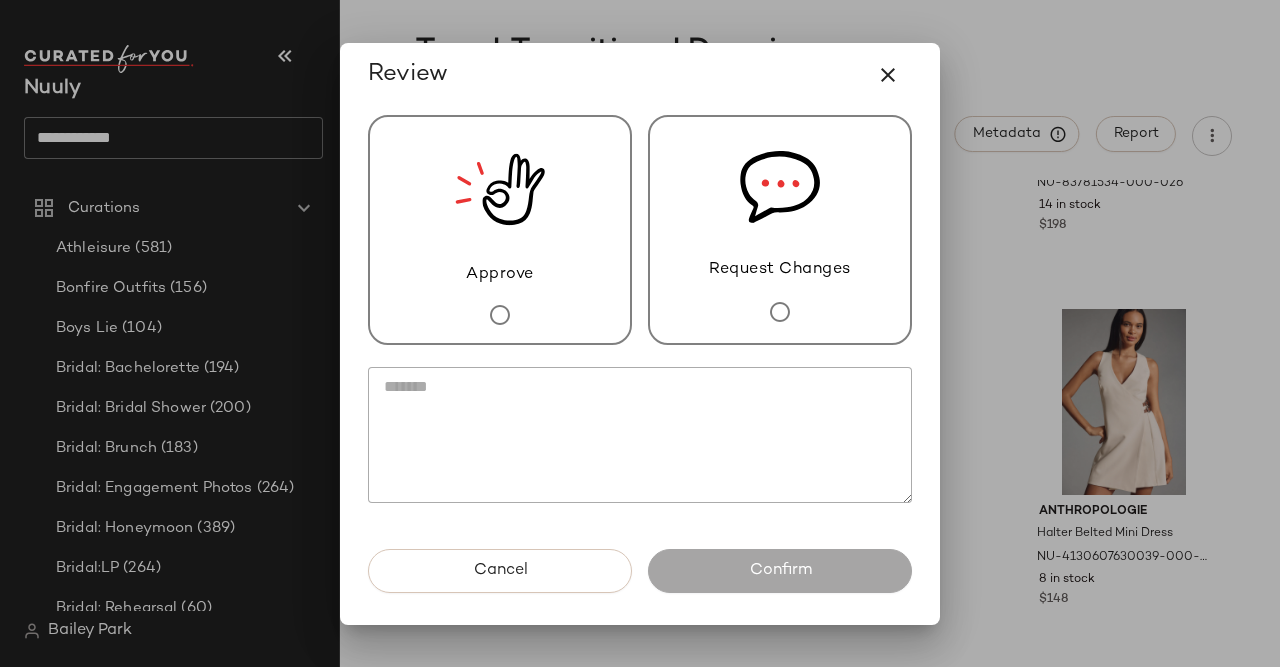 click on "Approve" at bounding box center (500, 230) 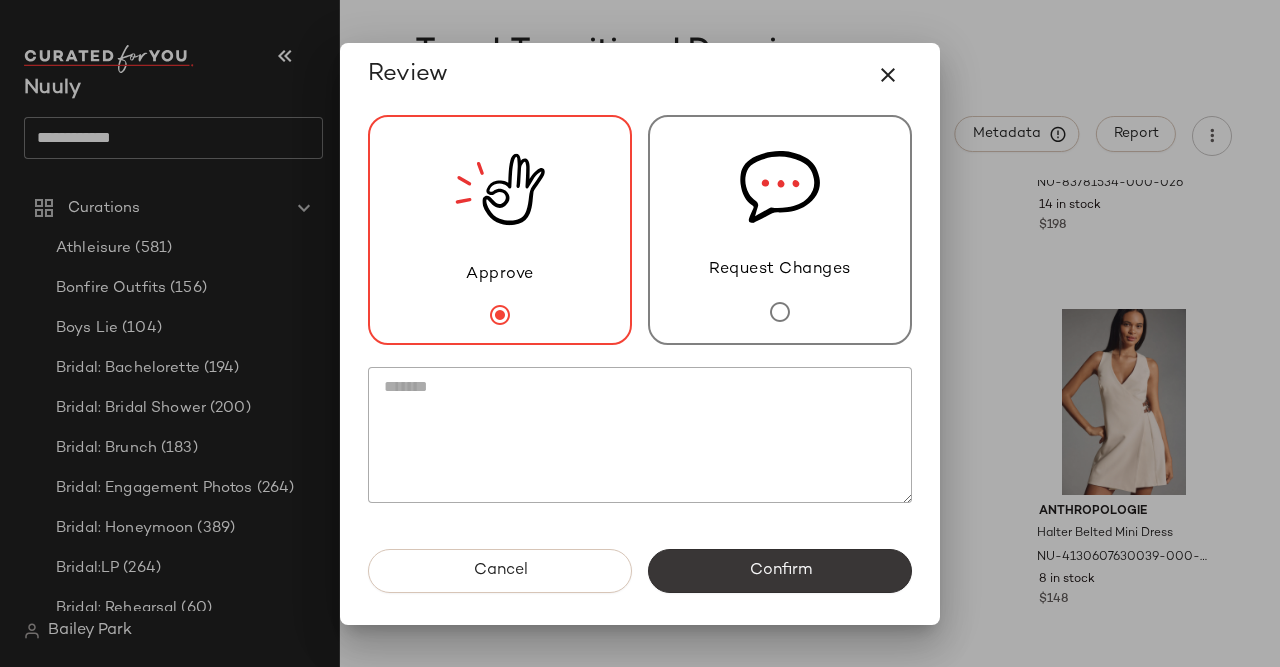click on "Confirm" at bounding box center [780, 571] 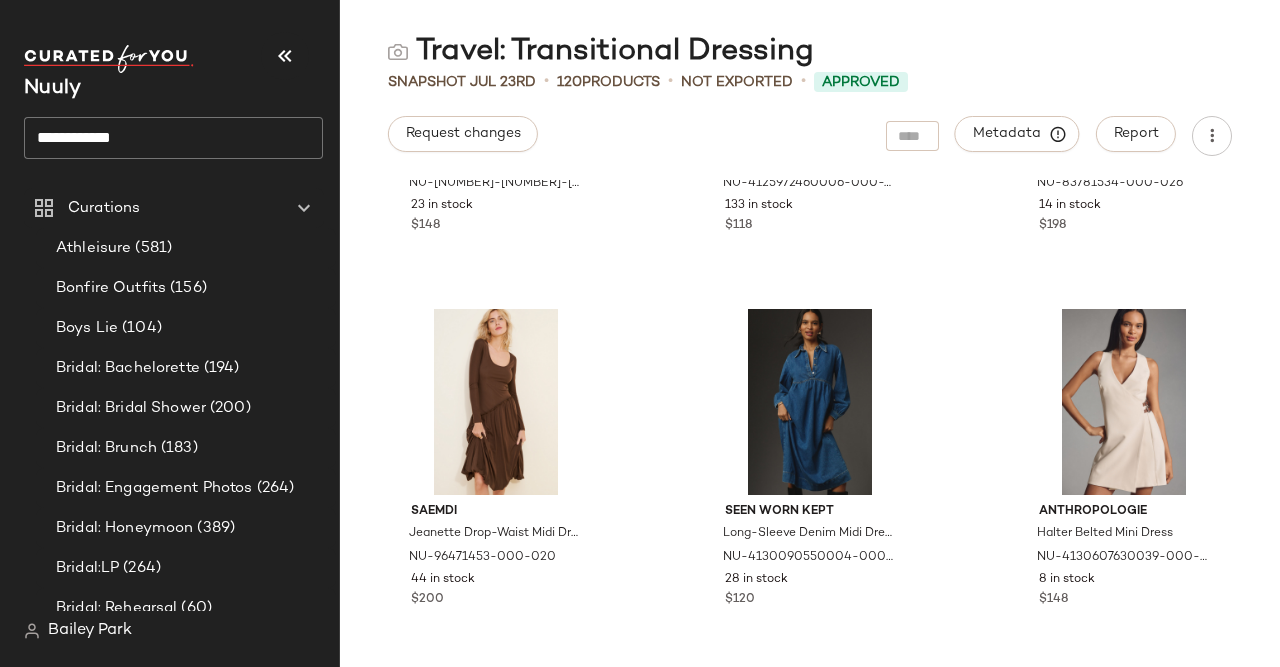 scroll, scrollTop: 0, scrollLeft: 0, axis: both 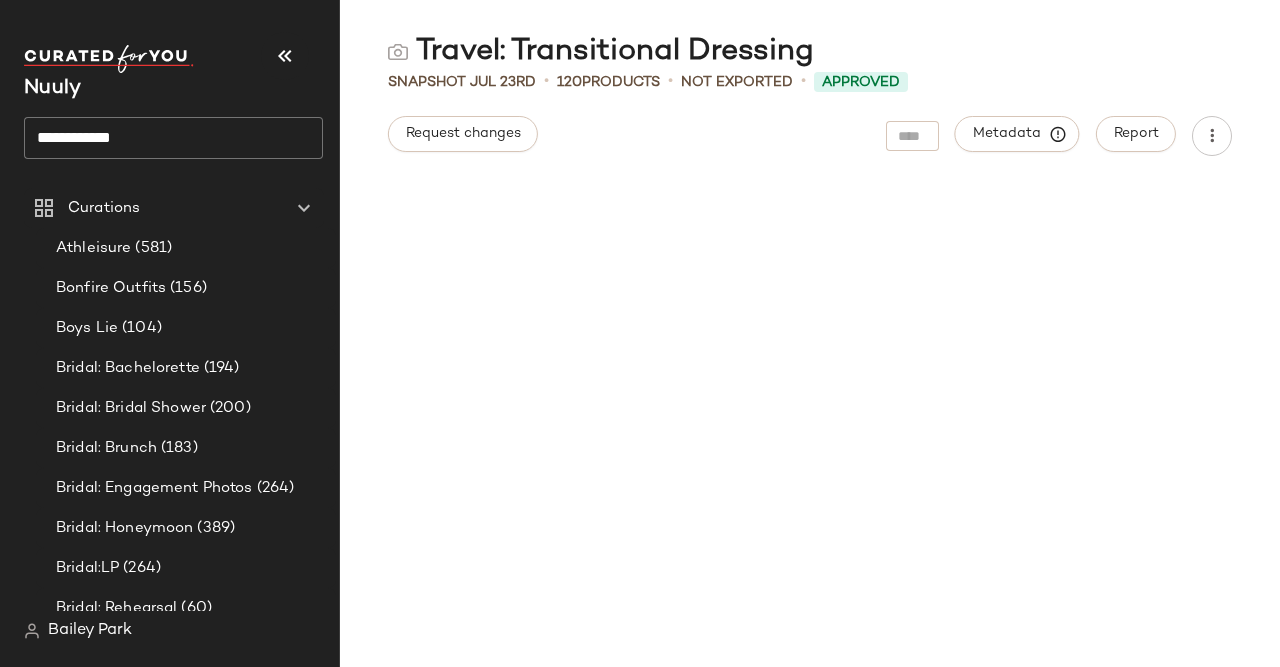 click on "**********" 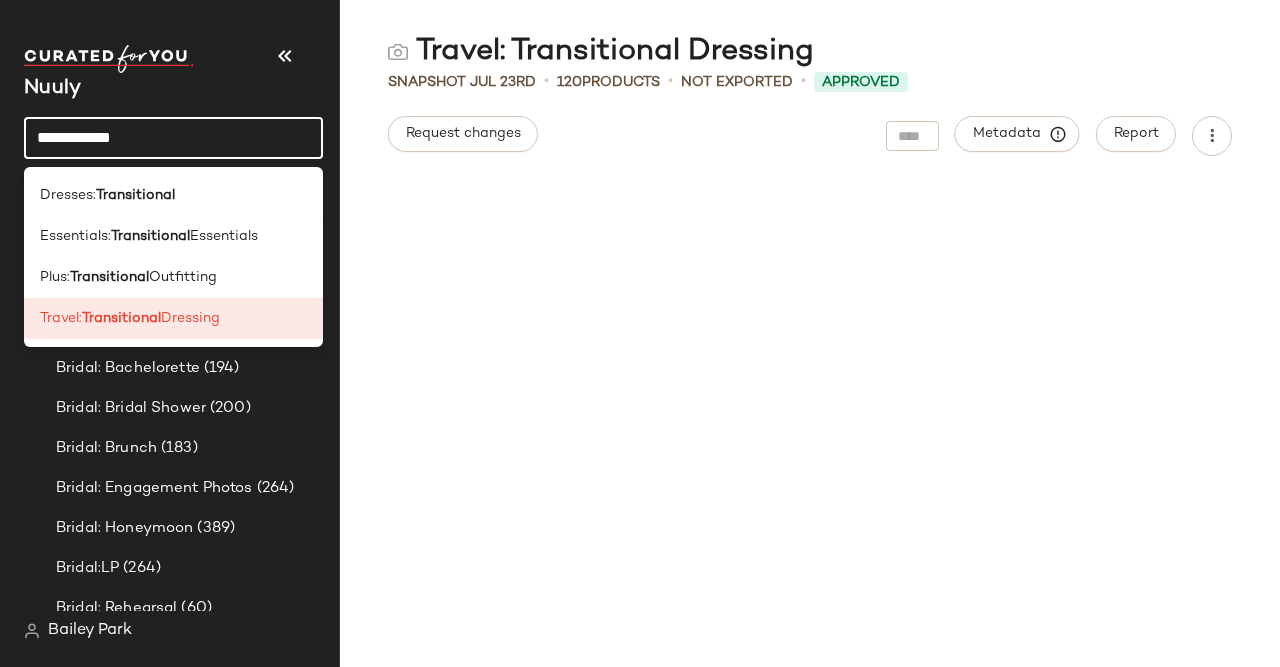 click on "**********" 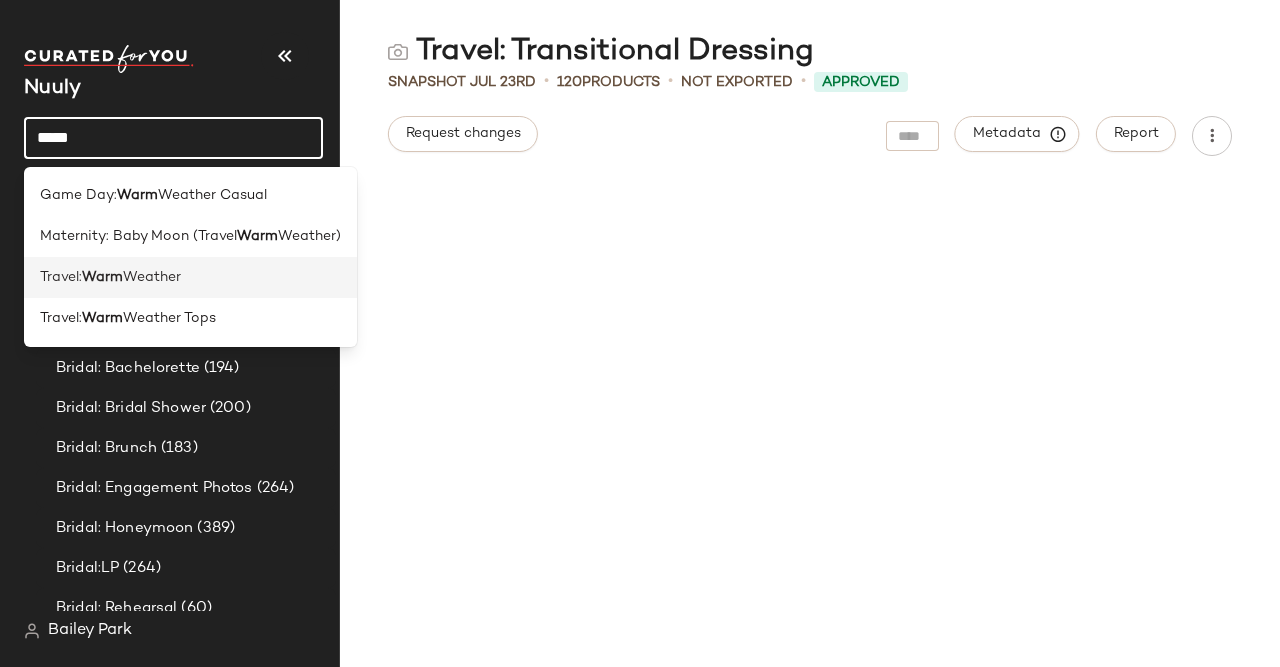 type on "****" 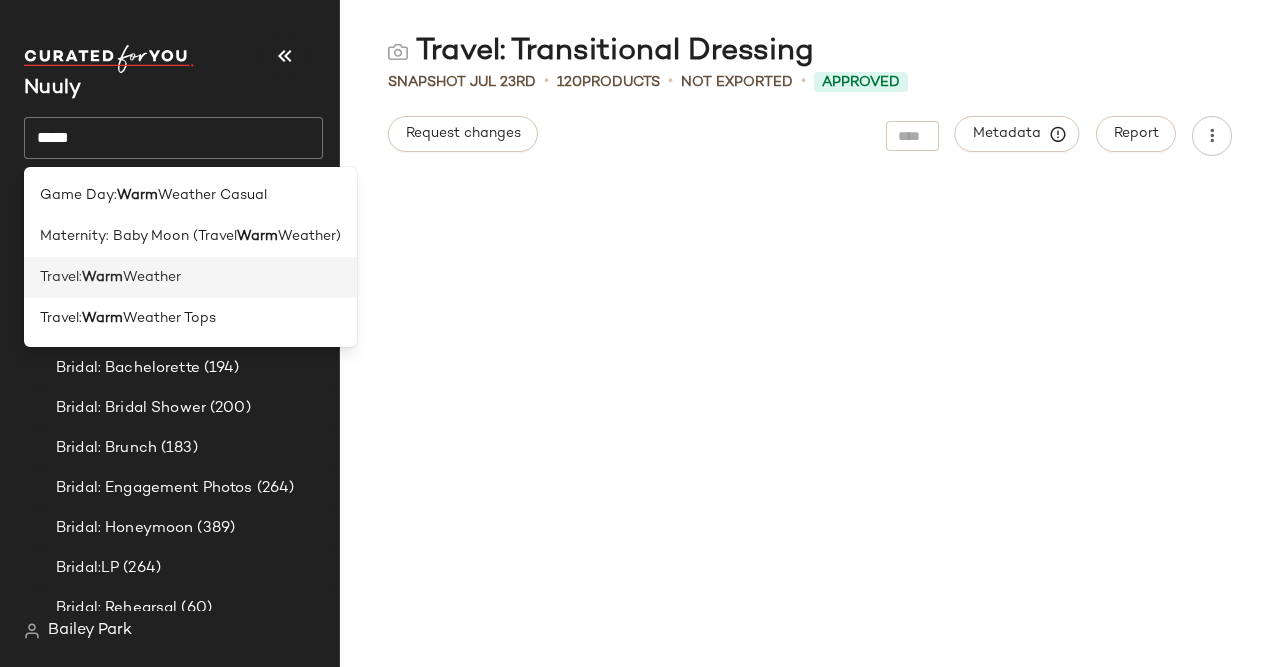 click on "Warm" at bounding box center [102, 277] 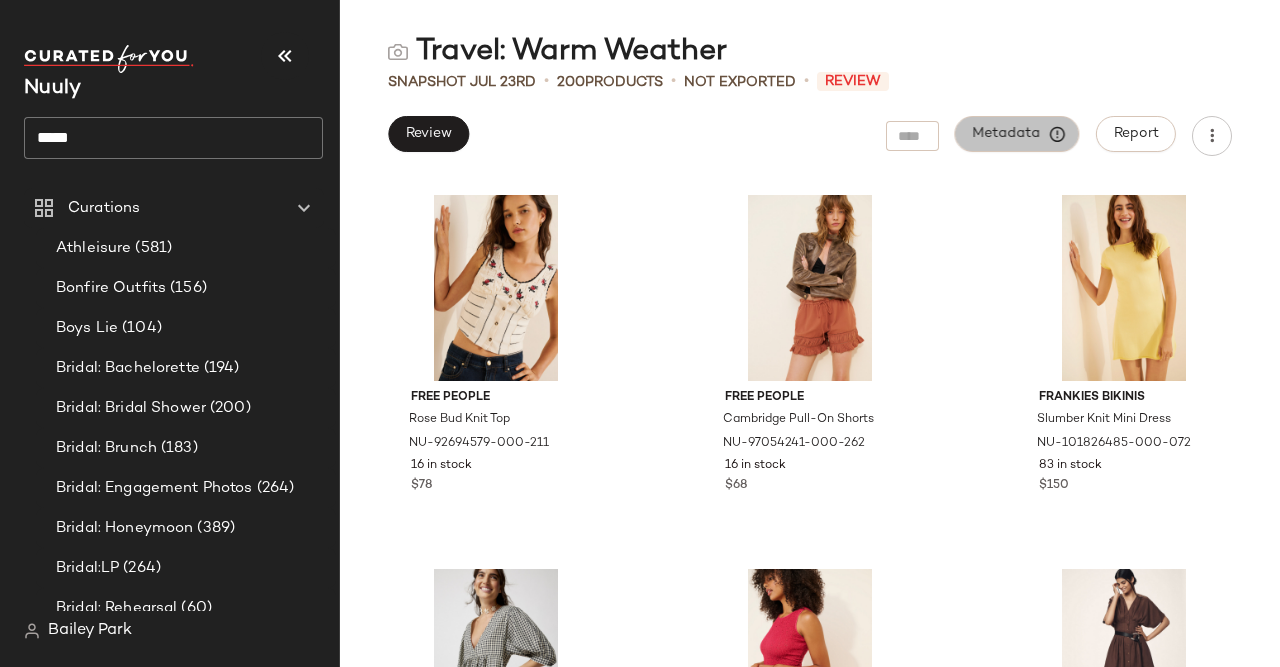 click on "Metadata" 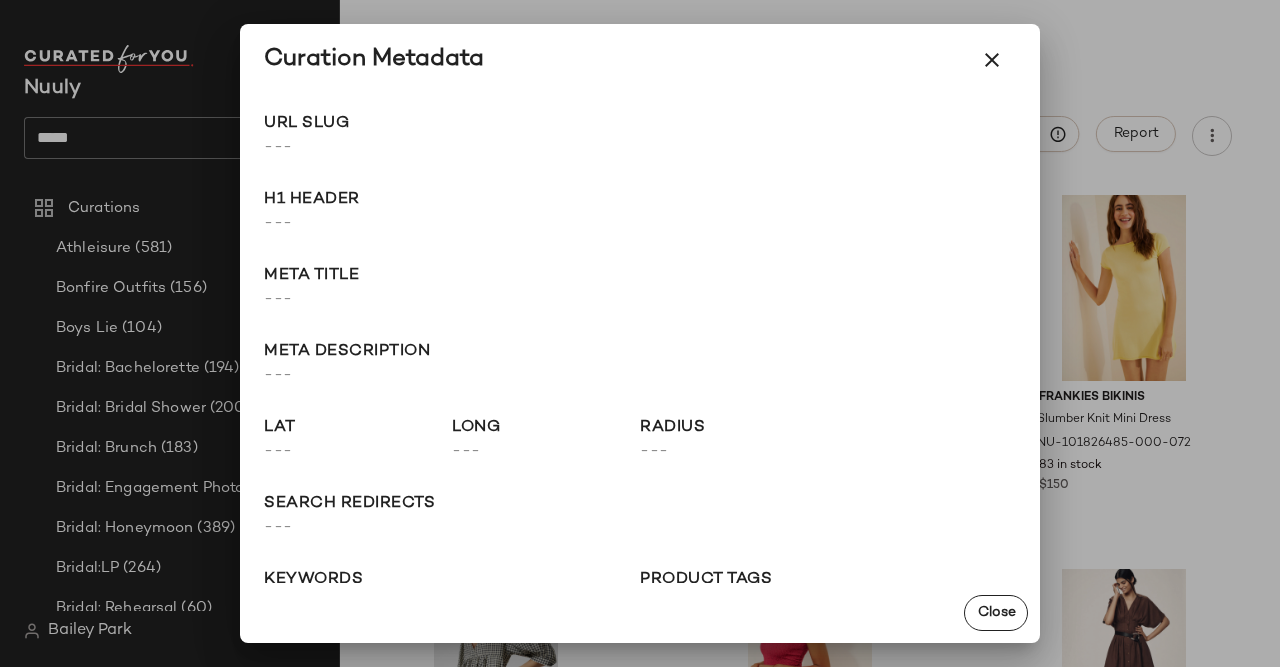 drag, startPoint x: 1008, startPoint y: 58, endPoint x: 859, endPoint y: 93, distance: 153.05554 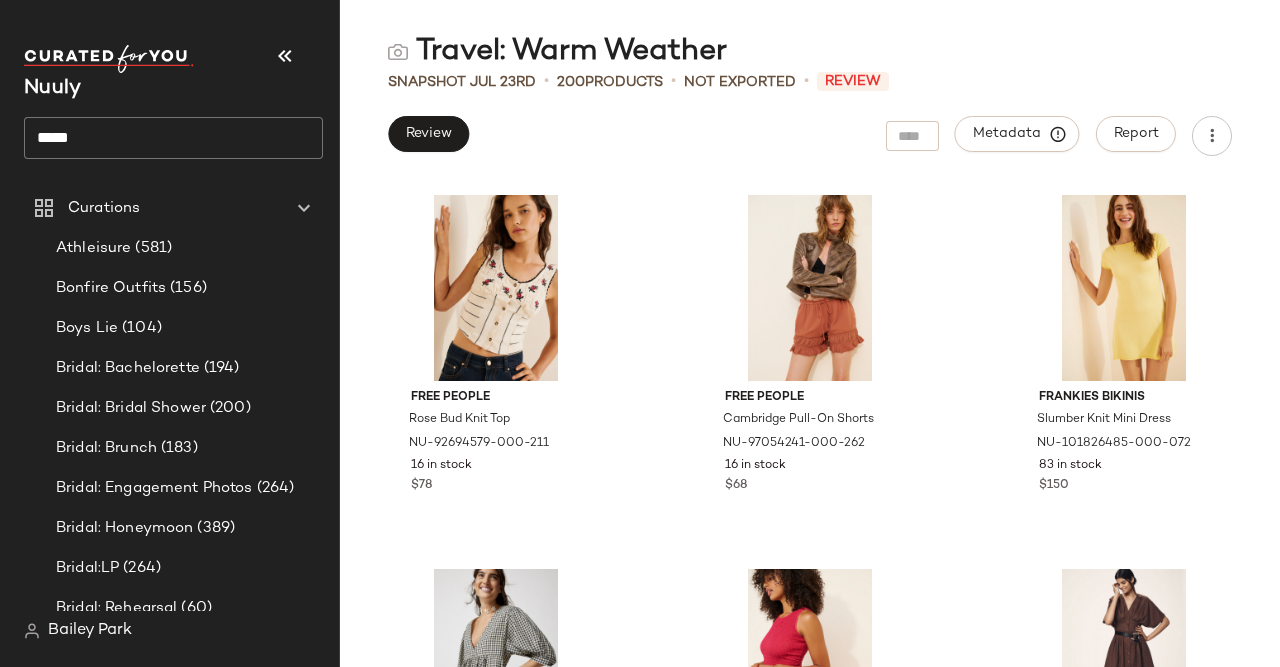 click on "****" 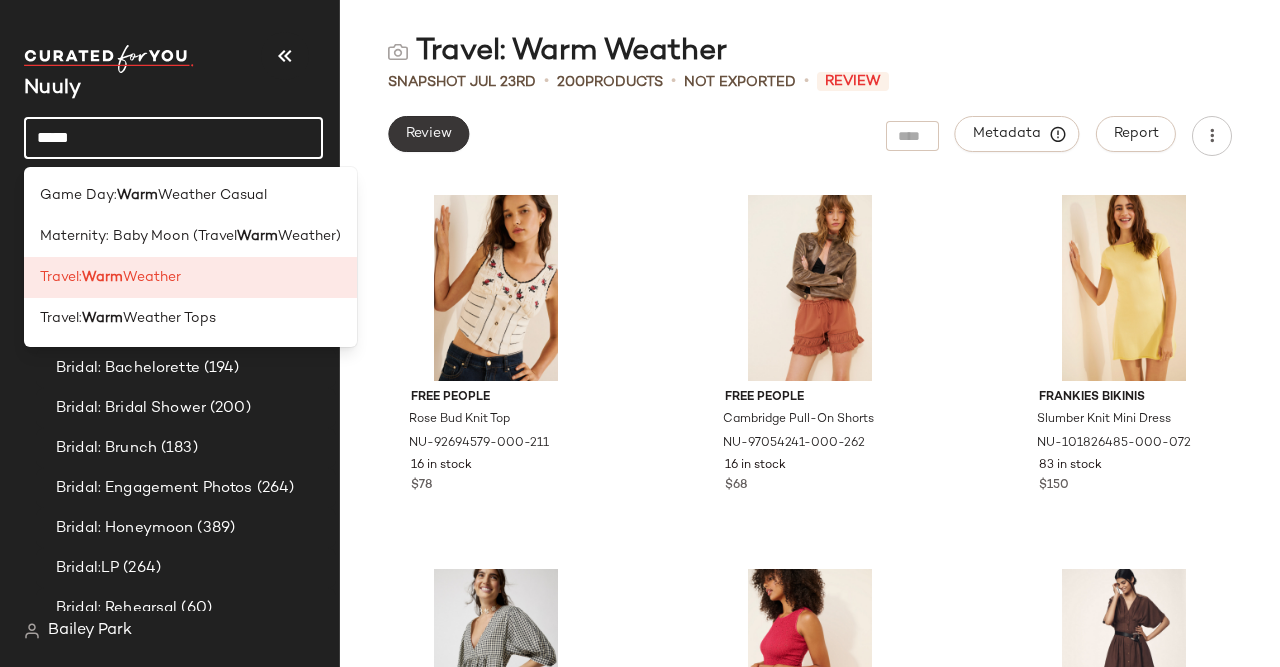 click on "Review" at bounding box center (428, 134) 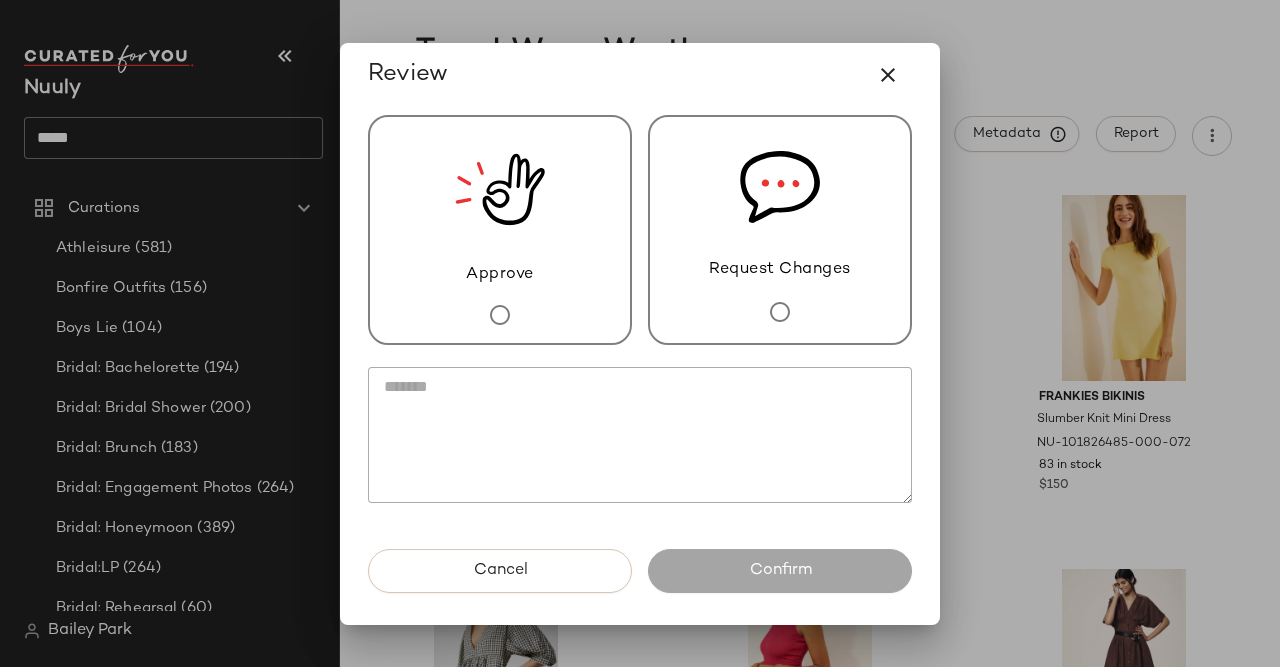 click 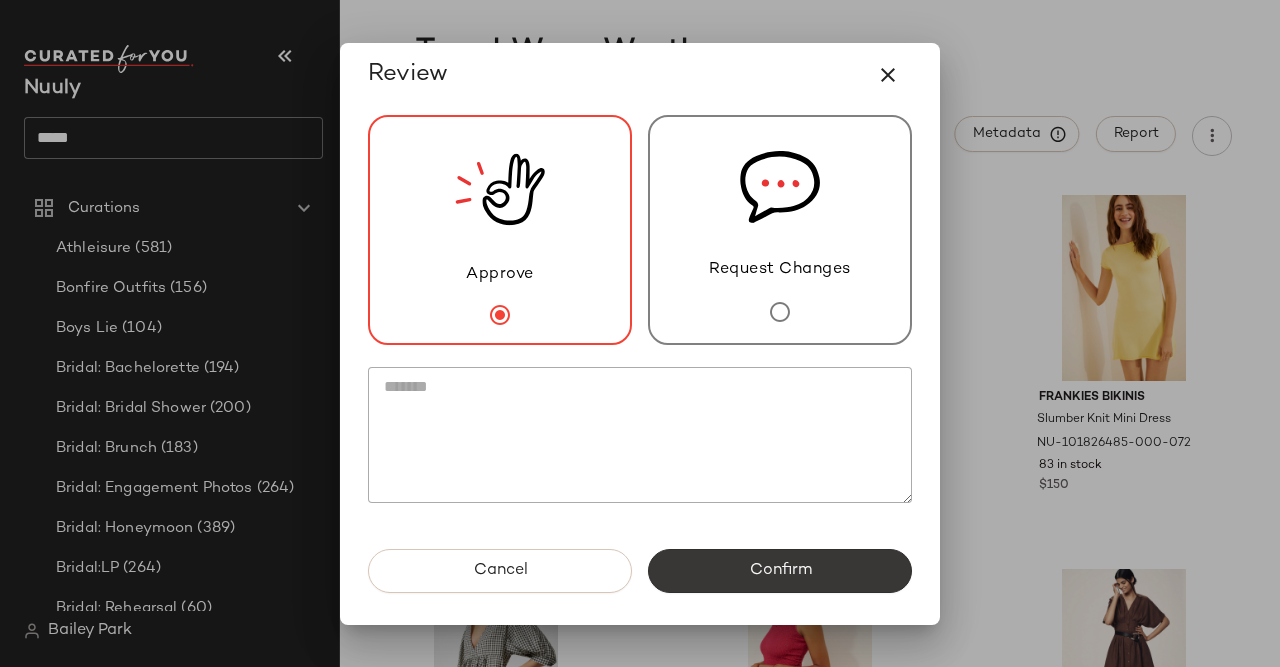 click on "Confirm" at bounding box center [780, 571] 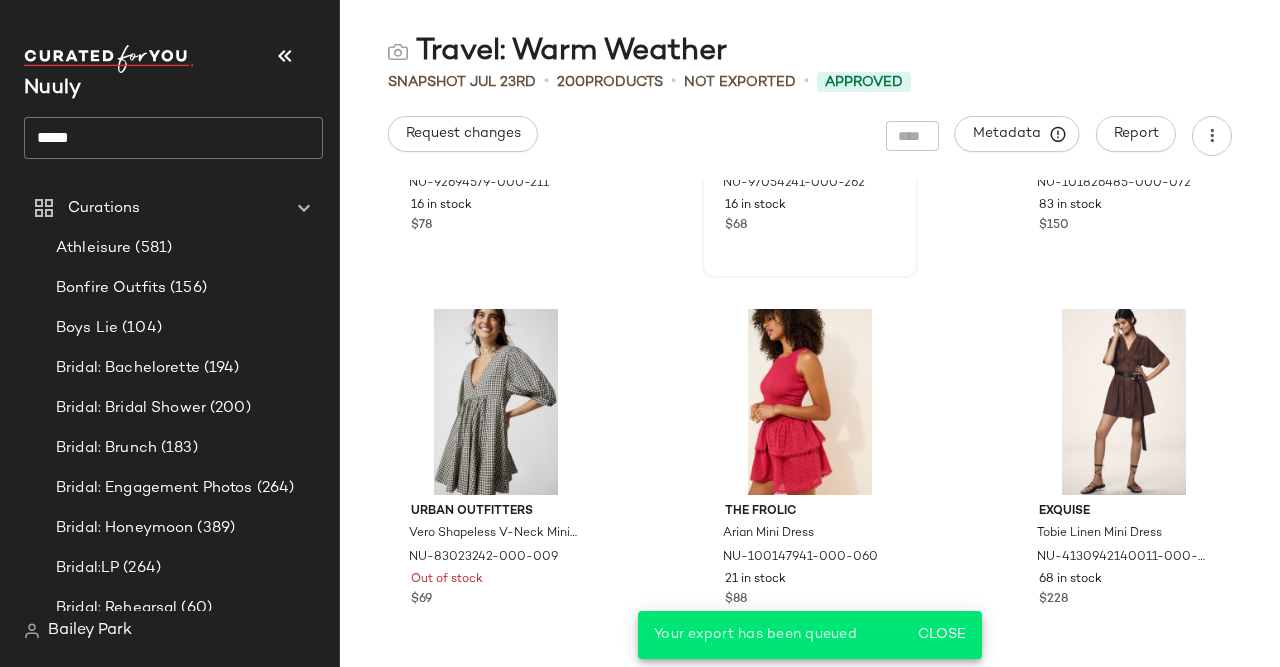 scroll, scrollTop: 332, scrollLeft: 0, axis: vertical 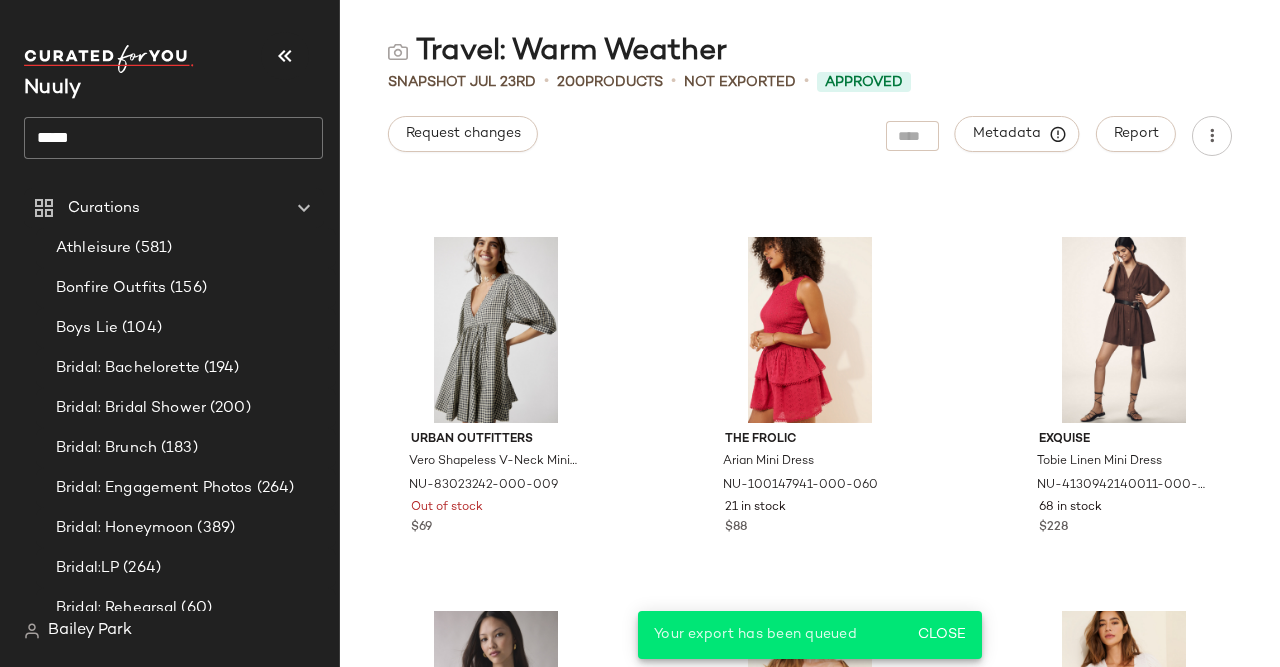 click on "****" 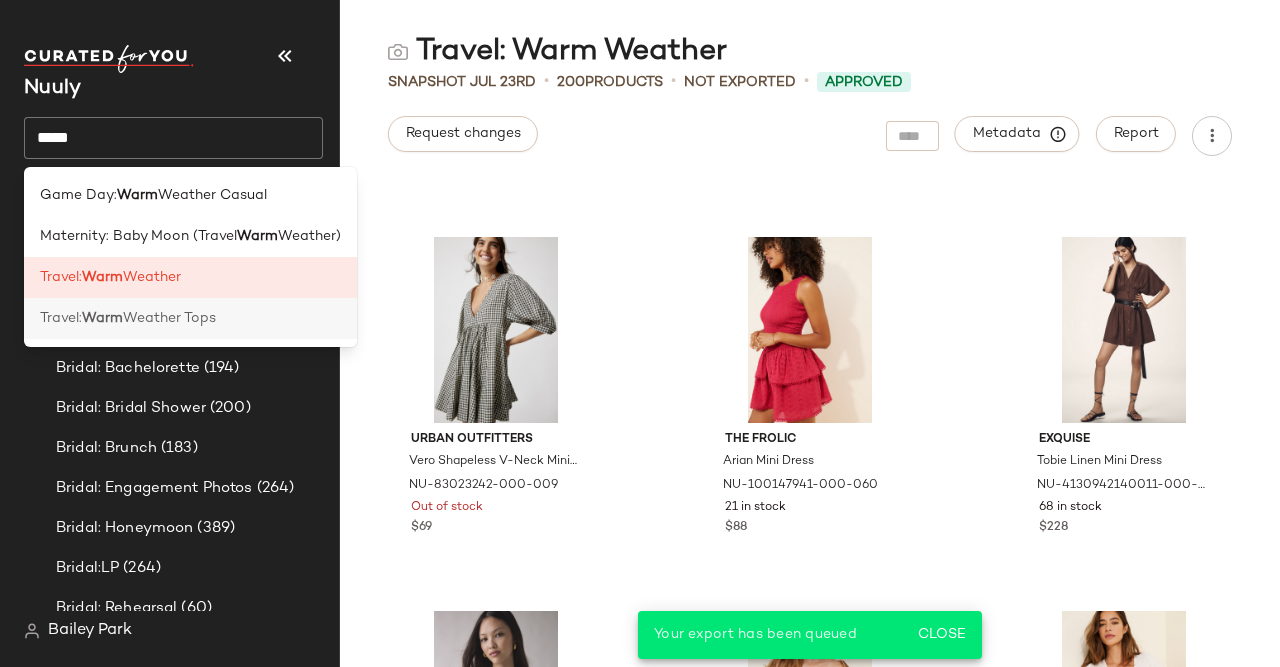 click on "Weather Tops" at bounding box center (169, 318) 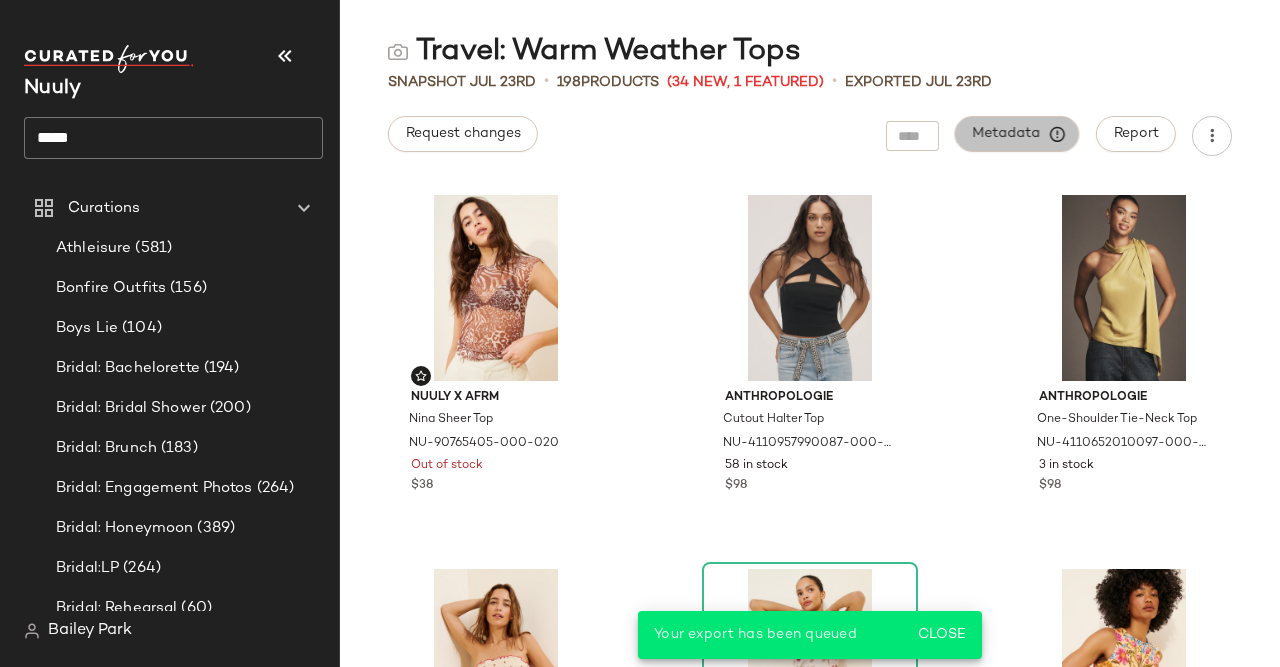 click on "Metadata" 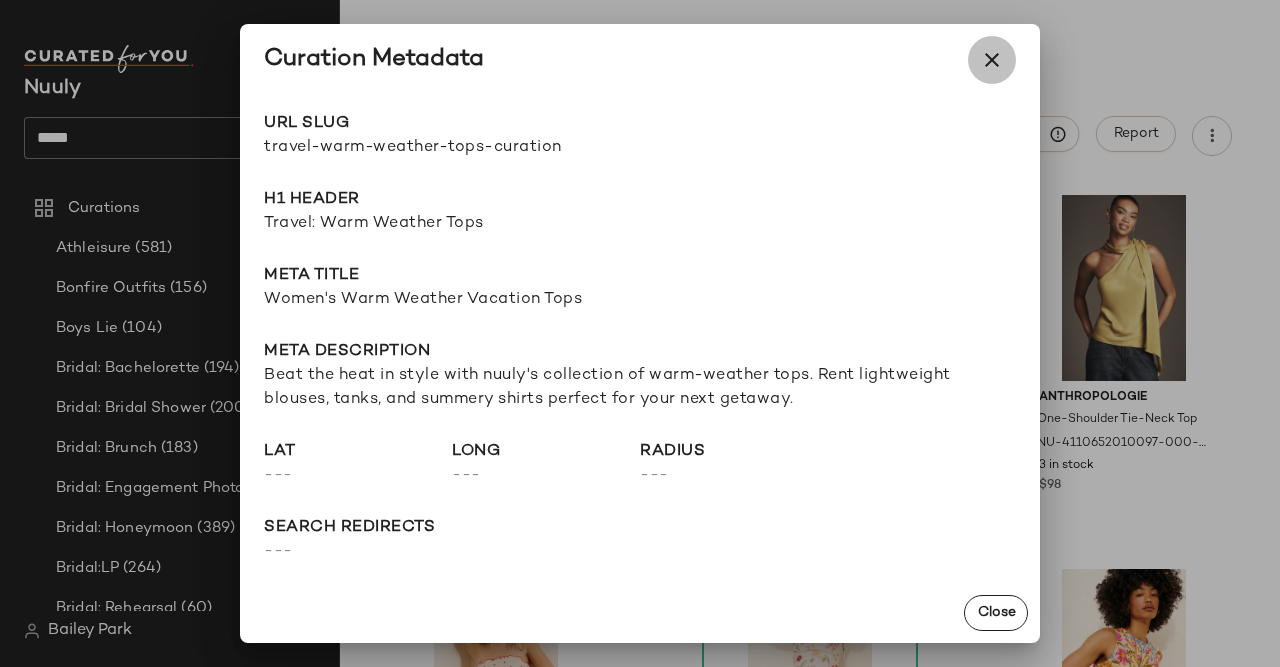click at bounding box center [992, 60] 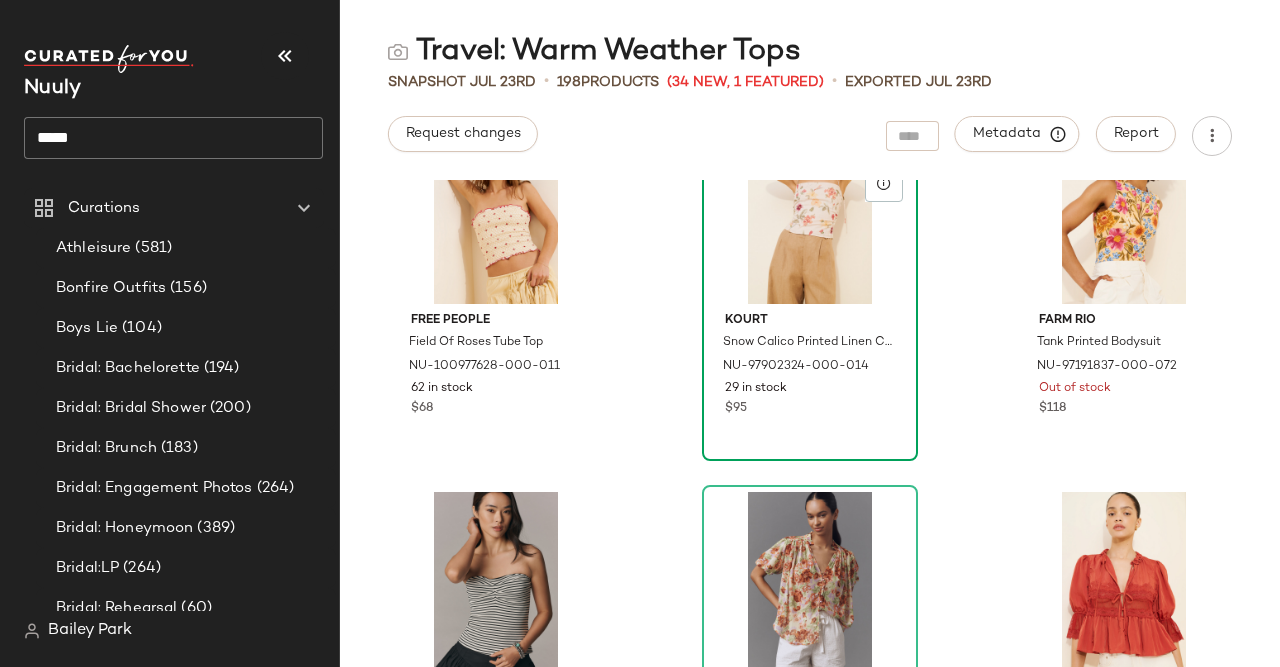 scroll, scrollTop: 636, scrollLeft: 0, axis: vertical 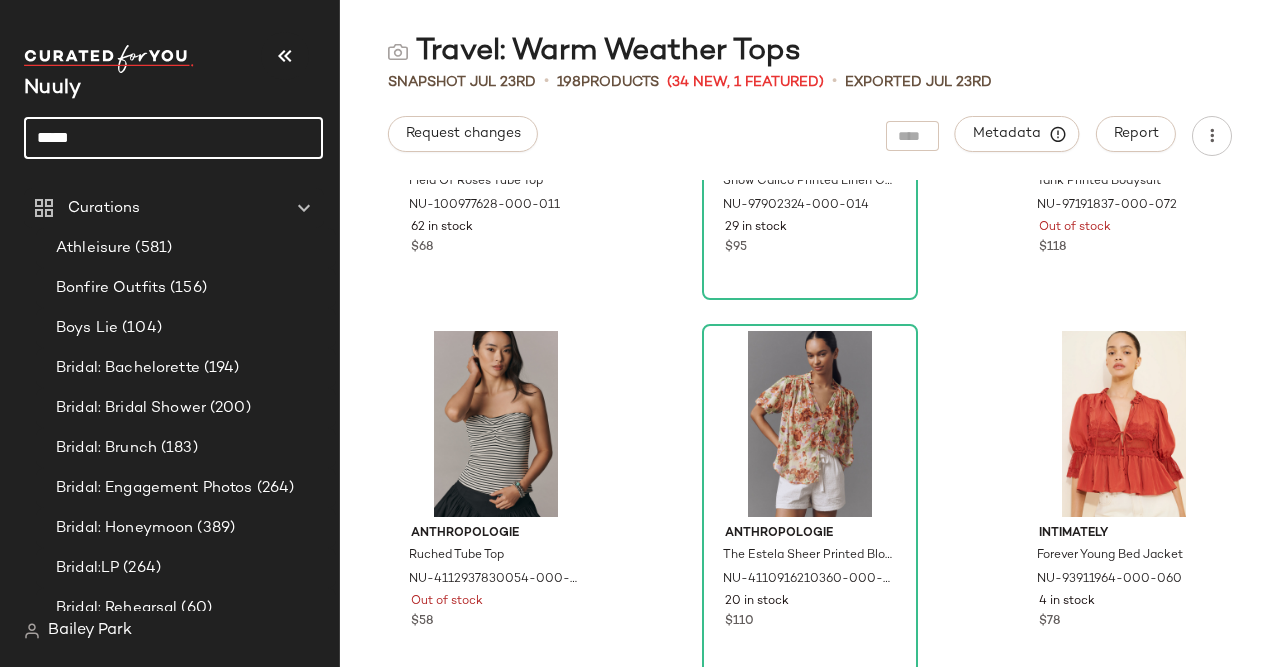 click on "****" 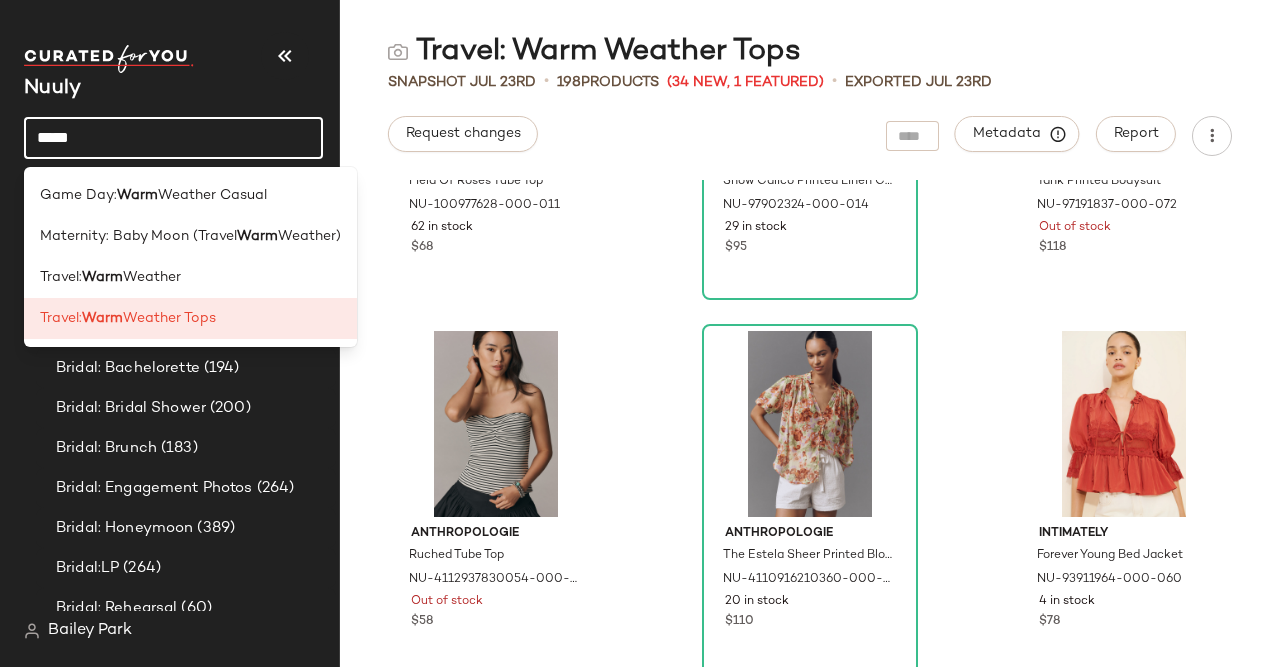 click on "****" 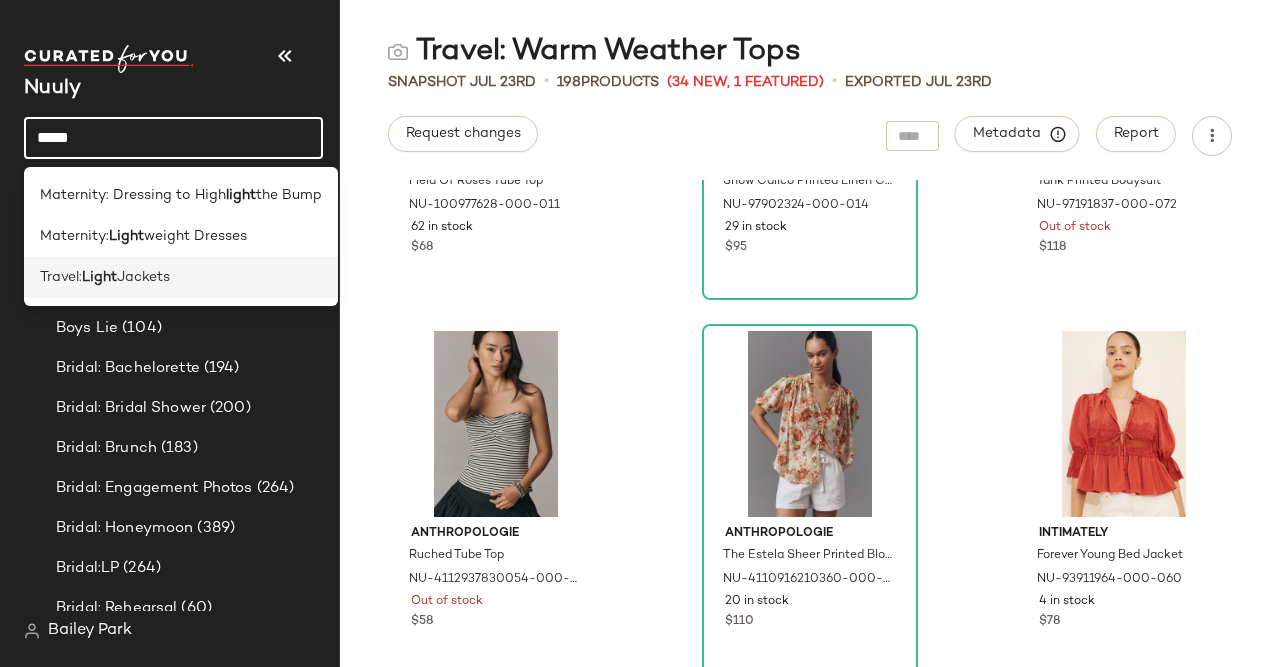 type on "*****" 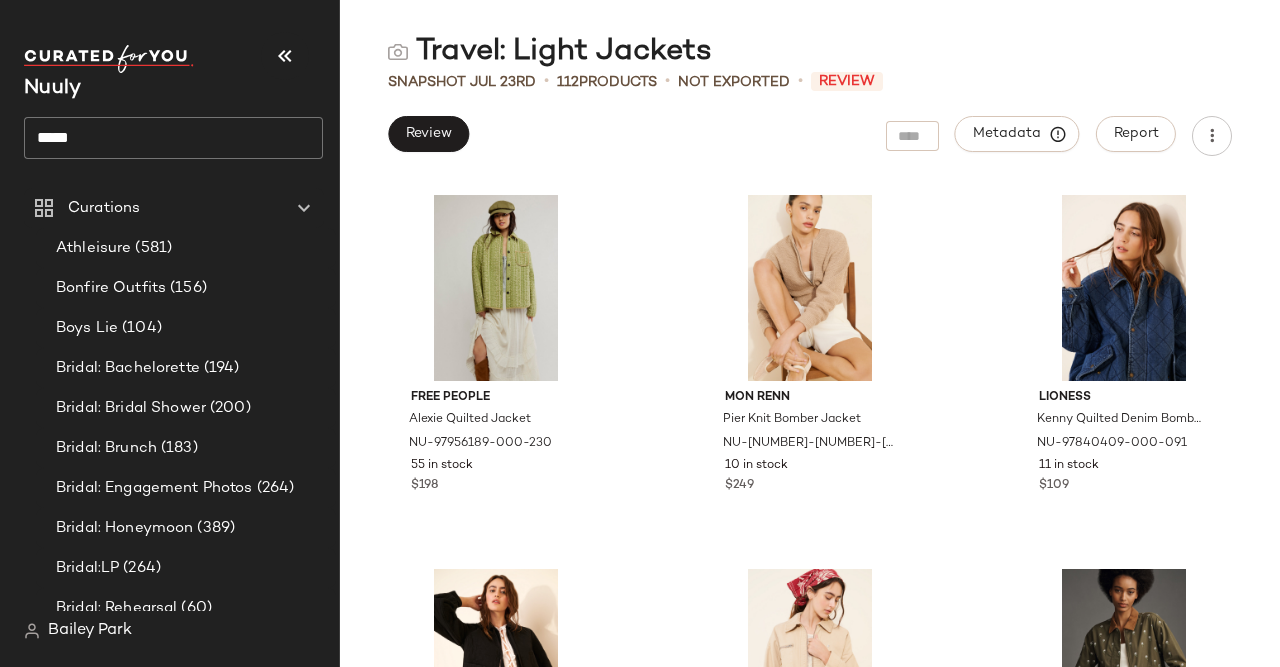 scroll, scrollTop: 0, scrollLeft: 0, axis: both 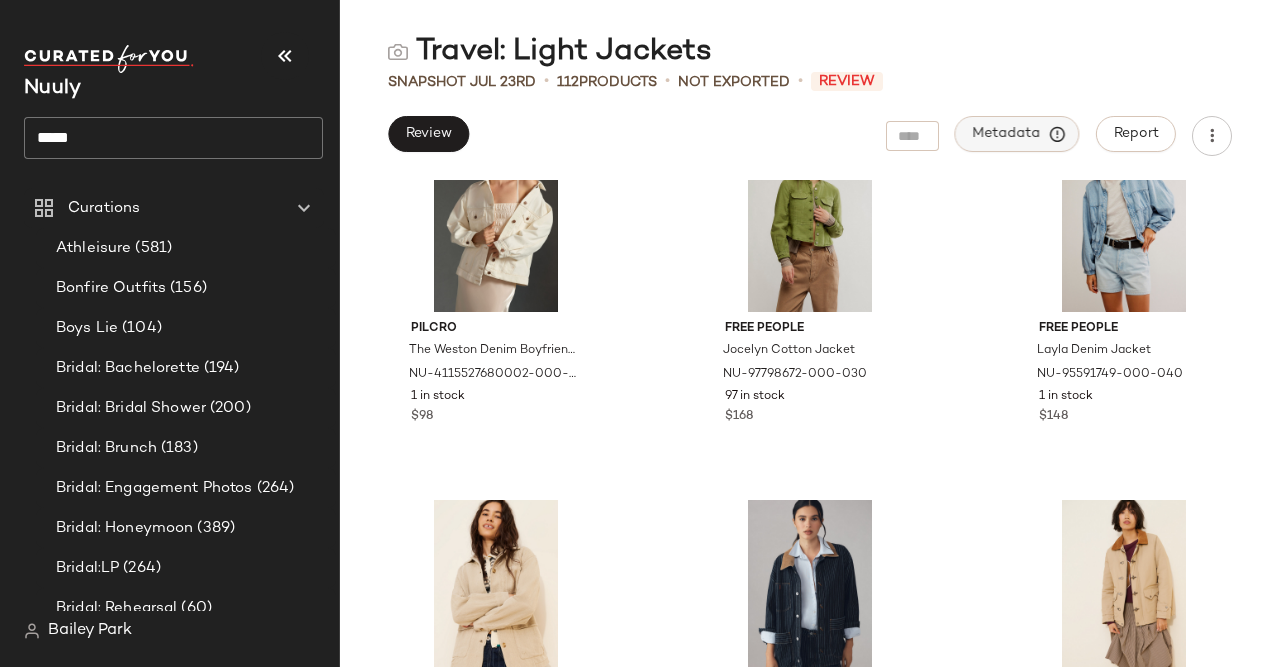 click on "Metadata" 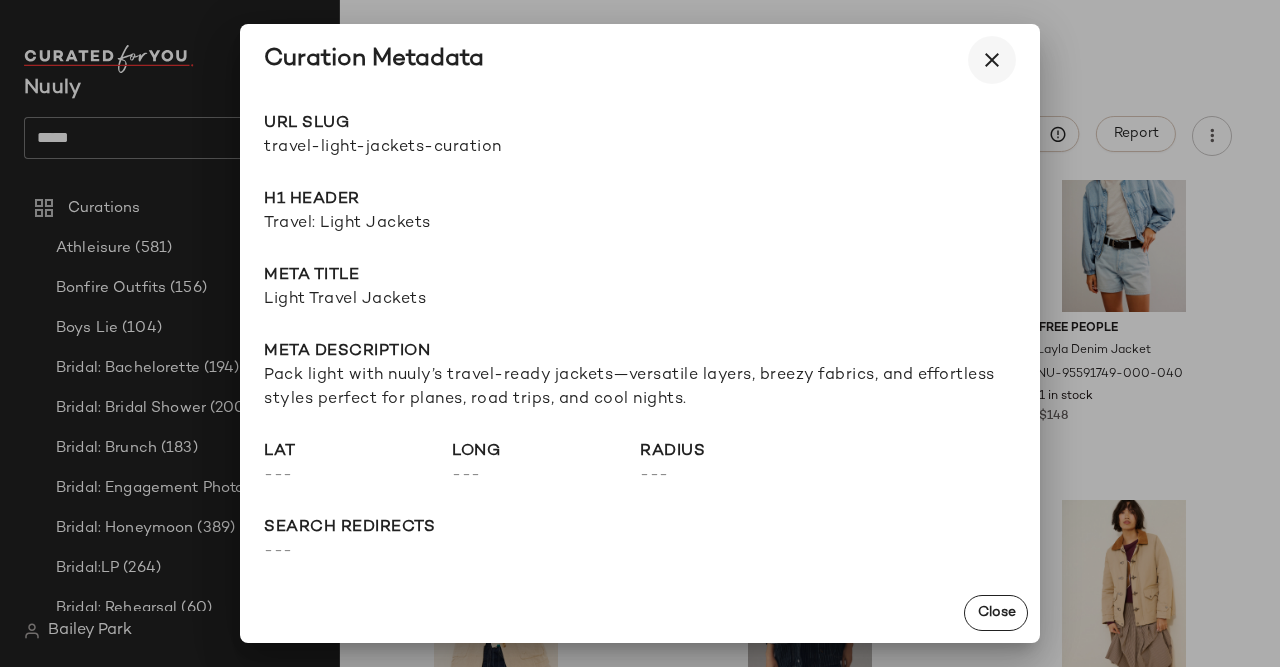 click at bounding box center [992, 60] 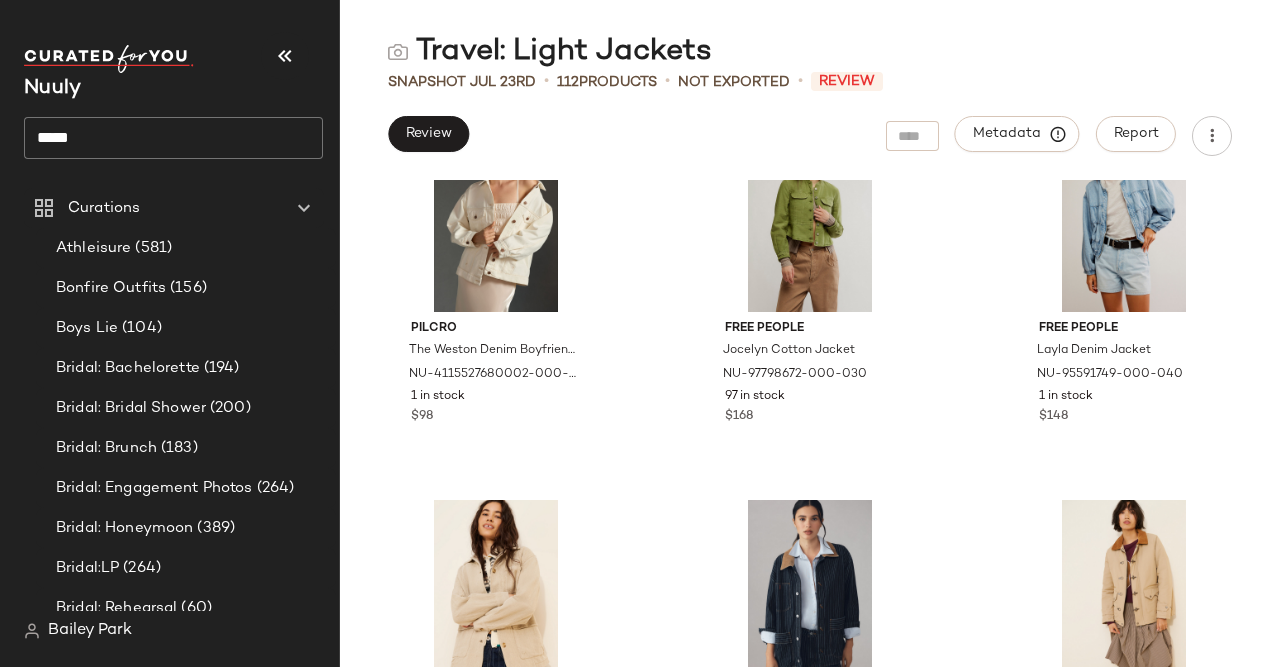 scroll, scrollTop: 0, scrollLeft: 0, axis: both 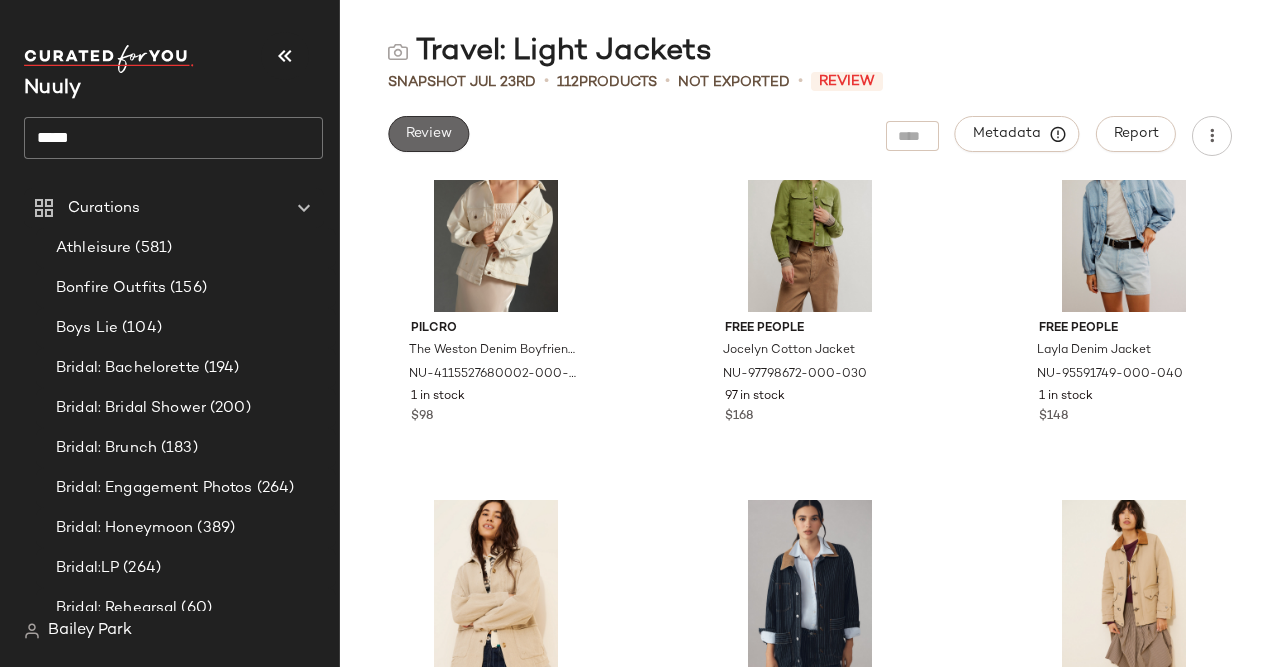 click on "Review" 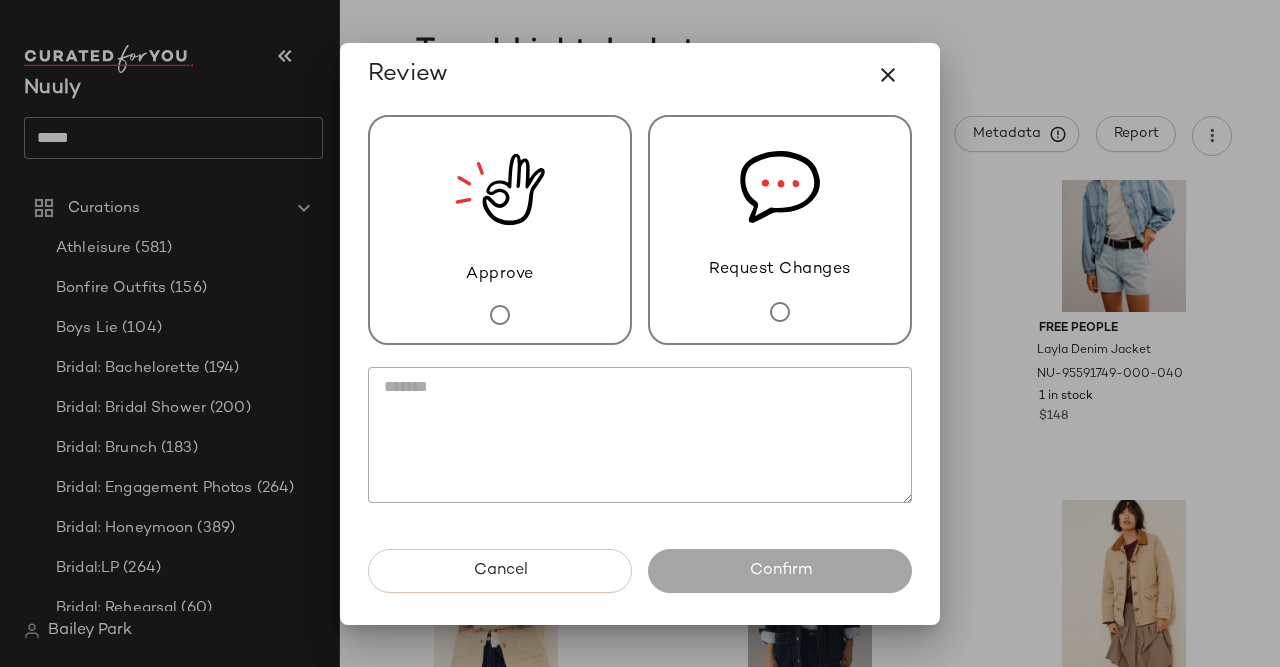 click 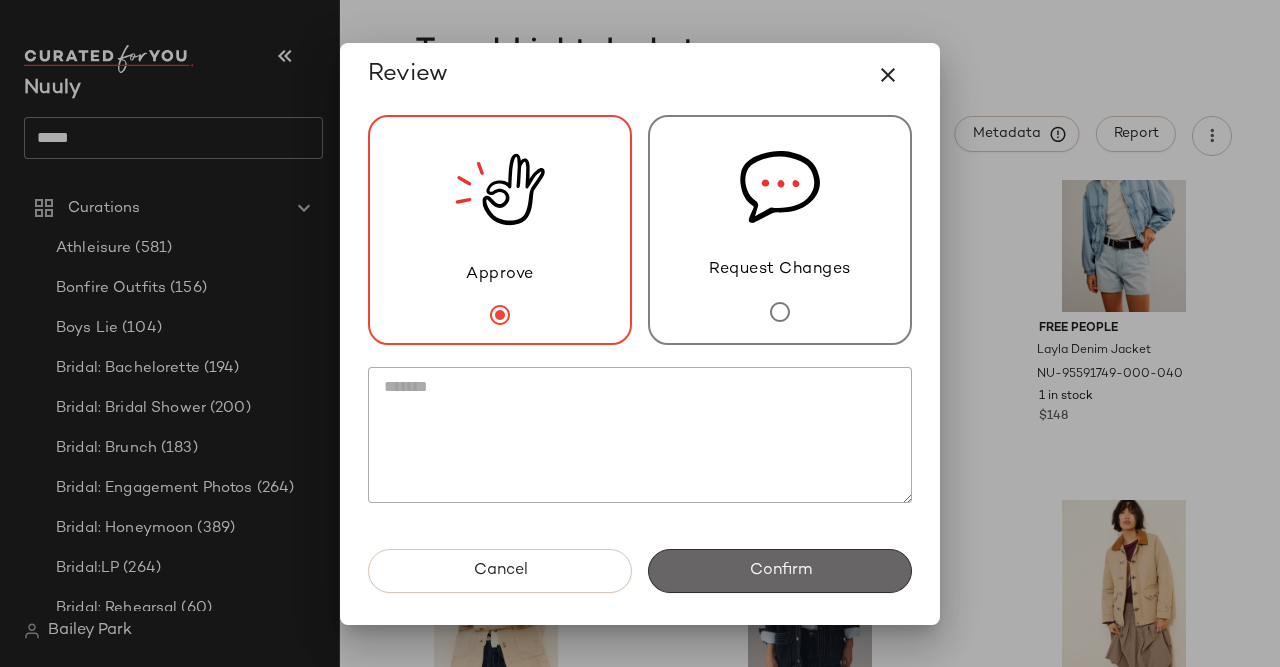click on "Confirm" 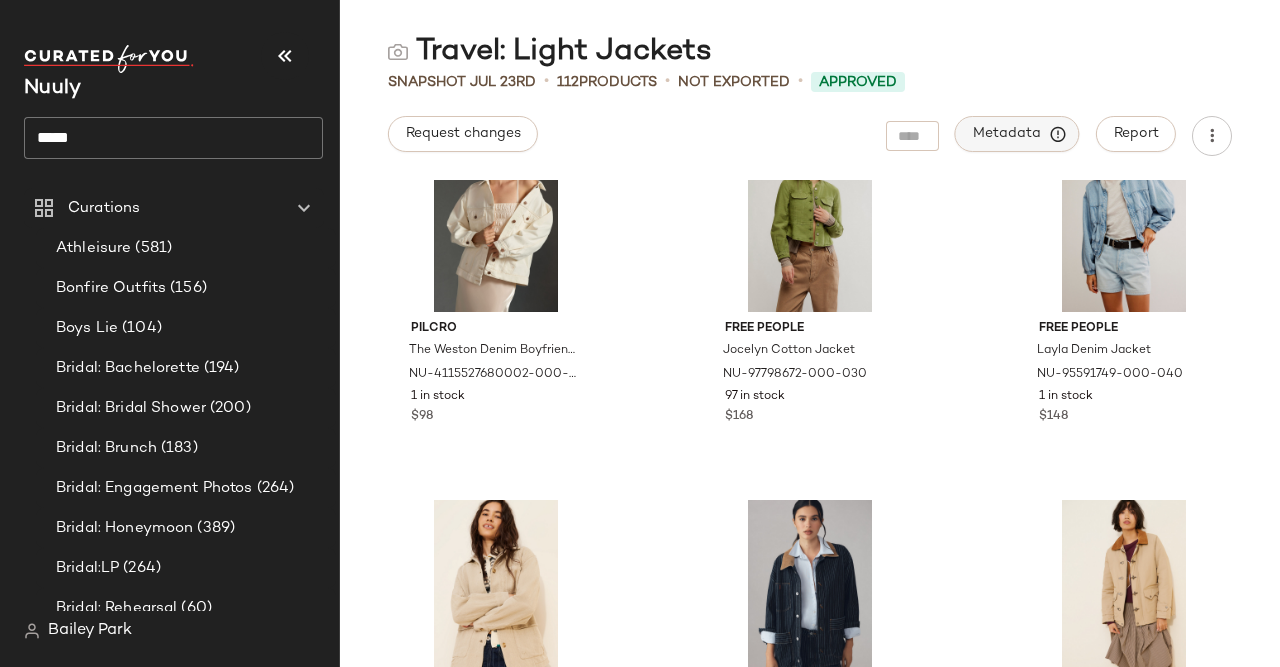 click on "Metadata" at bounding box center [1017, 134] 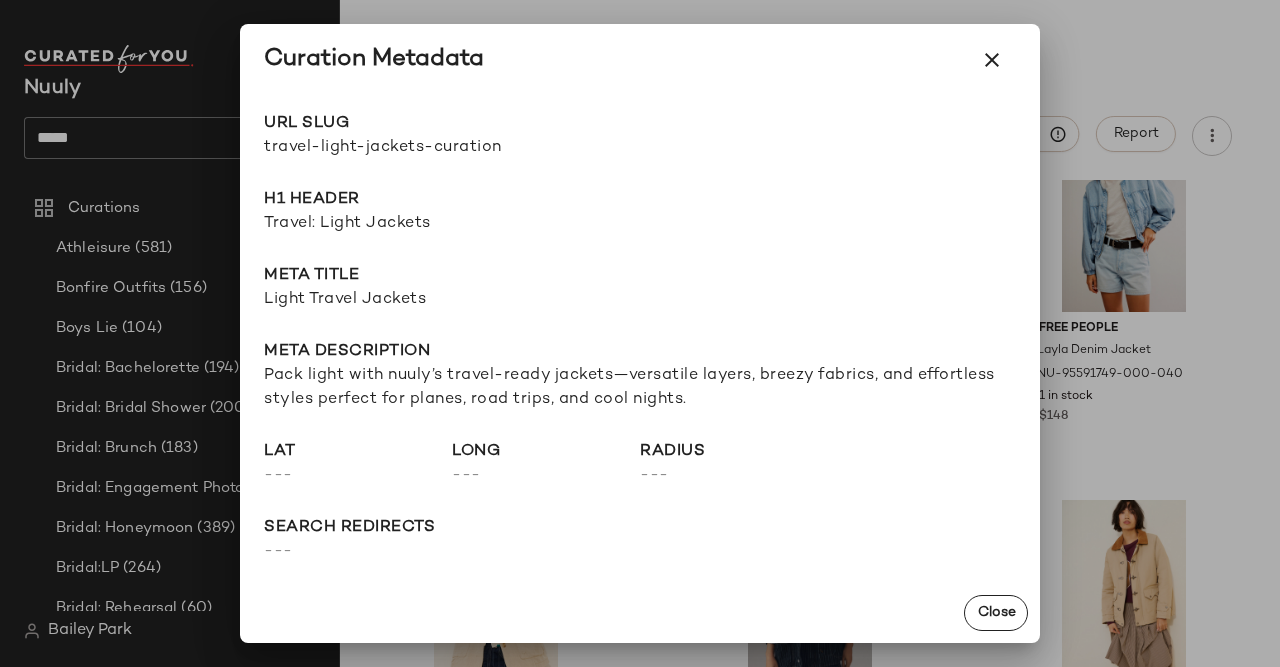 click on "travel-light-jackets-curation" at bounding box center (452, 148) 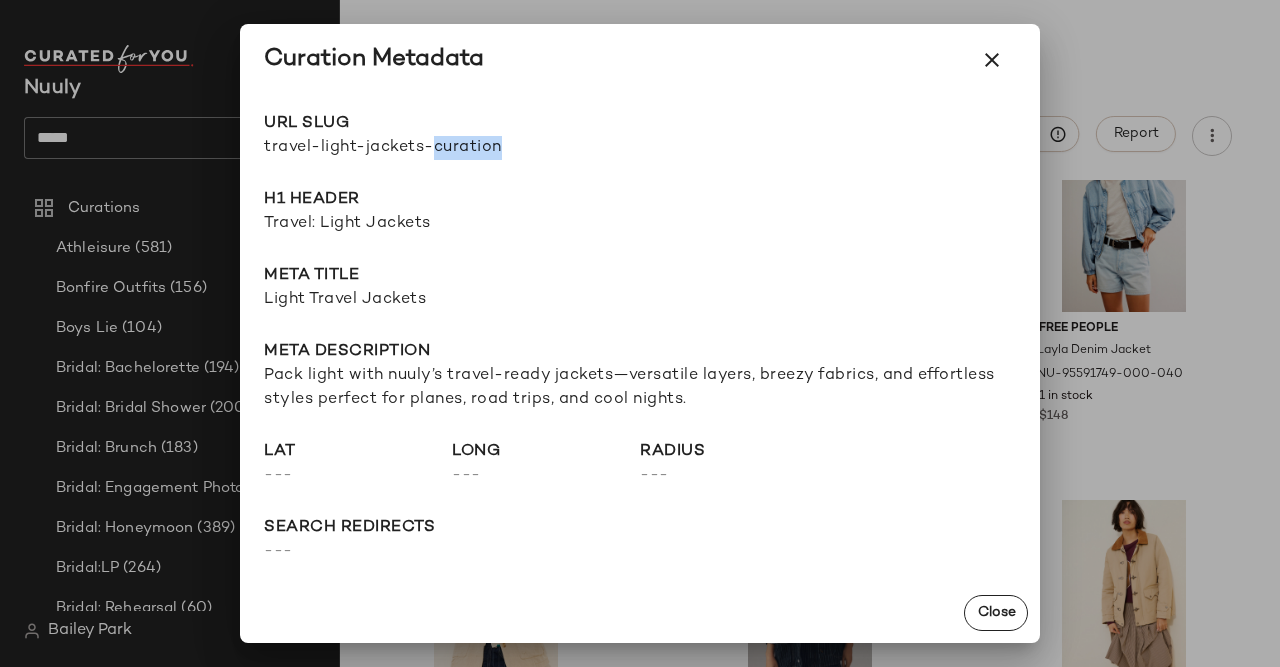 click on "travel-light-jackets-curation" at bounding box center [452, 148] 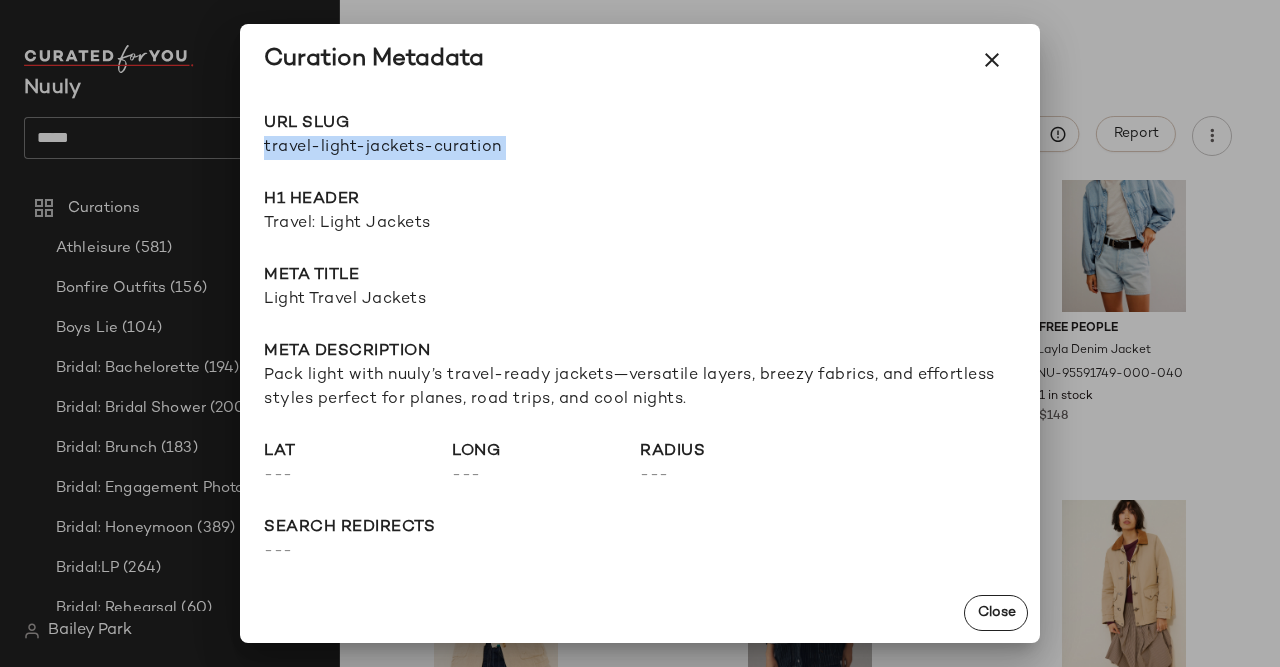 click on "travel-light-jackets-curation" at bounding box center [452, 148] 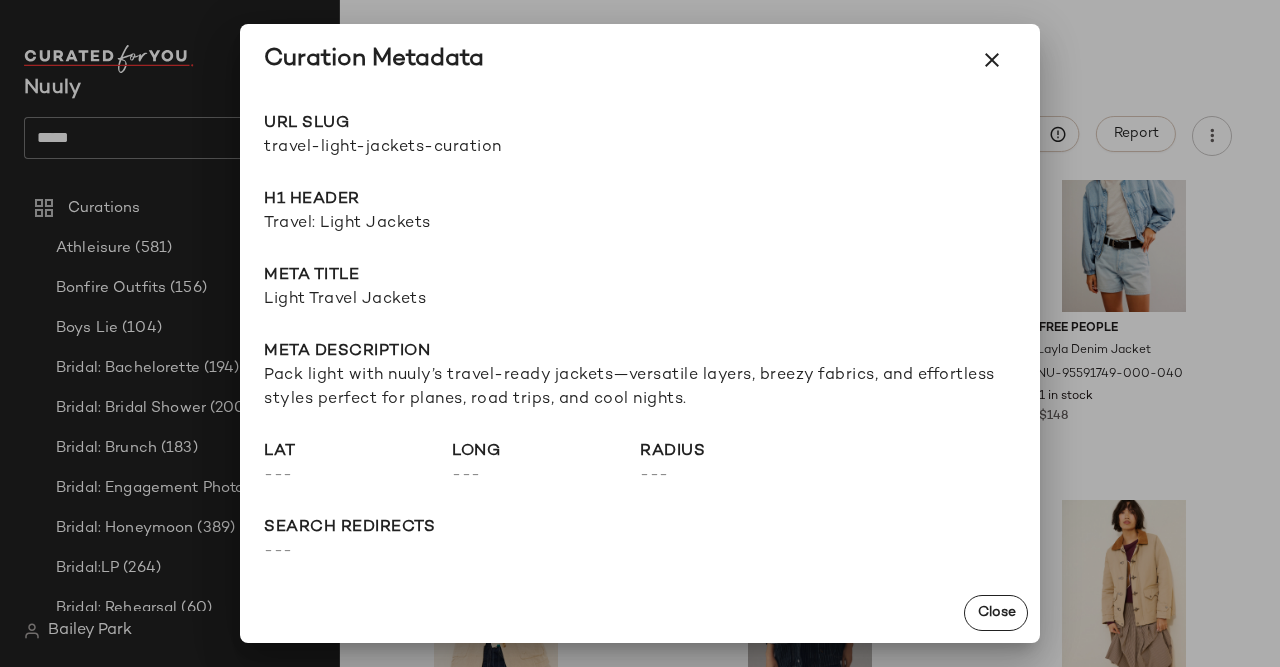click at bounding box center (640, 333) 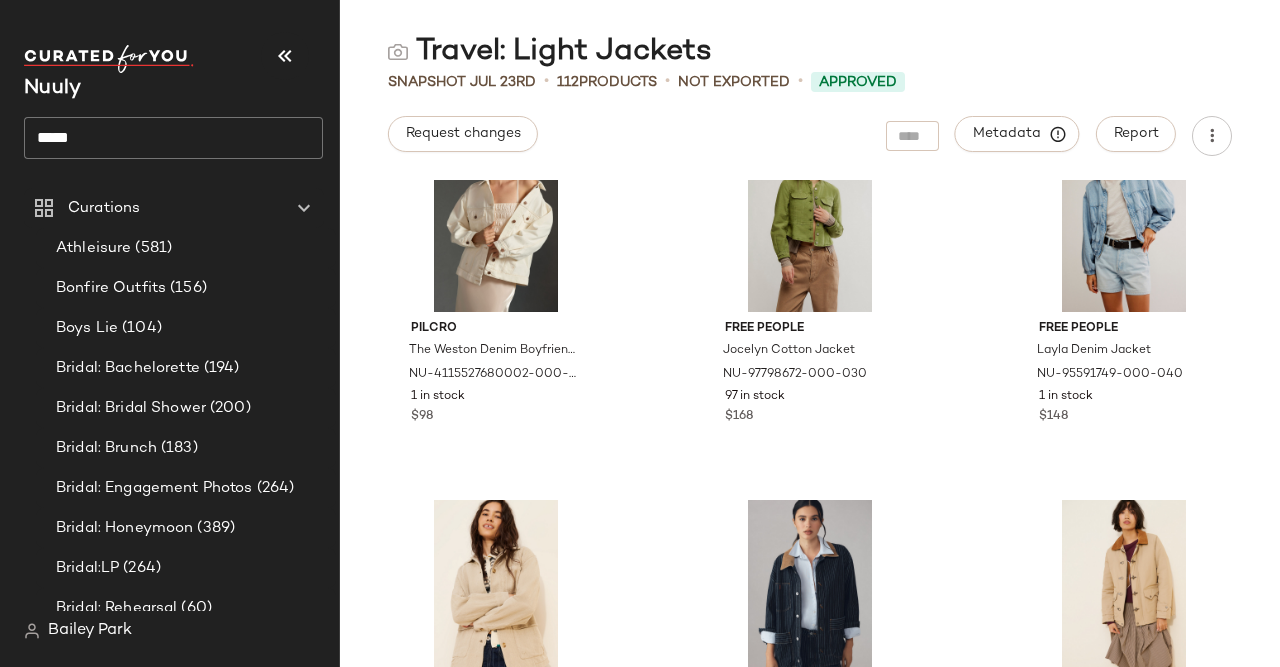 click on "*****" 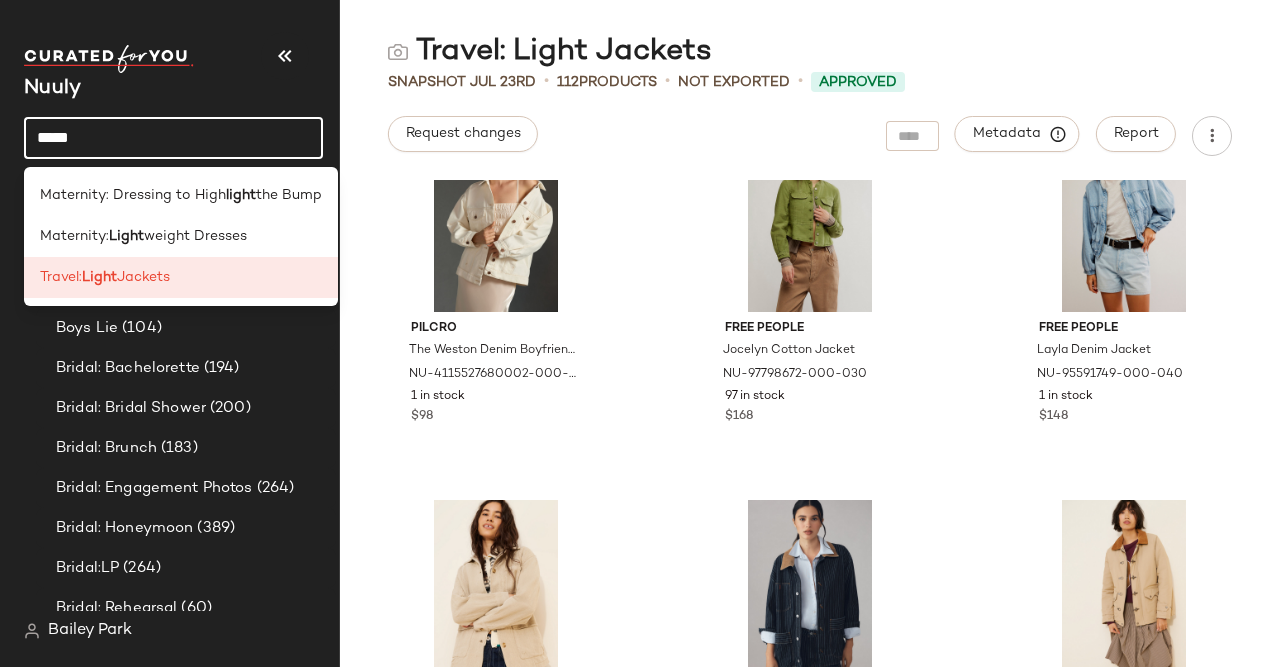 click on "*****" 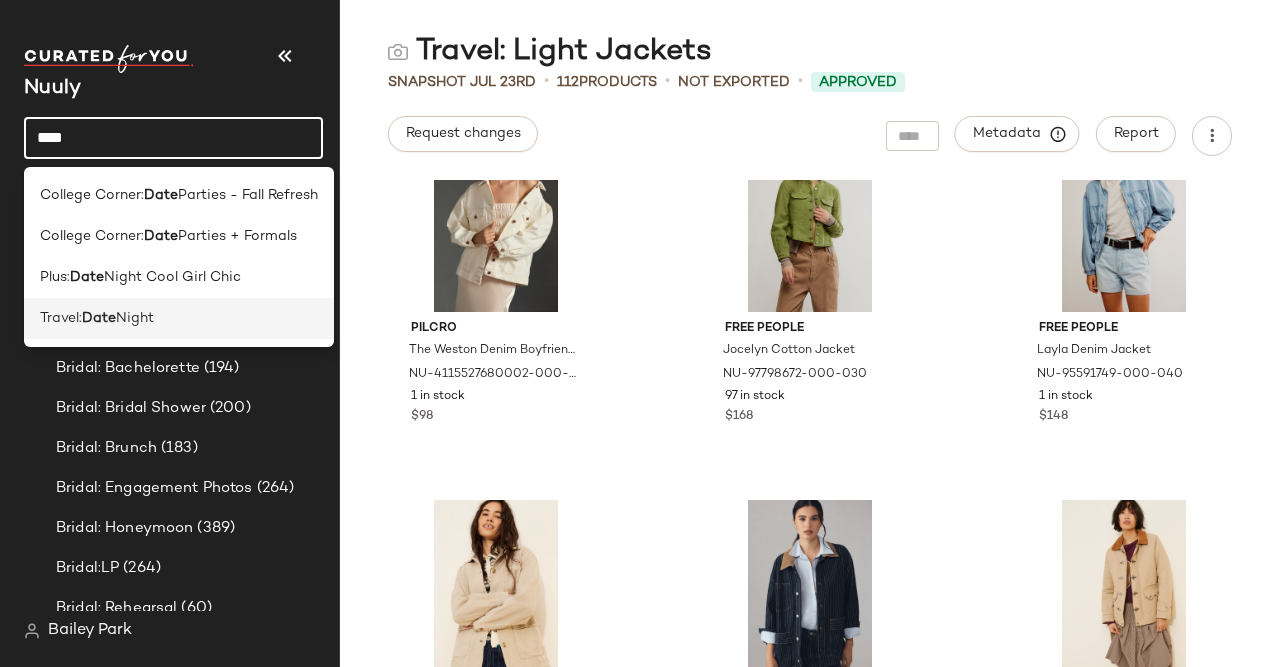 type on "****" 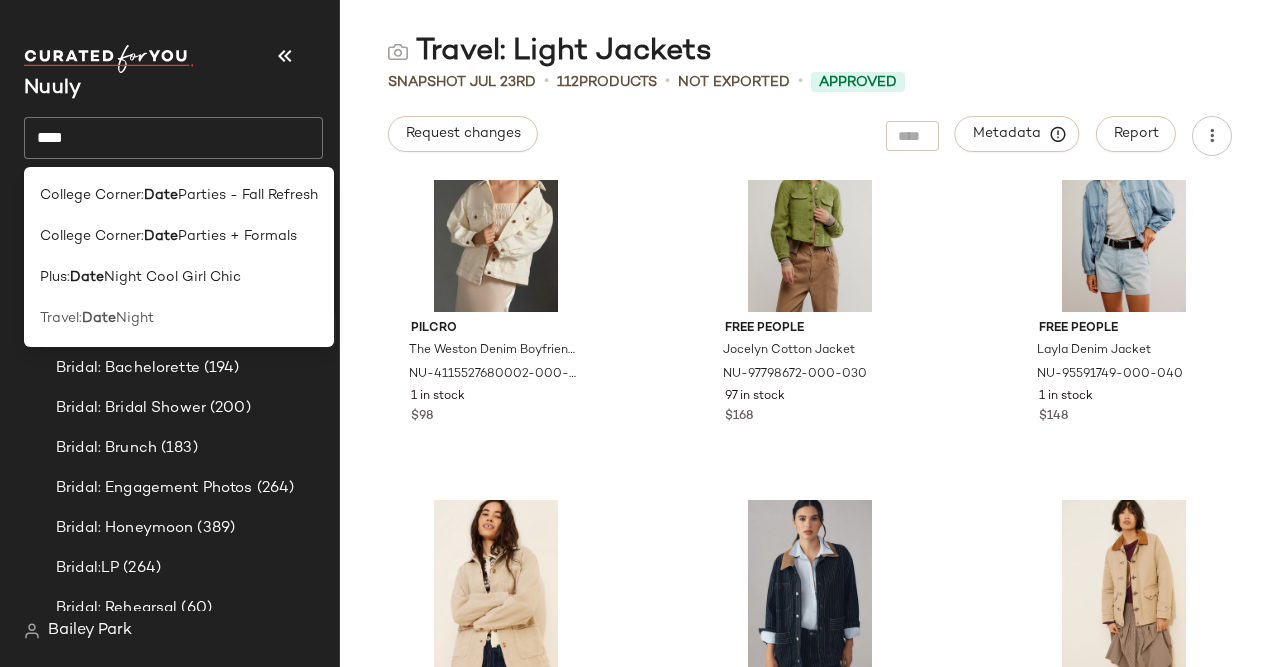 click on "Travel:  Date  Night" 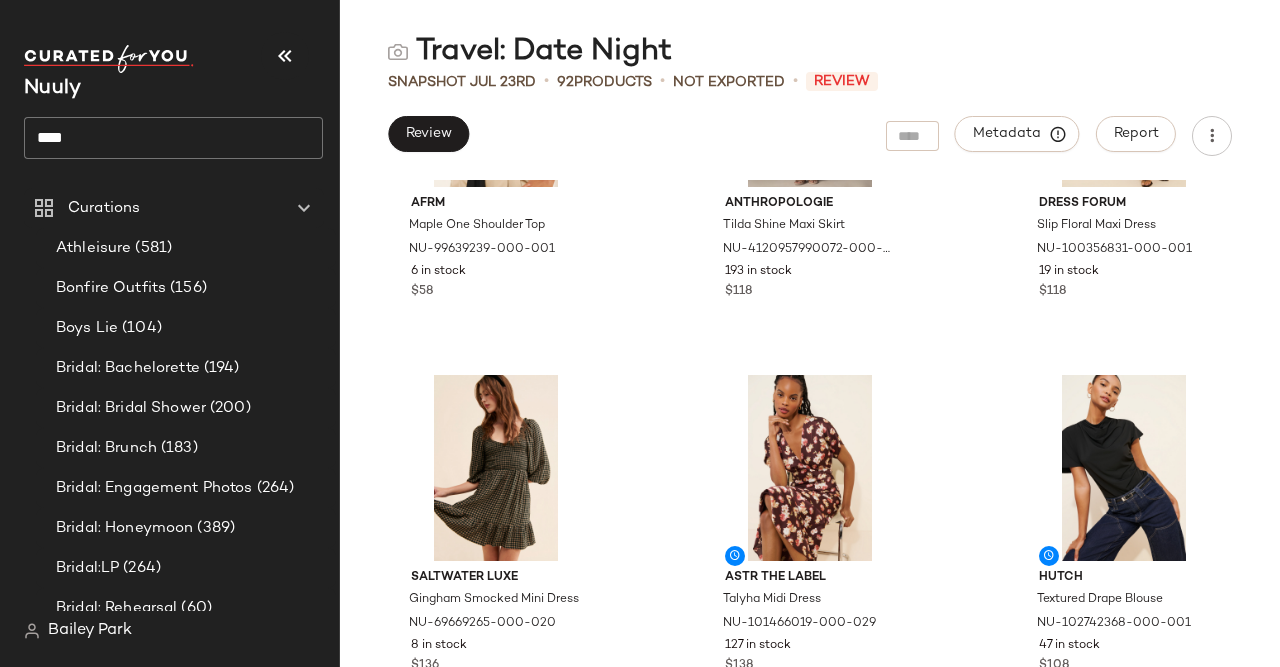 scroll, scrollTop: 220, scrollLeft: 0, axis: vertical 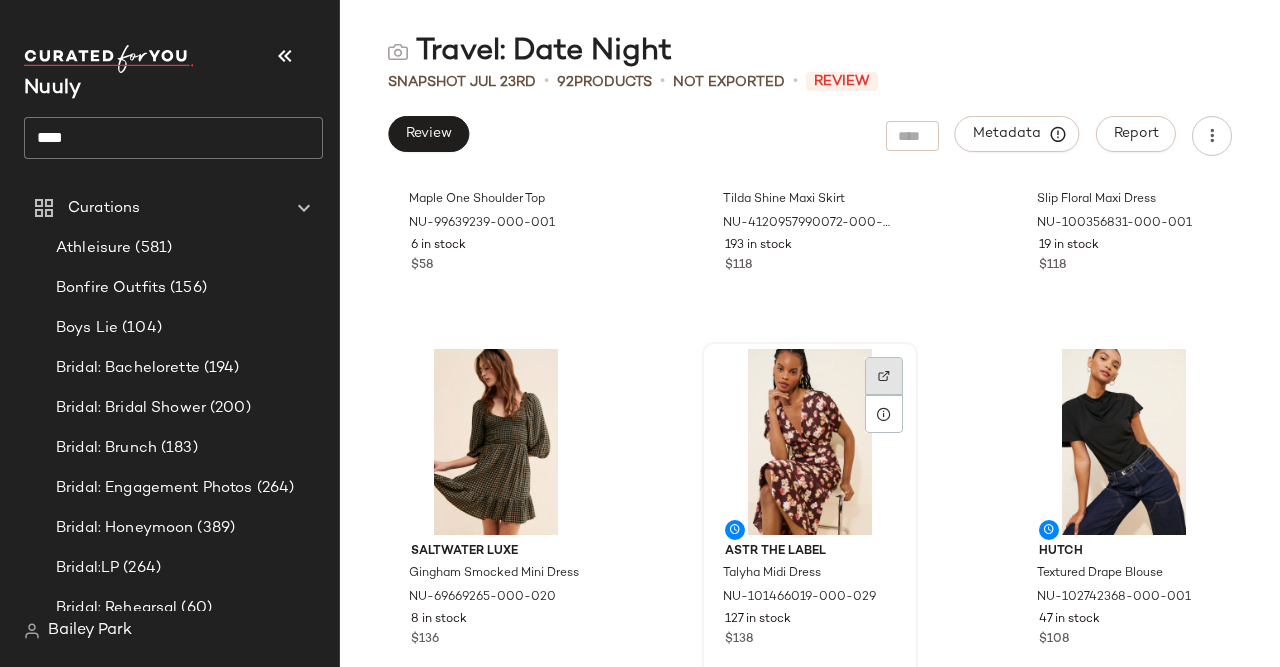 click 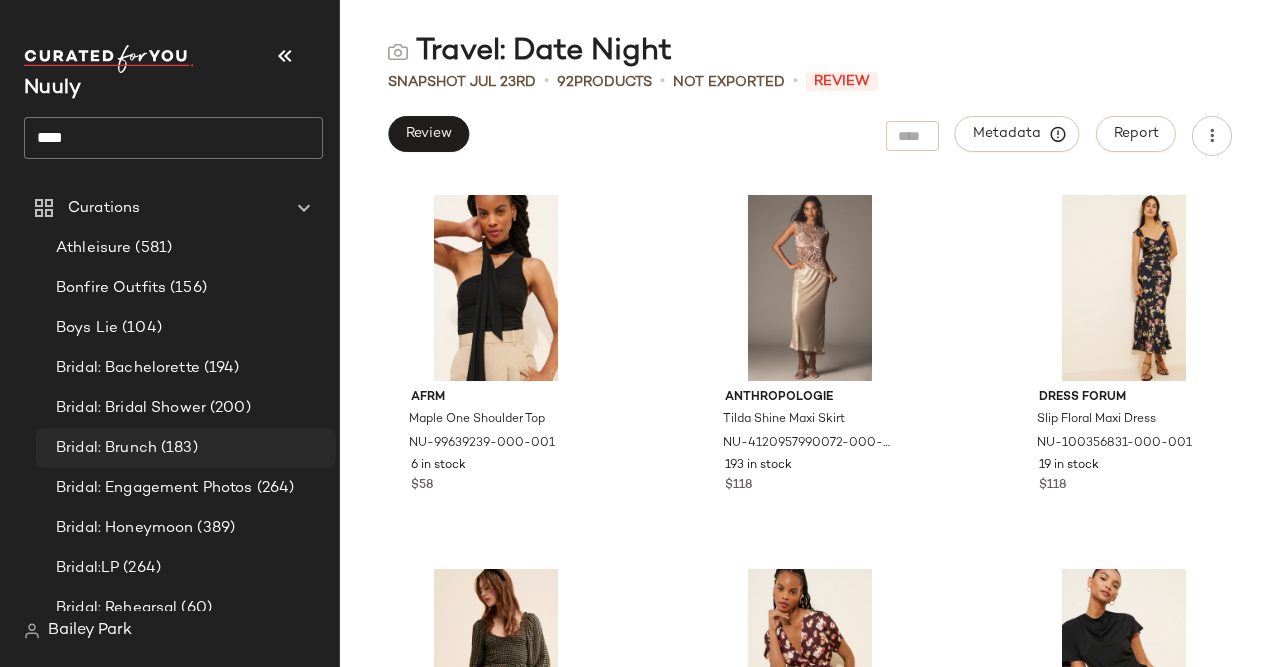 scroll, scrollTop: 0, scrollLeft: 0, axis: both 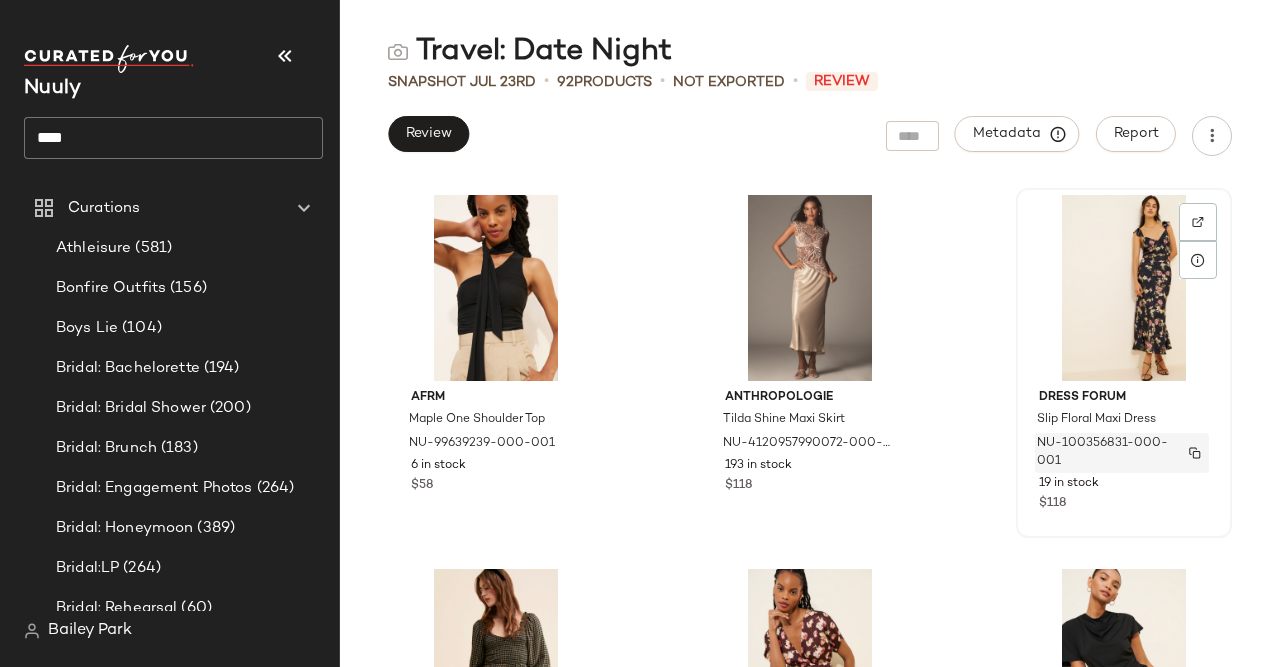 click 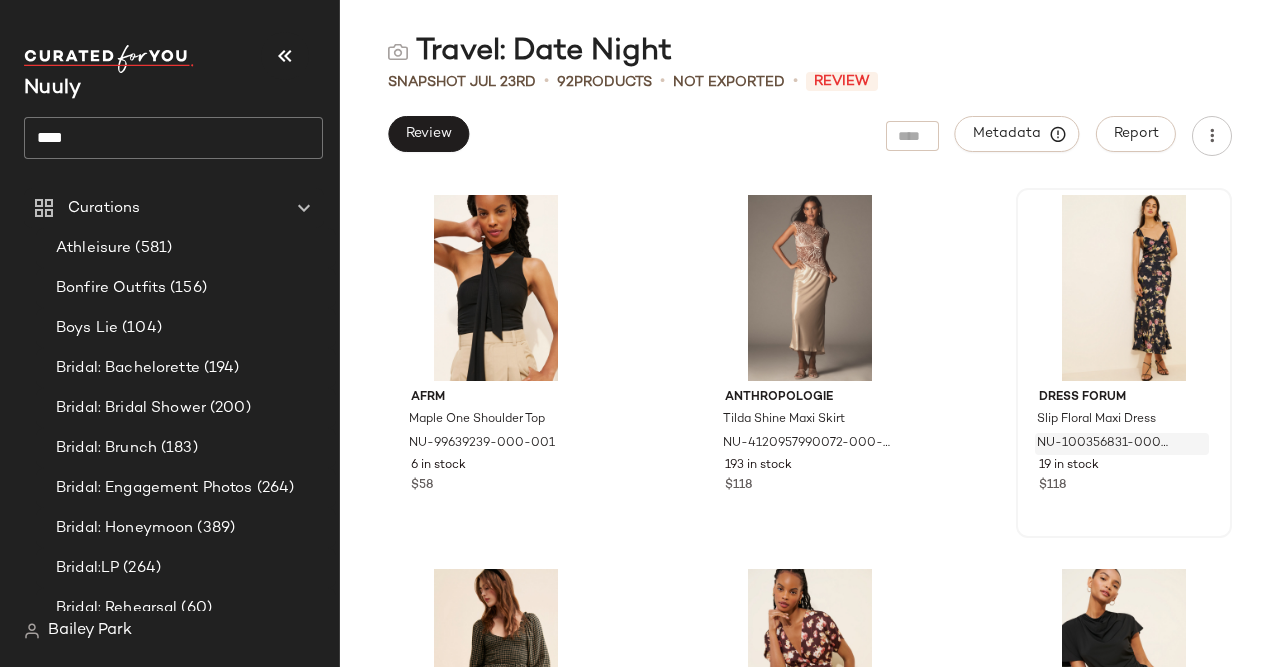 scroll, scrollTop: 0, scrollLeft: 0, axis: both 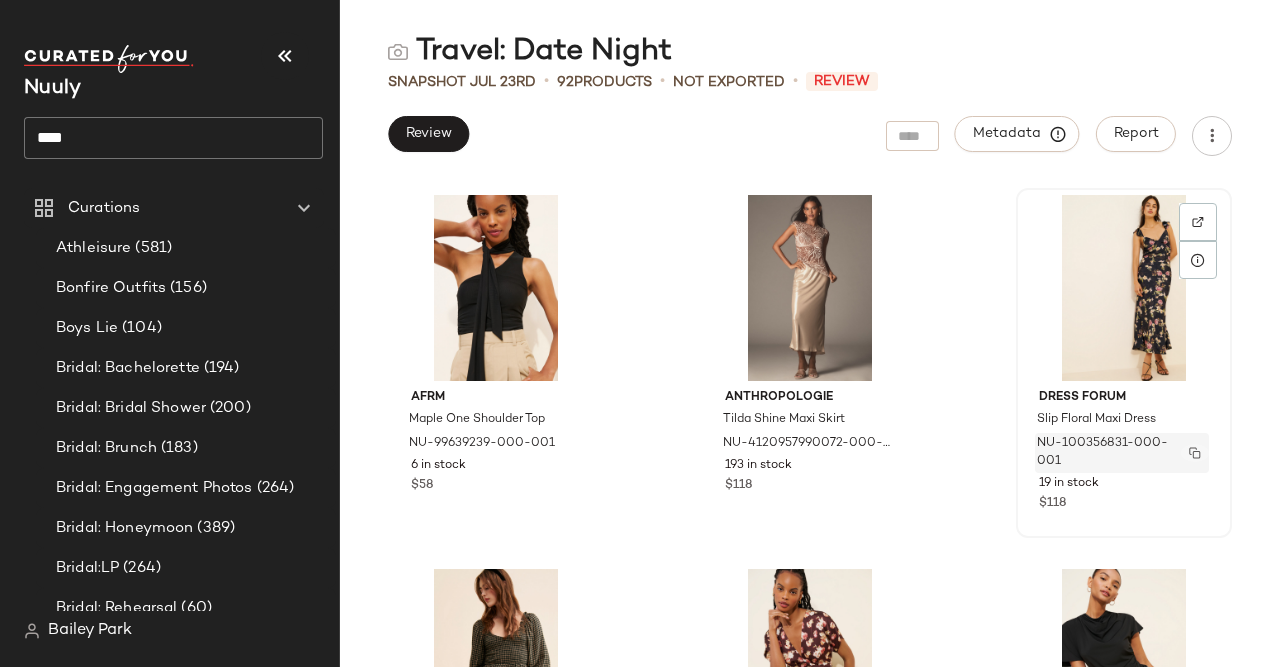 click 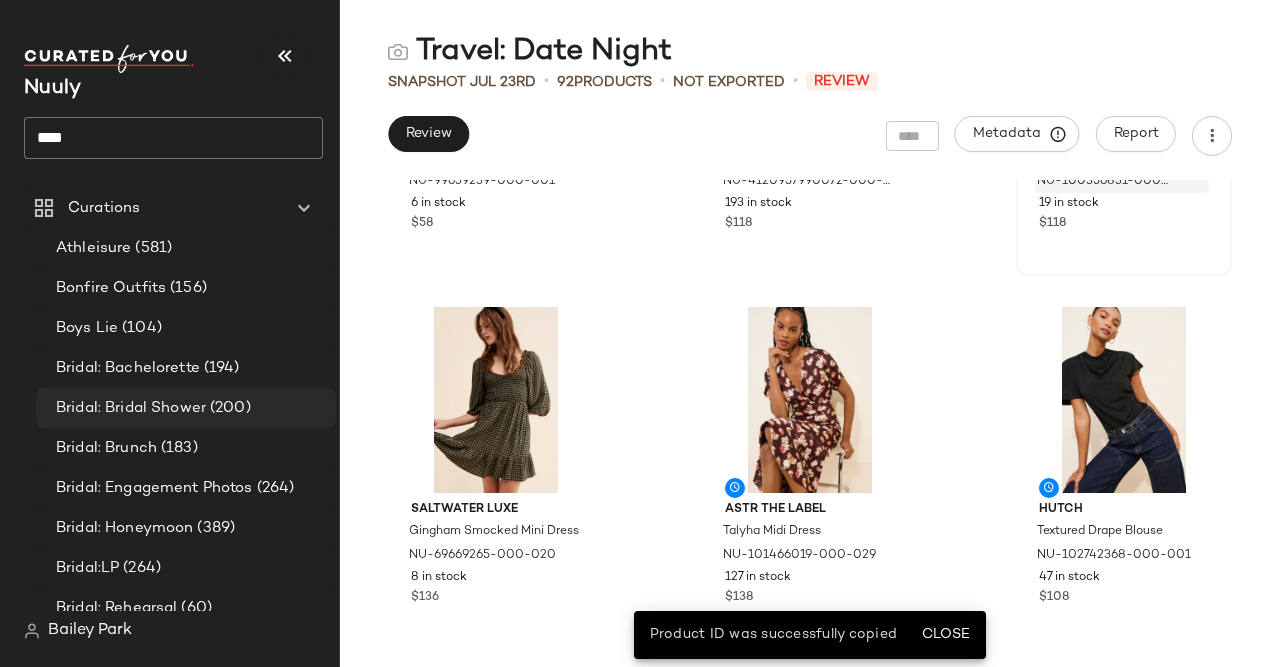 scroll, scrollTop: 270, scrollLeft: 0, axis: vertical 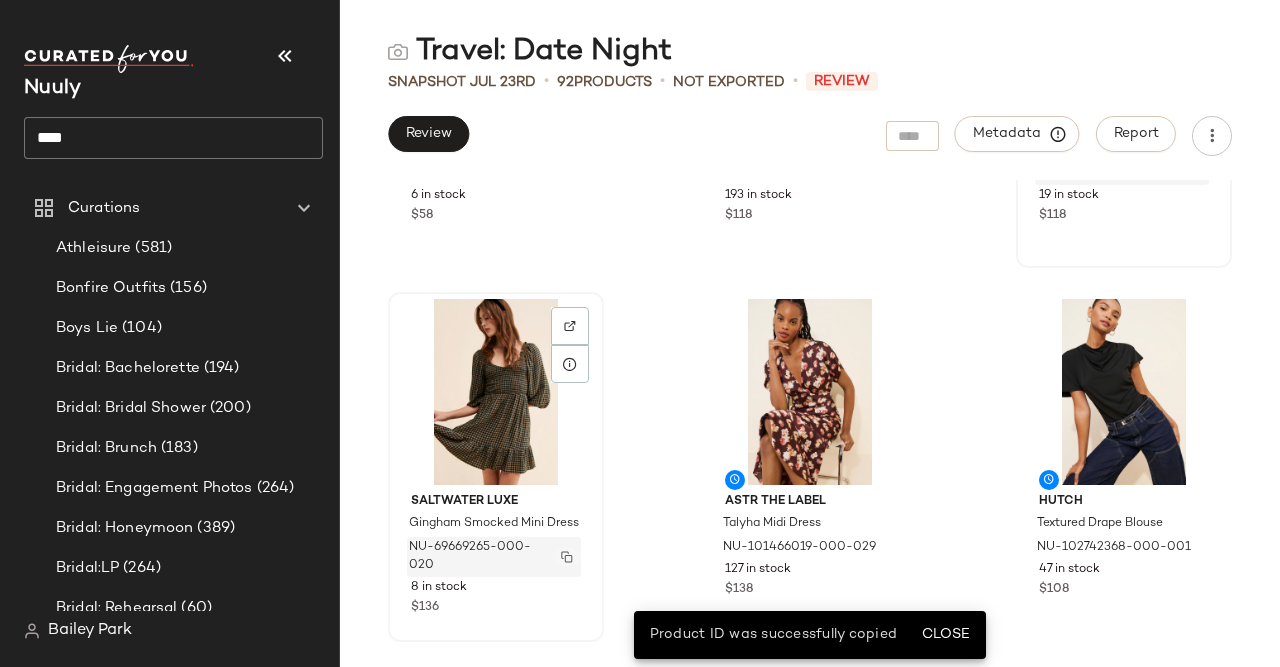 drag, startPoint x: 565, startPoint y: 553, endPoint x: 524, endPoint y: 542, distance: 42.44997 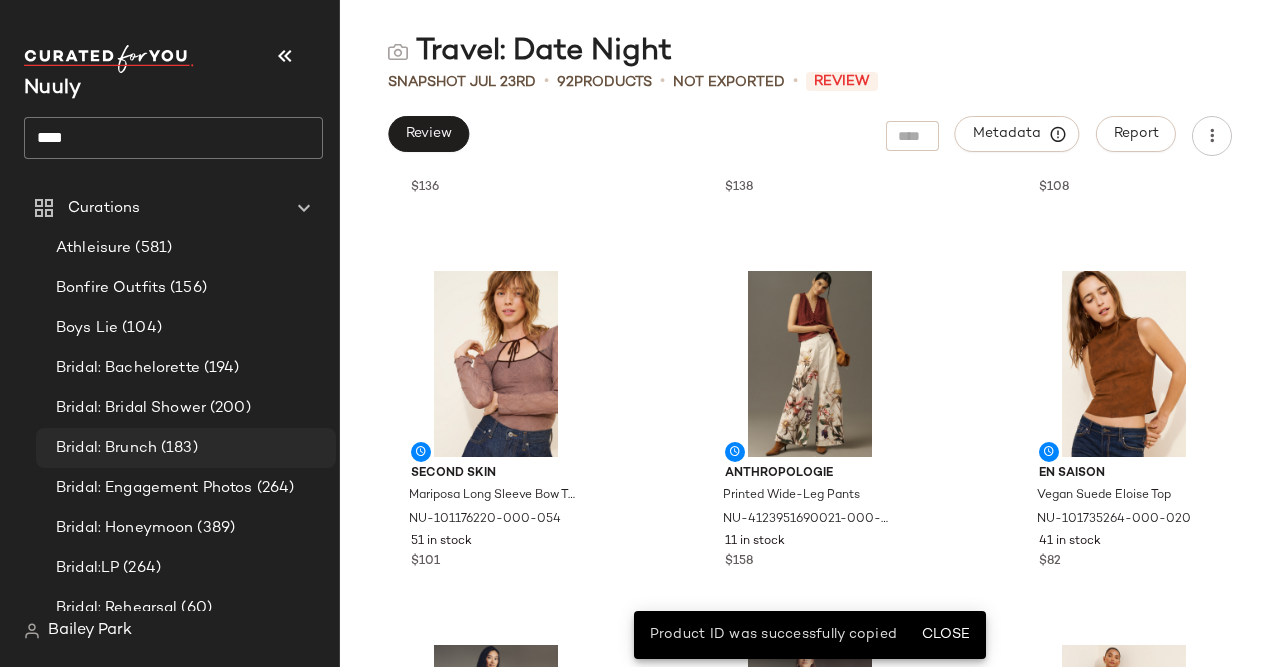 scroll, scrollTop: 734, scrollLeft: 0, axis: vertical 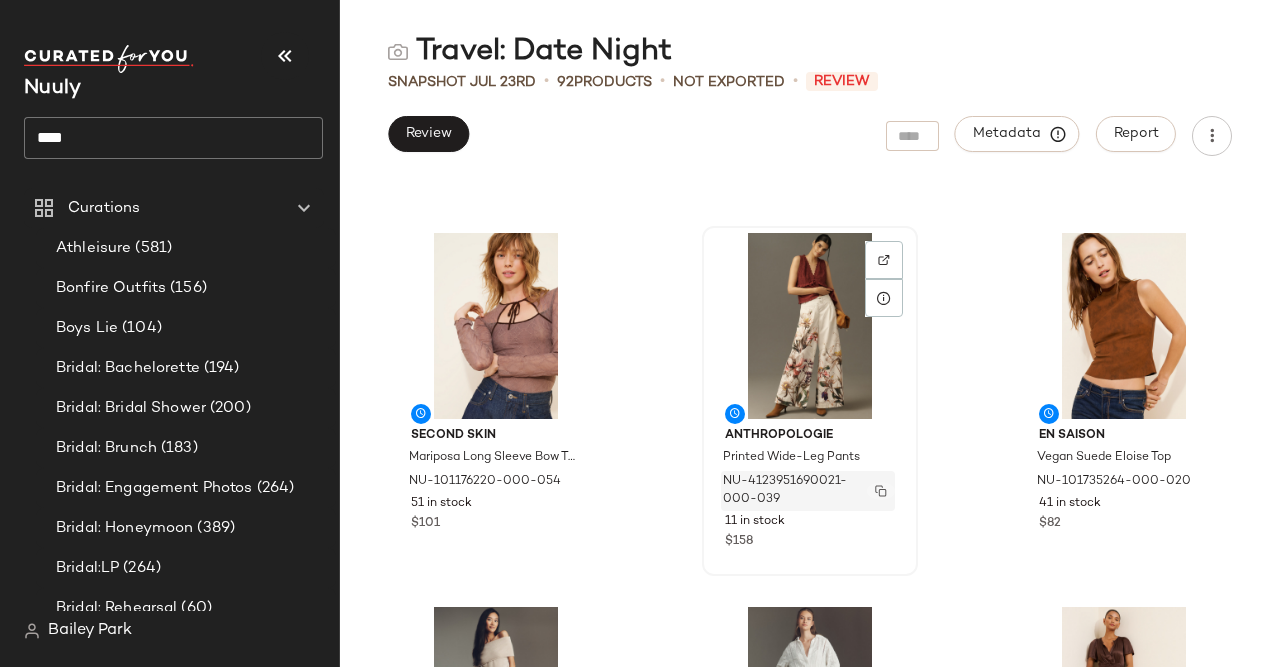 drag, startPoint x: 876, startPoint y: 487, endPoint x: 820, endPoint y: 488, distance: 56.008926 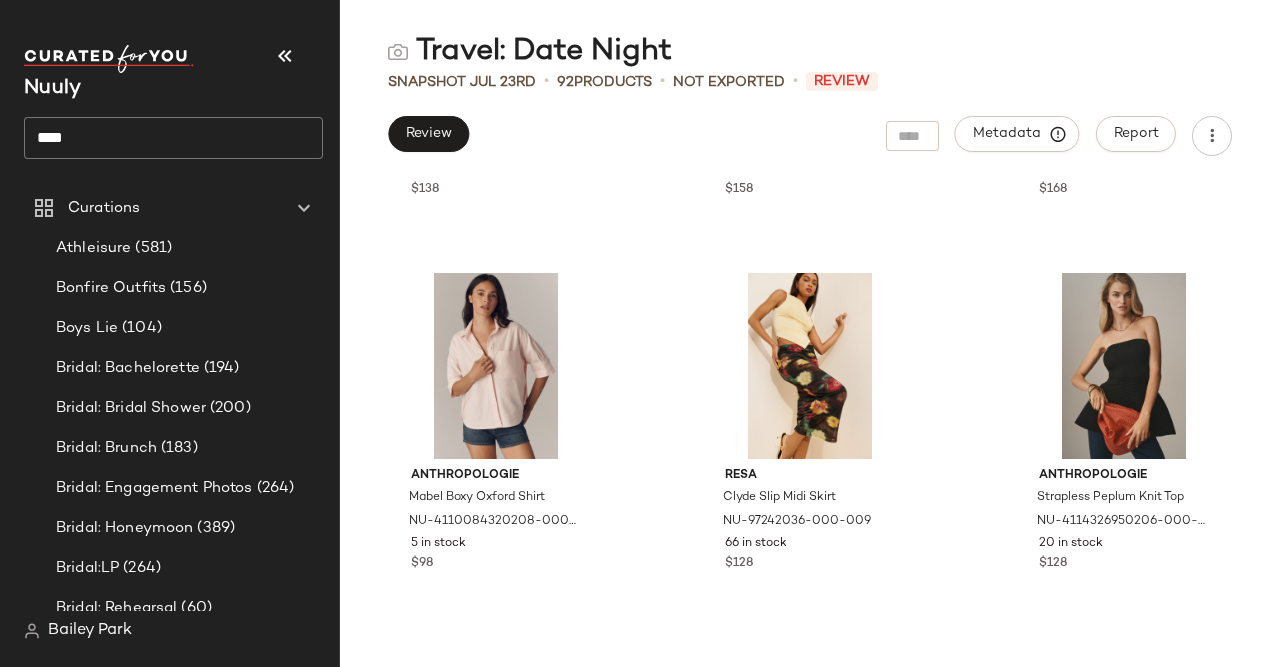 scroll, scrollTop: 1446, scrollLeft: 0, axis: vertical 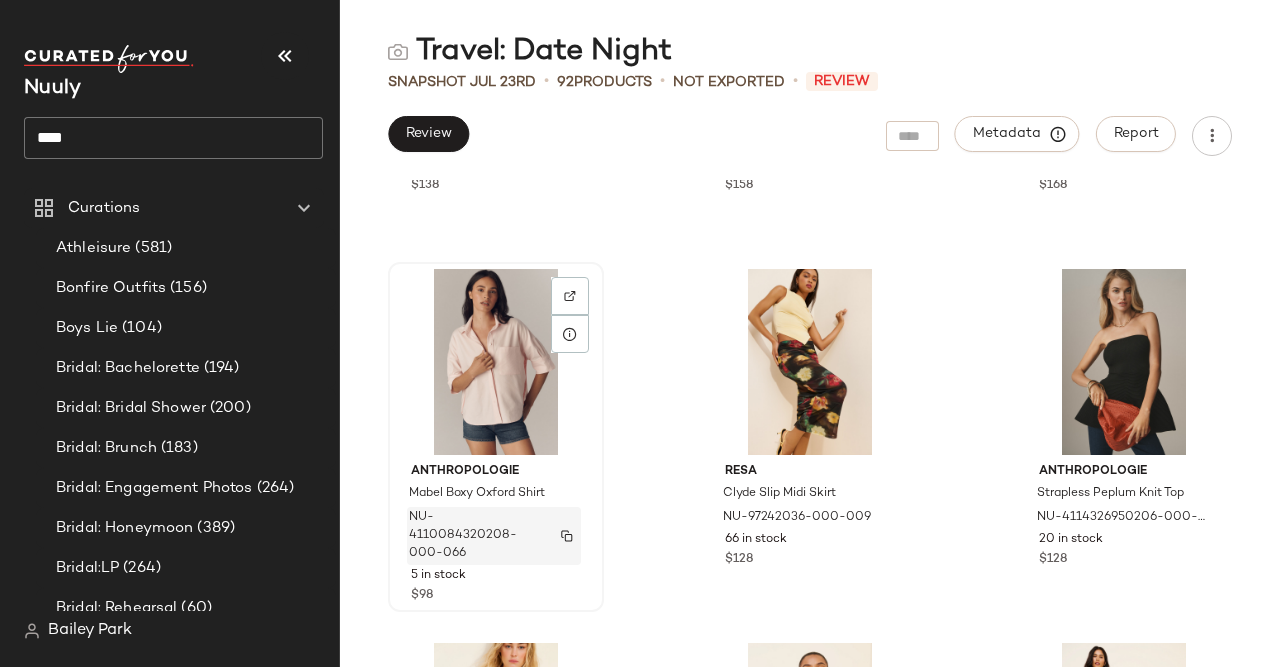 click 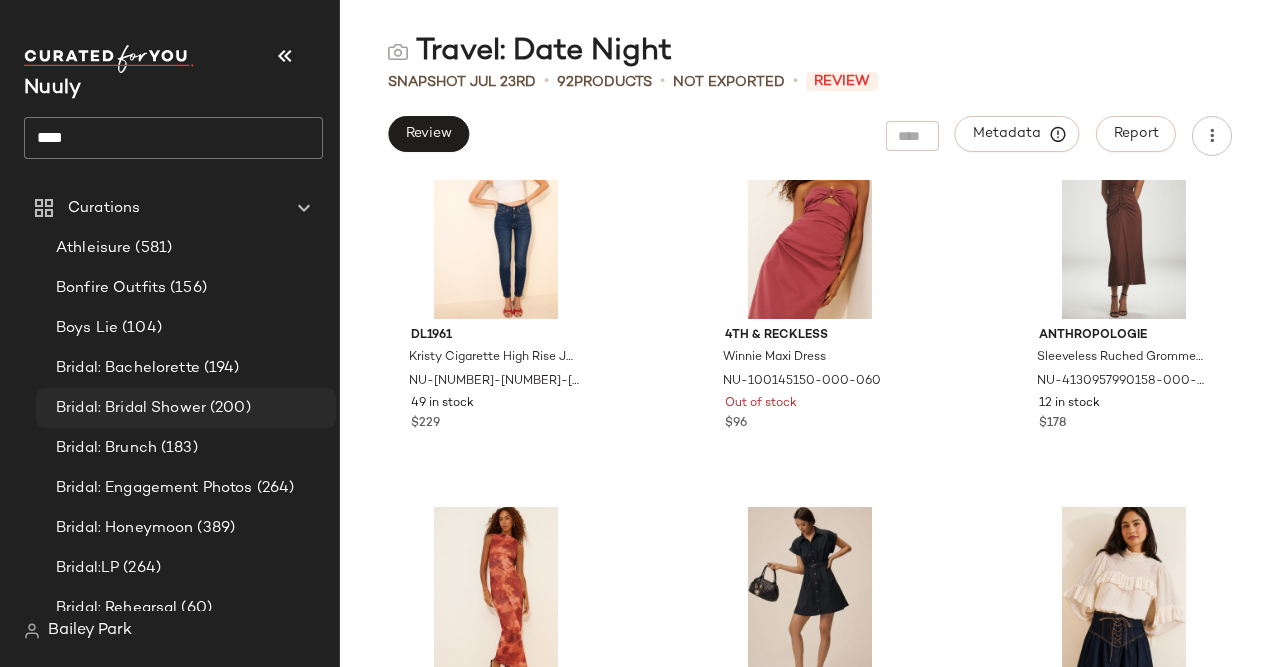 scroll, scrollTop: 2854, scrollLeft: 0, axis: vertical 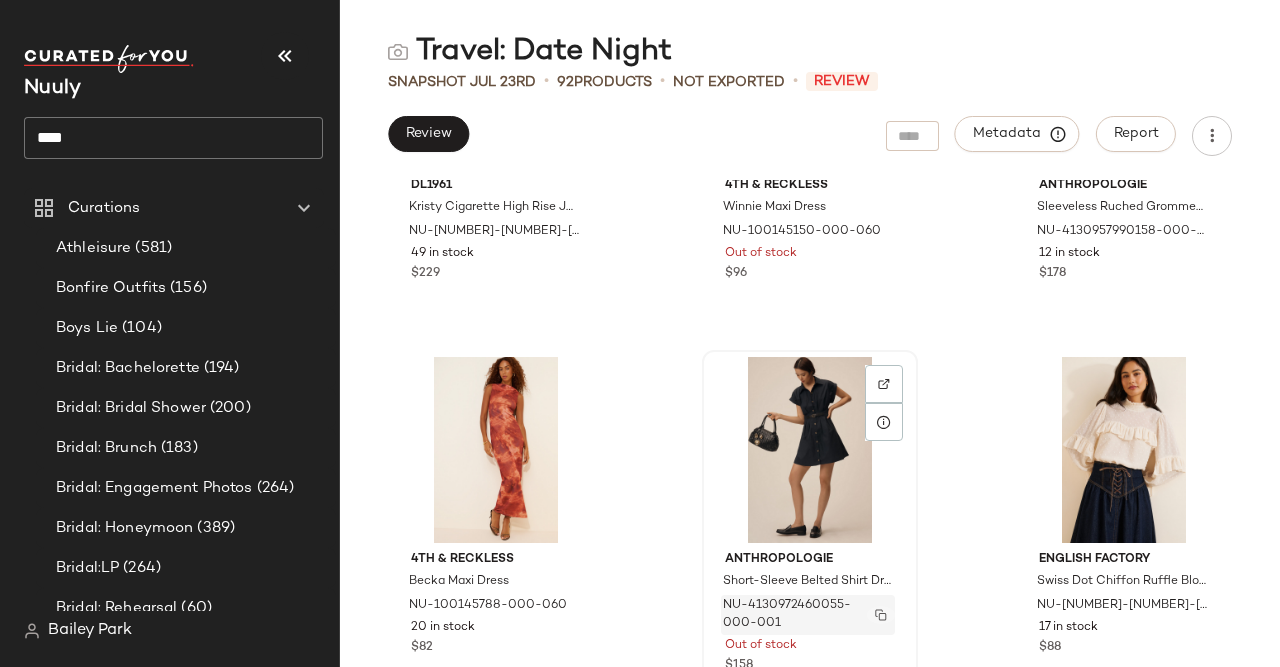 click at bounding box center [881, 615] 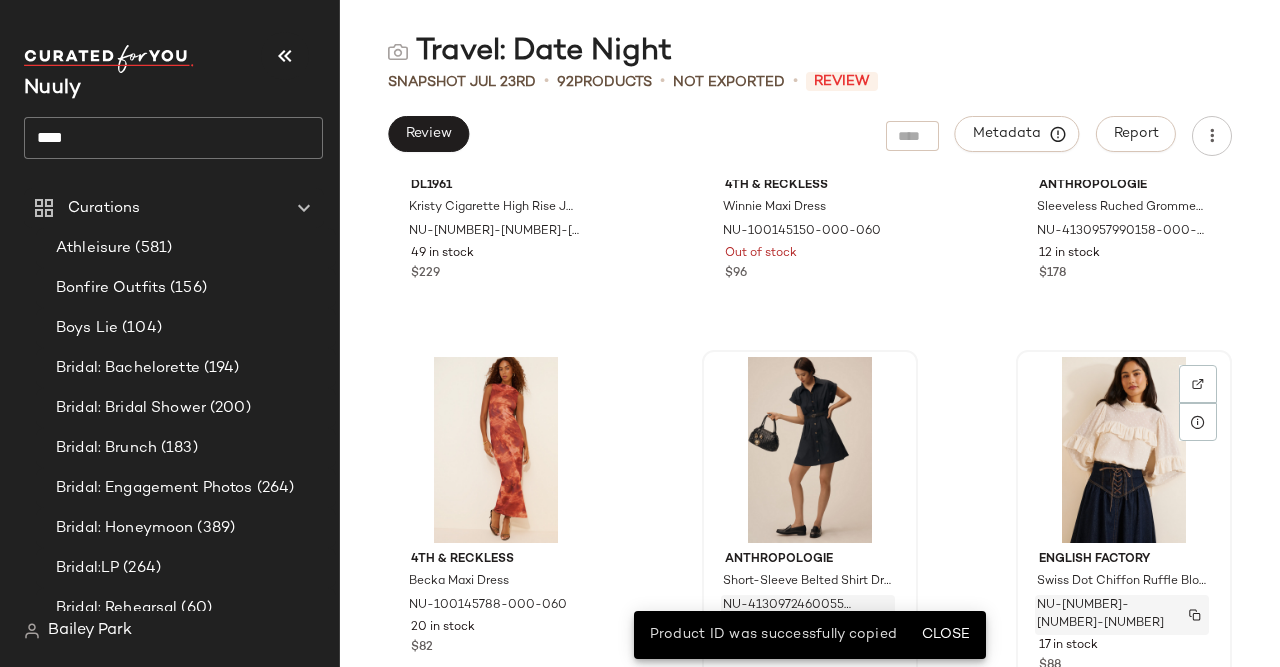 drag, startPoint x: 1191, startPoint y: 614, endPoint x: 1166, endPoint y: 617, distance: 25.179358 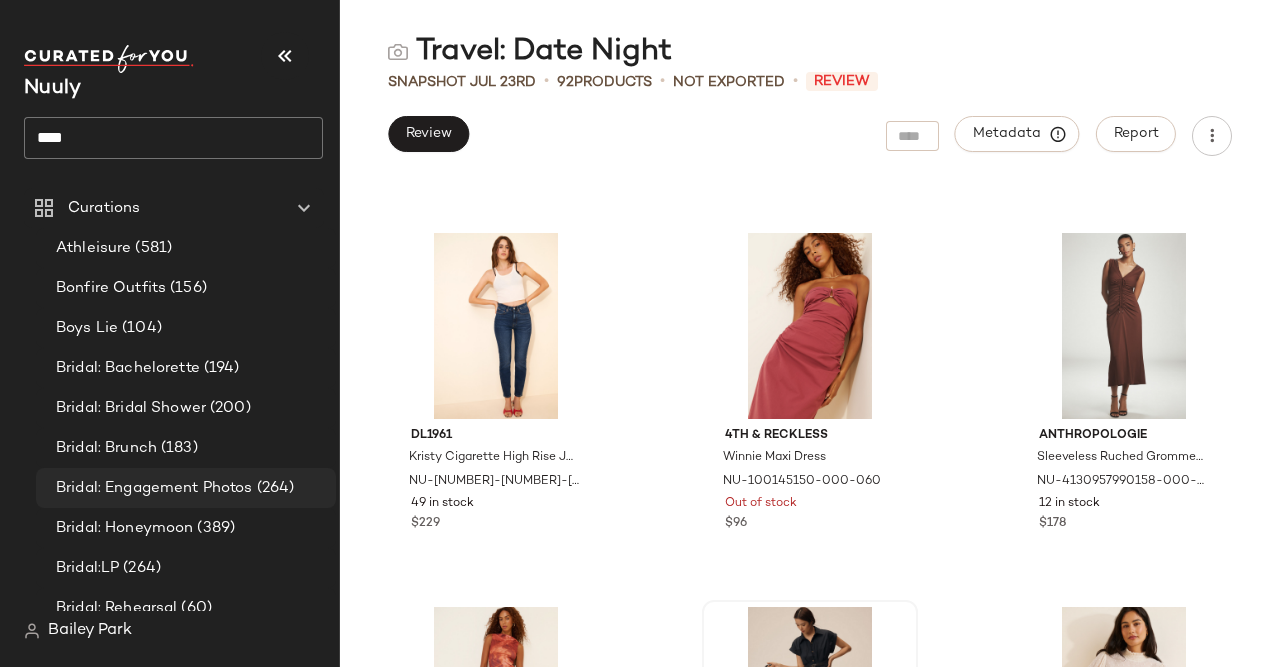 scroll, scrollTop: 2350, scrollLeft: 0, axis: vertical 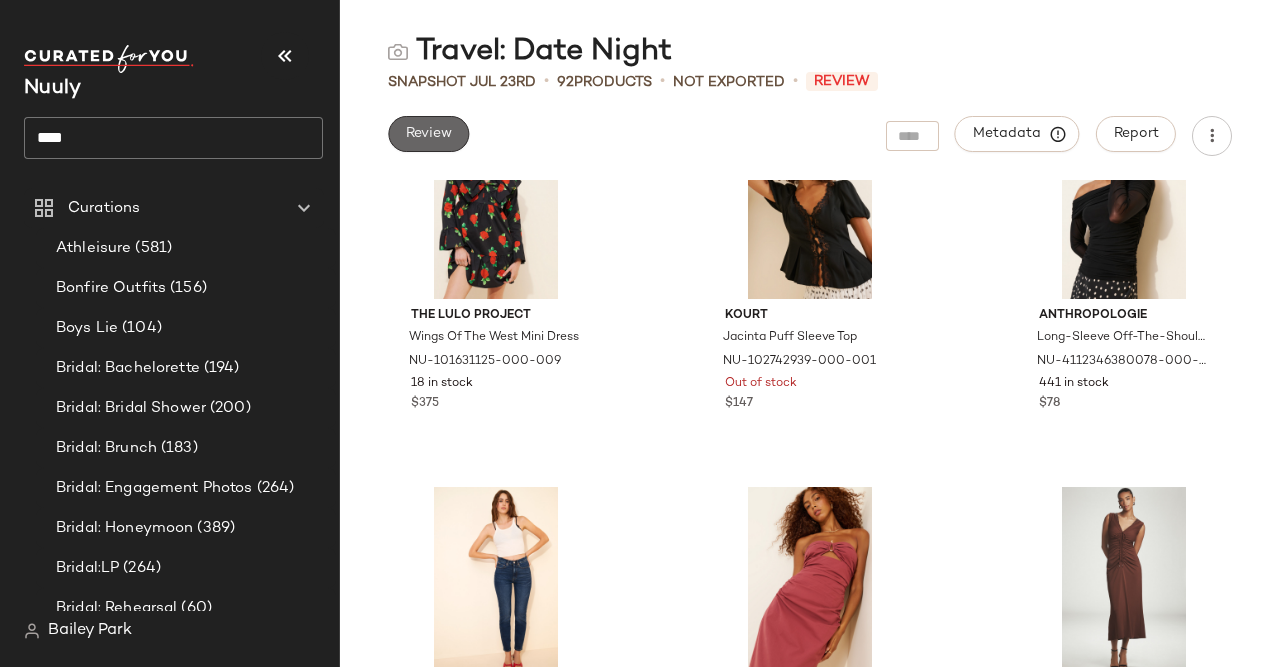 click on "Review" 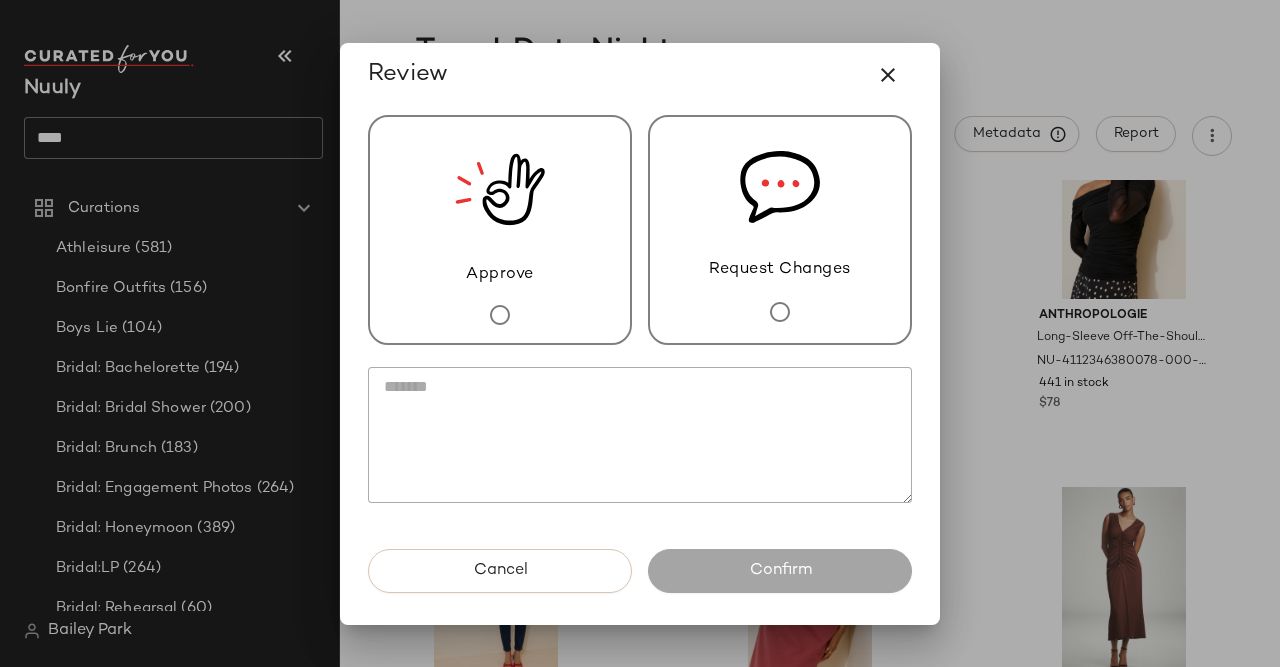 drag, startPoint x: 770, startPoint y: 281, endPoint x: 753, endPoint y: 296, distance: 22.671568 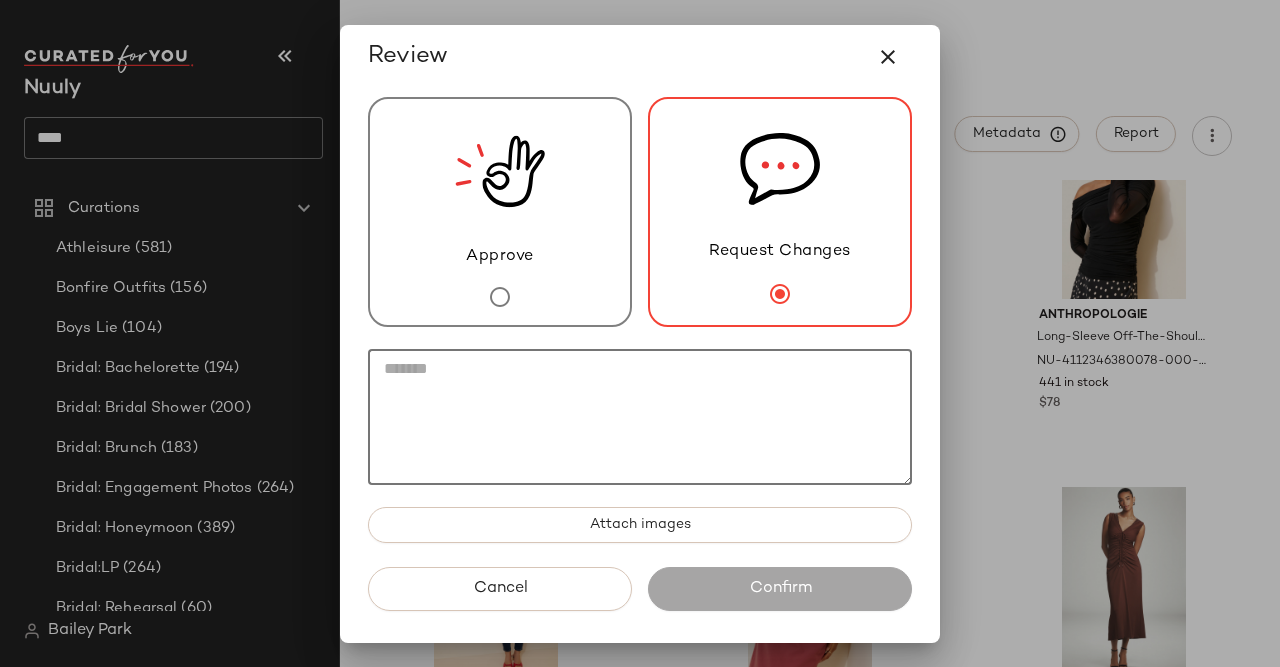 click 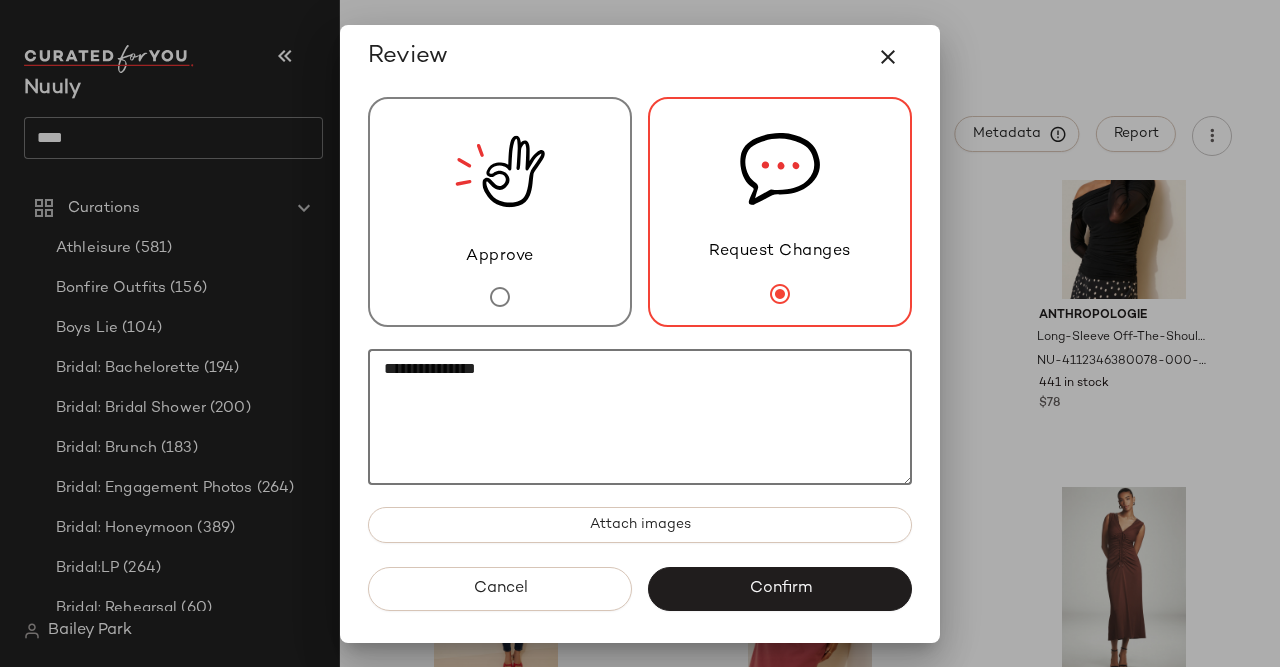 type on "**********" 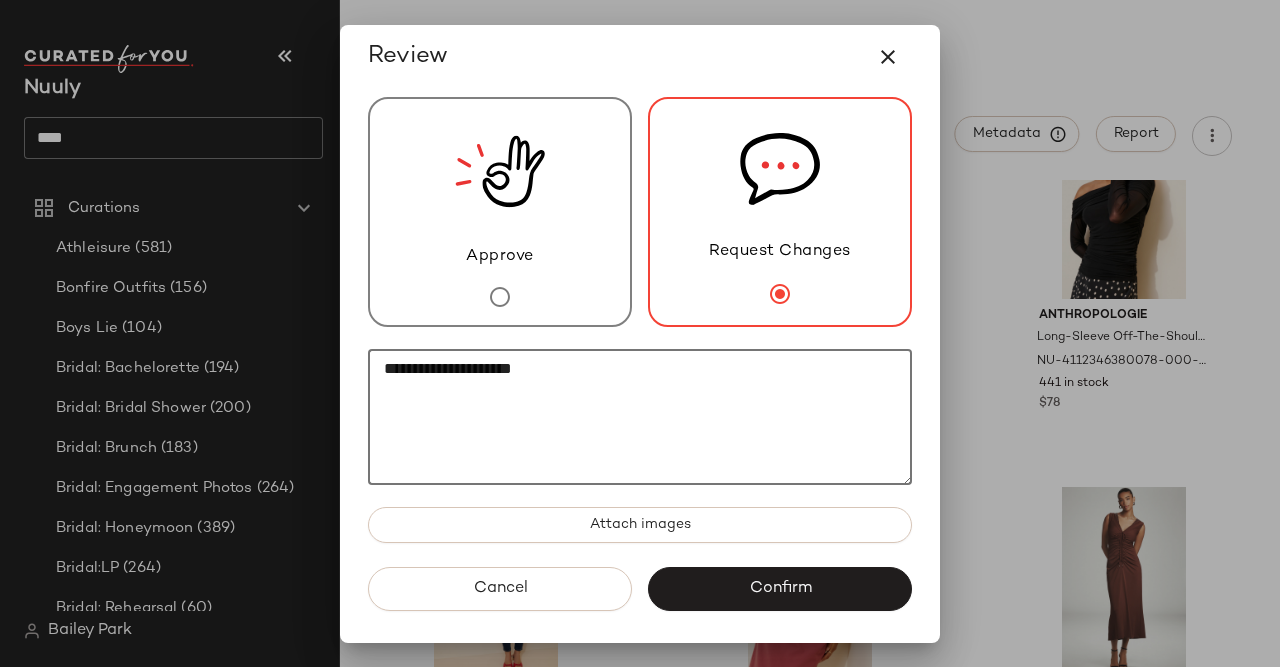 type on "**********" 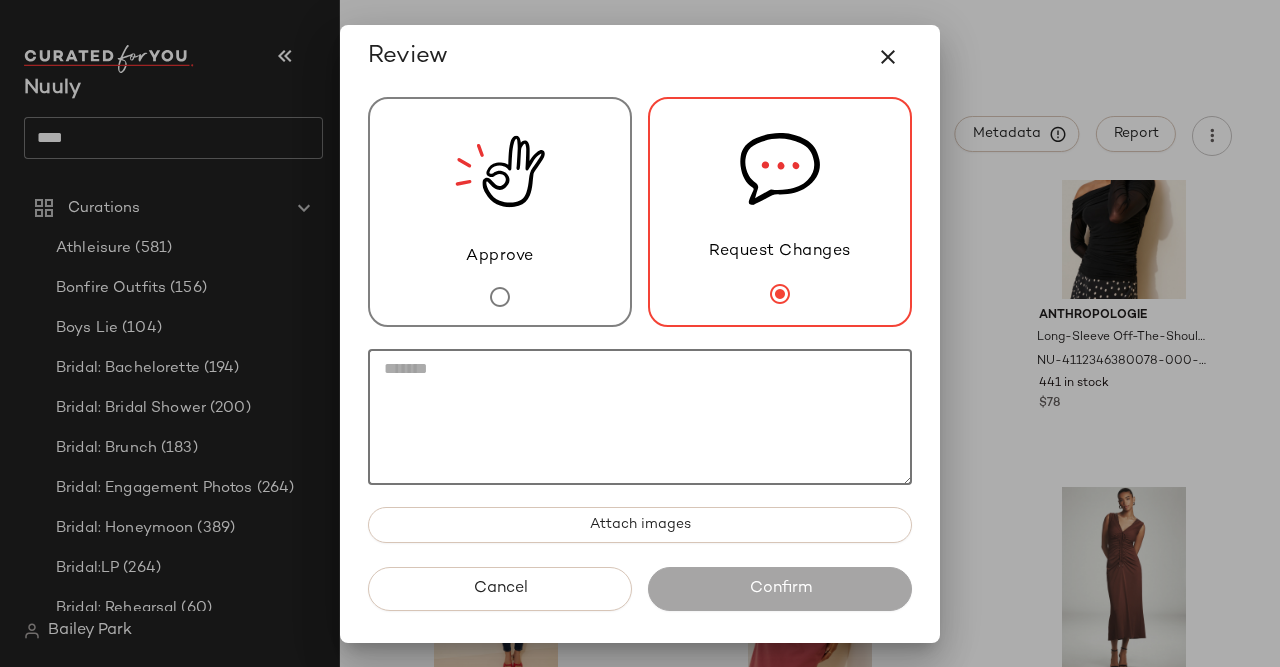 type on "*" 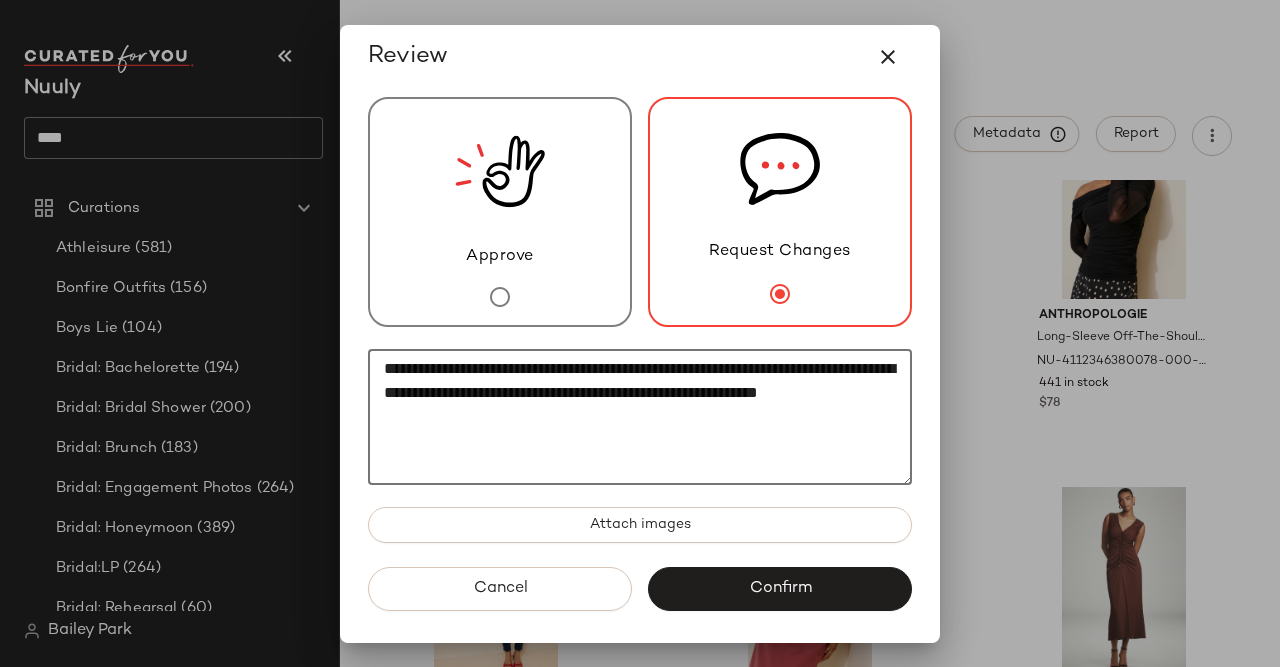 paste on "**********" 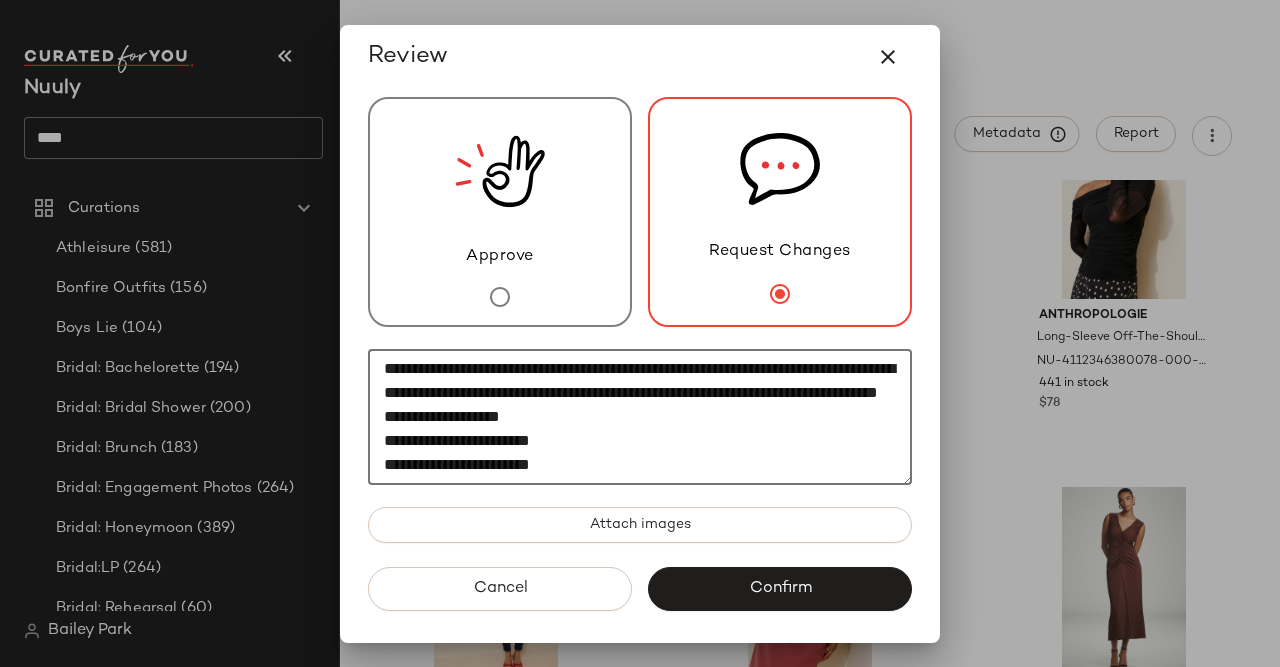 scroll, scrollTop: 0, scrollLeft: 0, axis: both 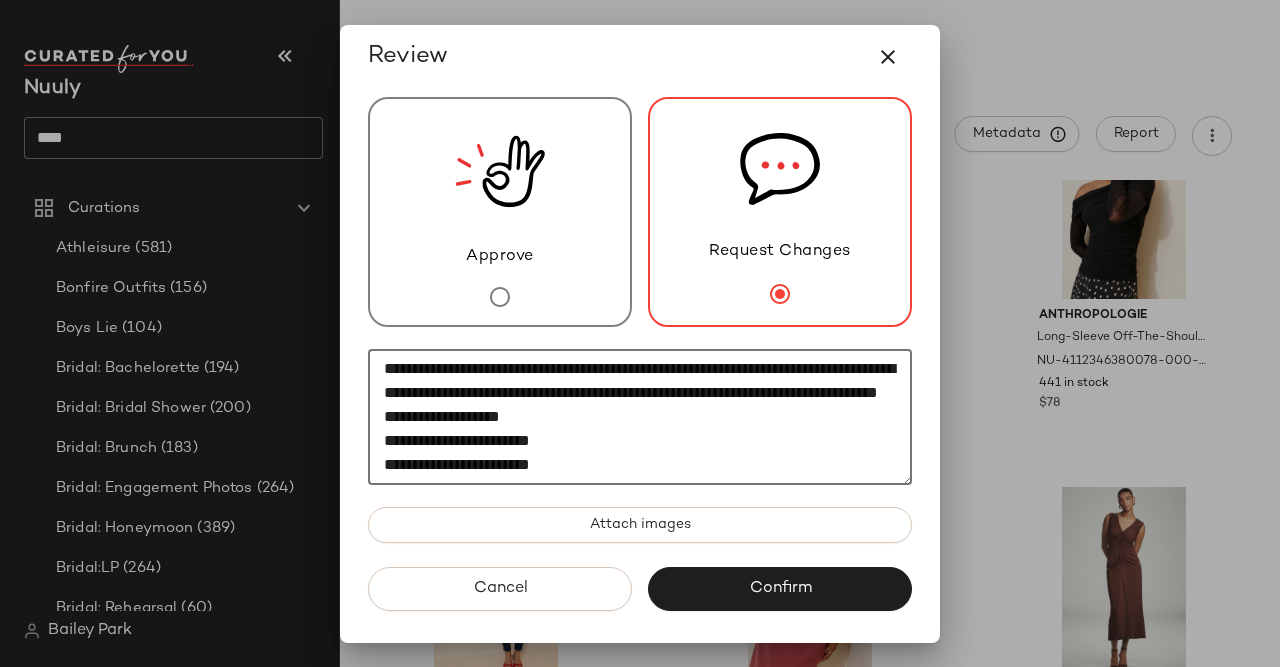 click on "**********" 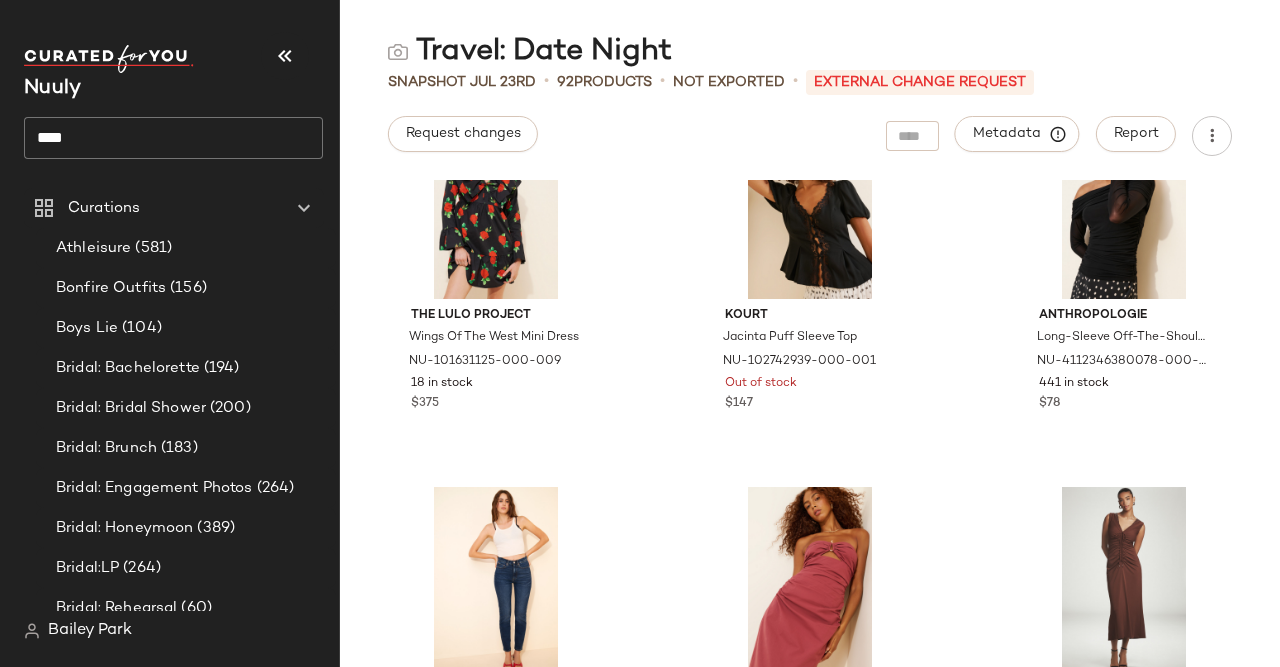 click on "****" 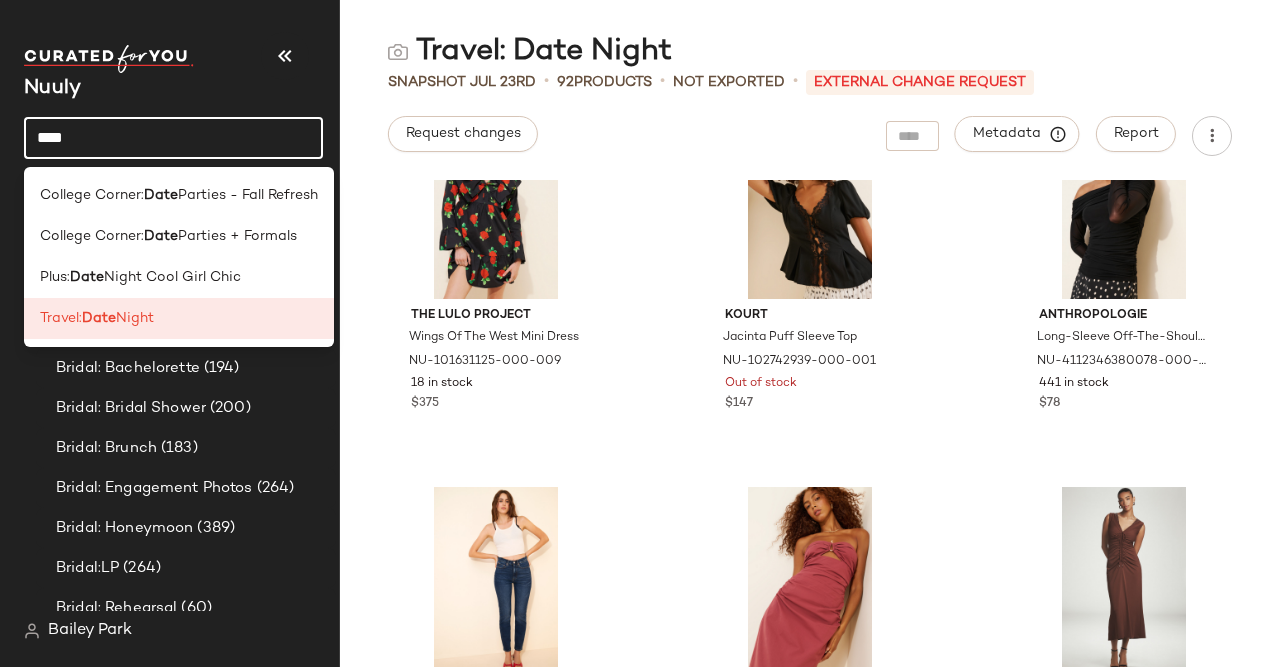 click on "****" 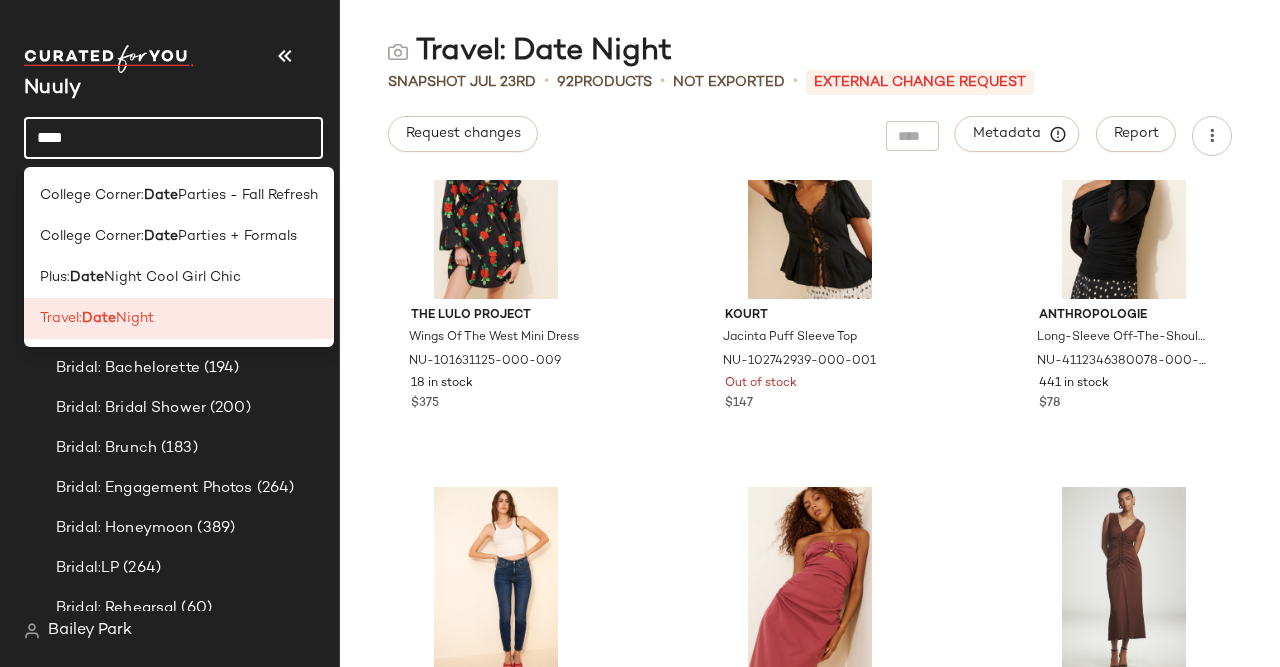 click on "****" 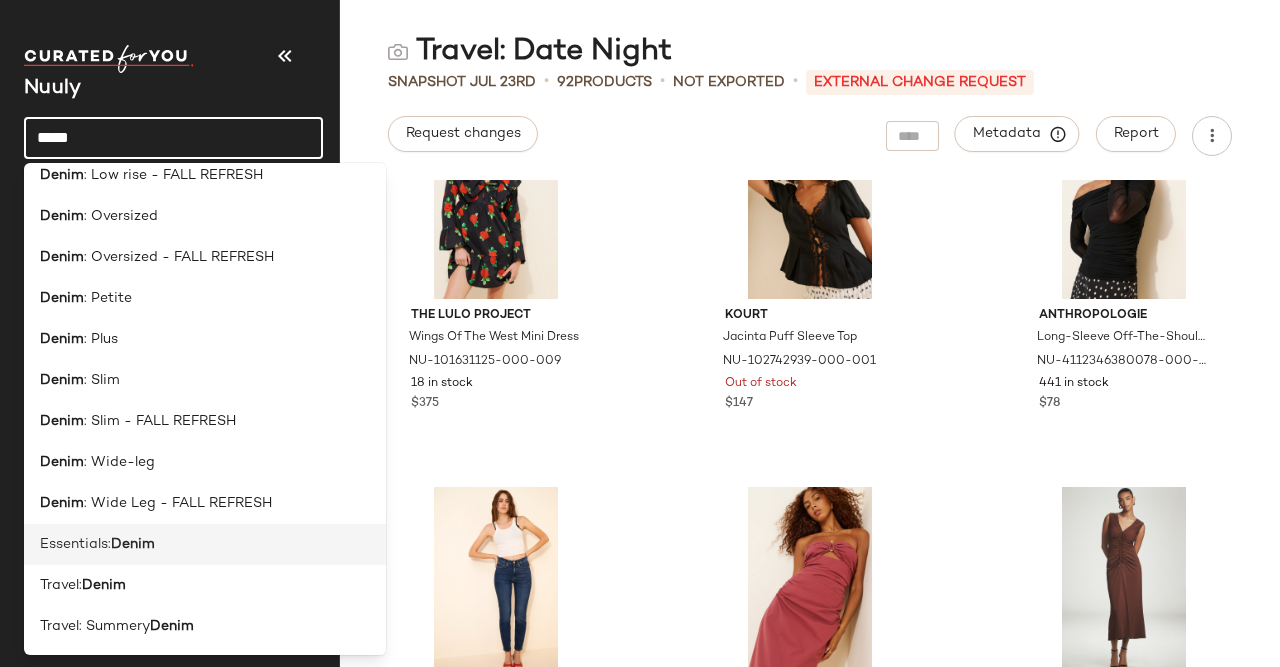 scroll, scrollTop: 796, scrollLeft: 0, axis: vertical 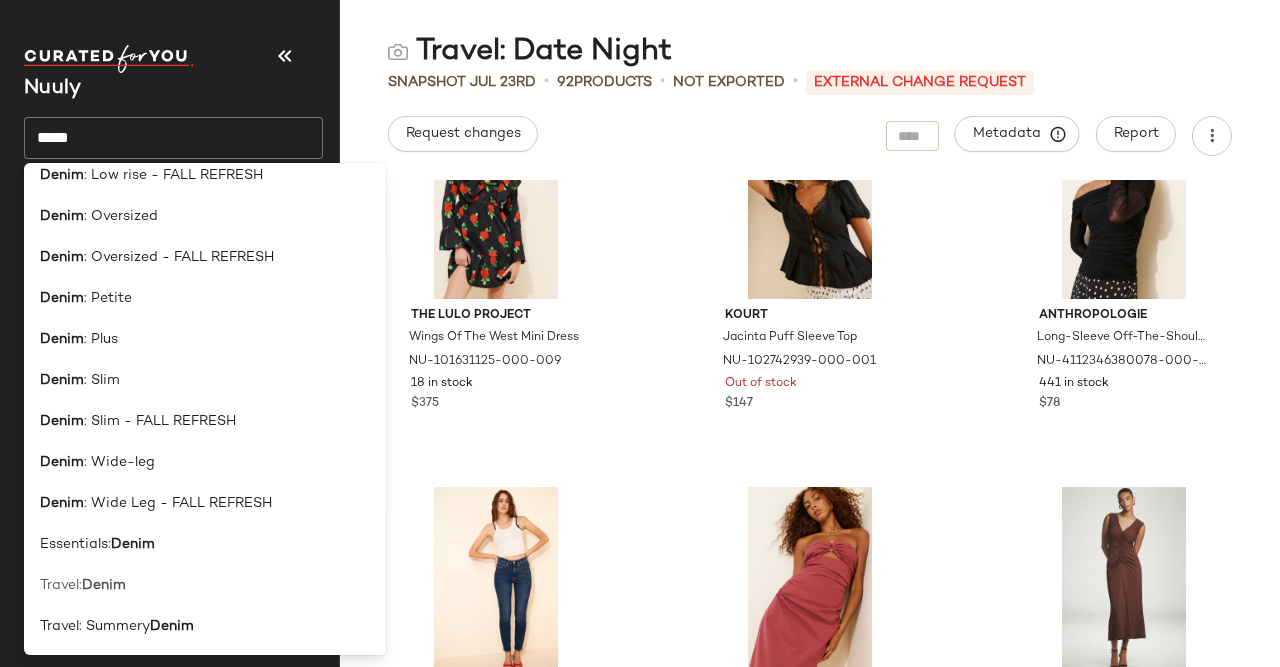 click on "Travel:  Denim" 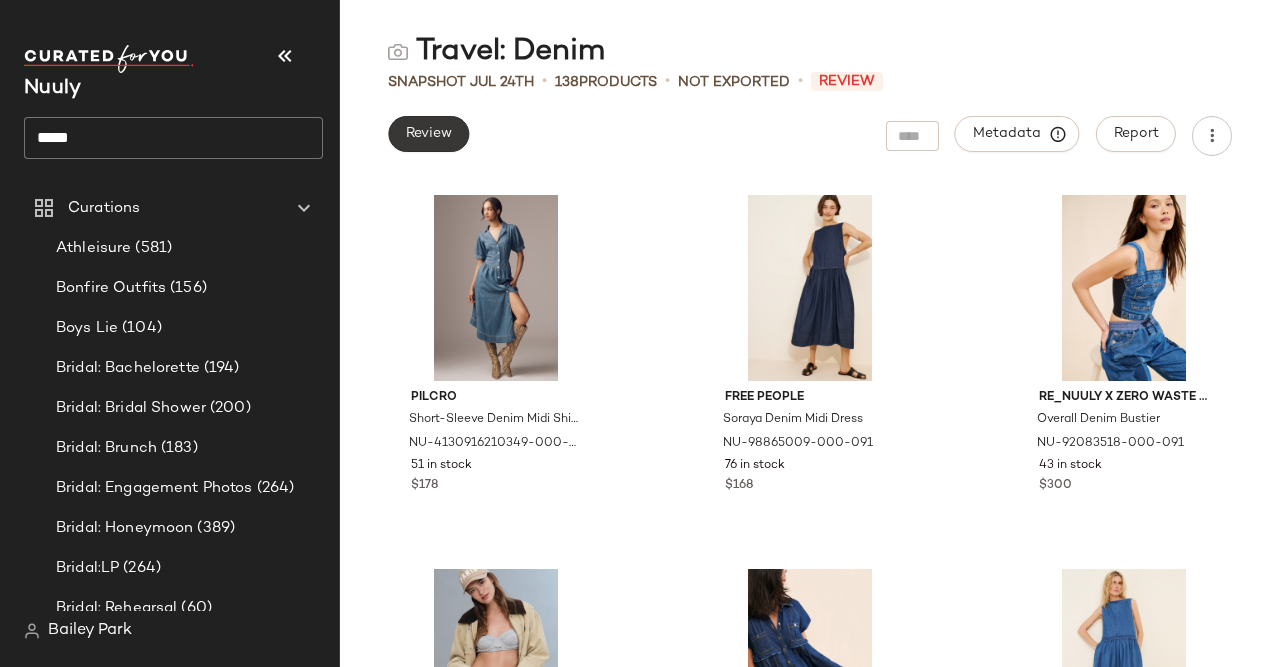 click on "Review" 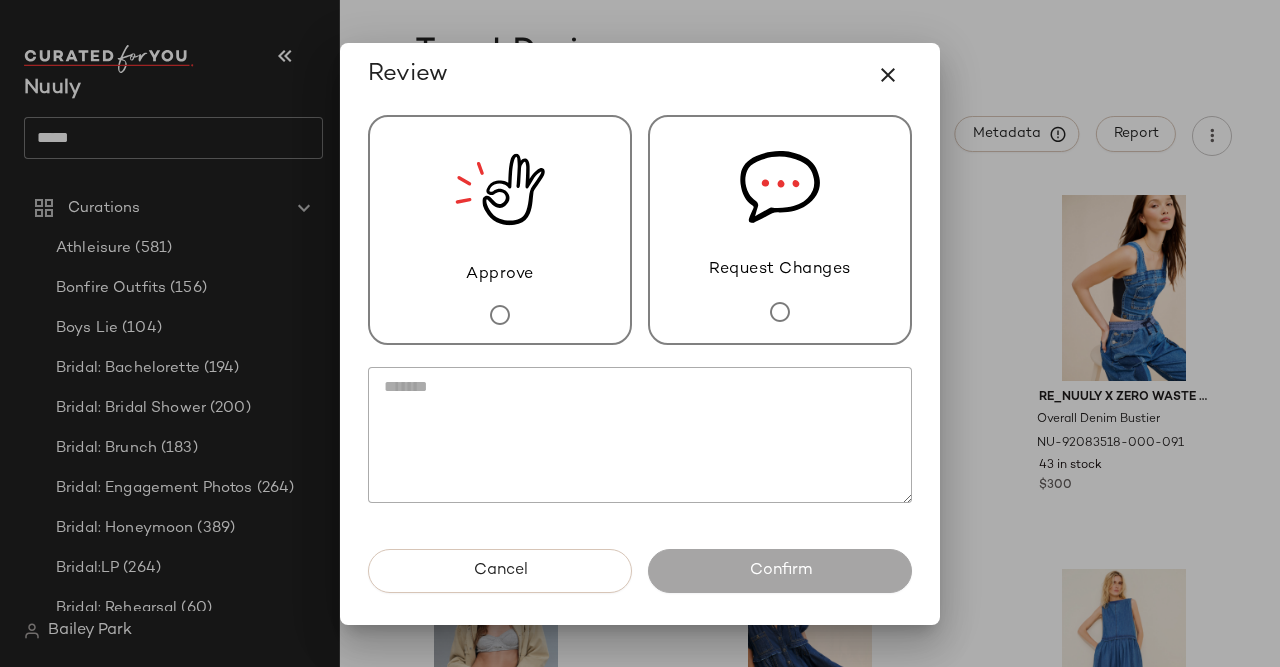 click 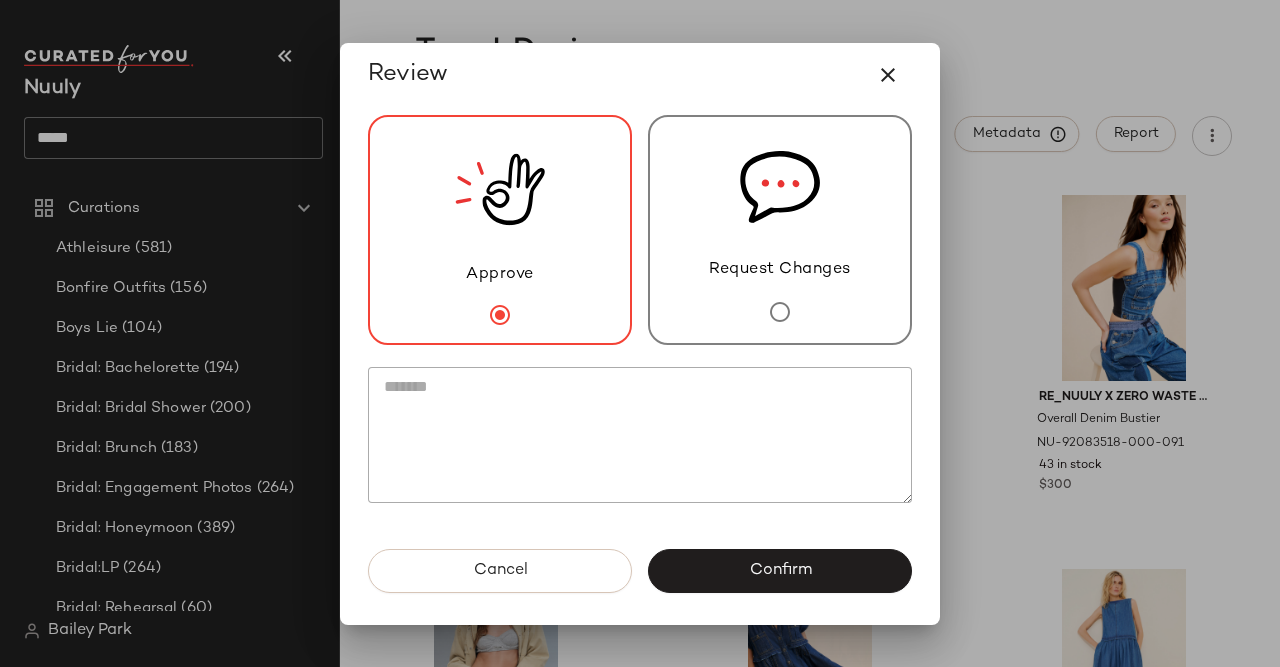 click on "Cancel   Confirm" 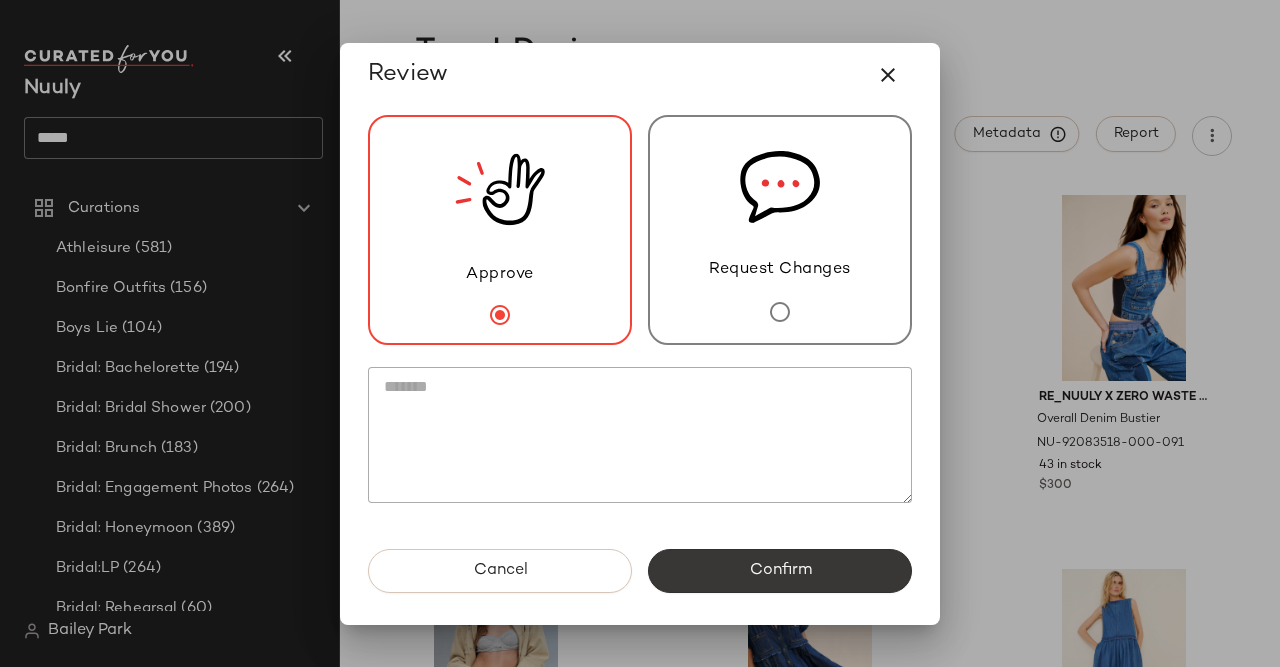 click on "Confirm" 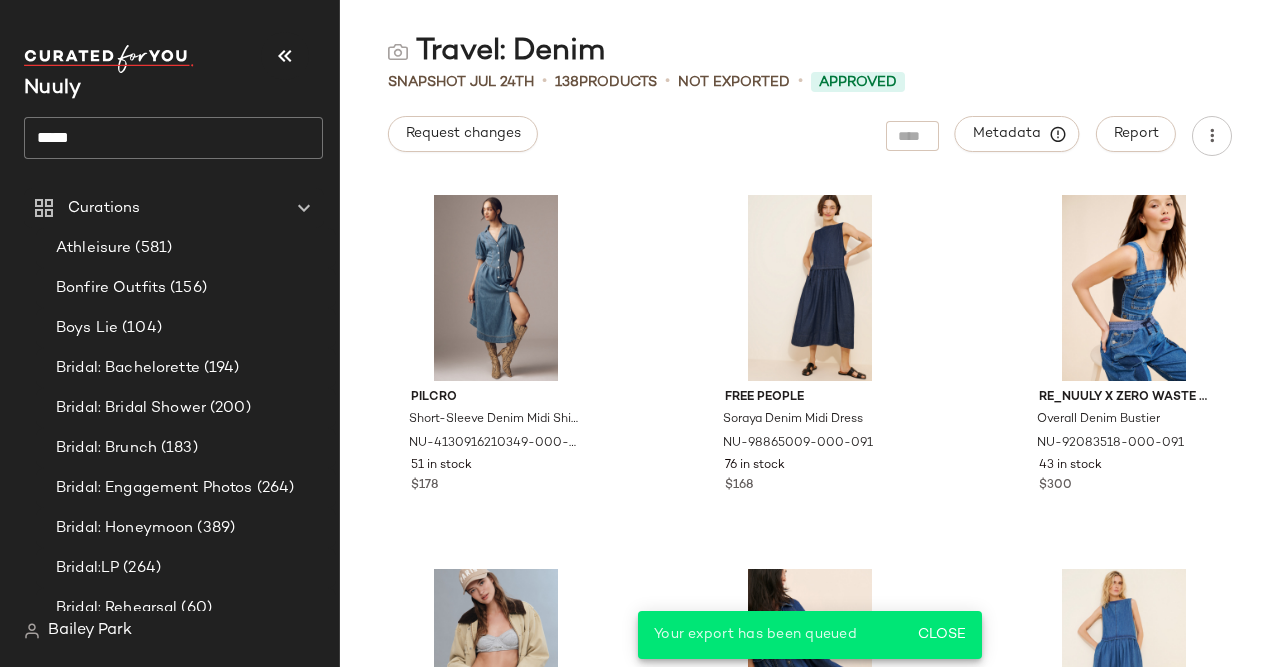 click on "*****" 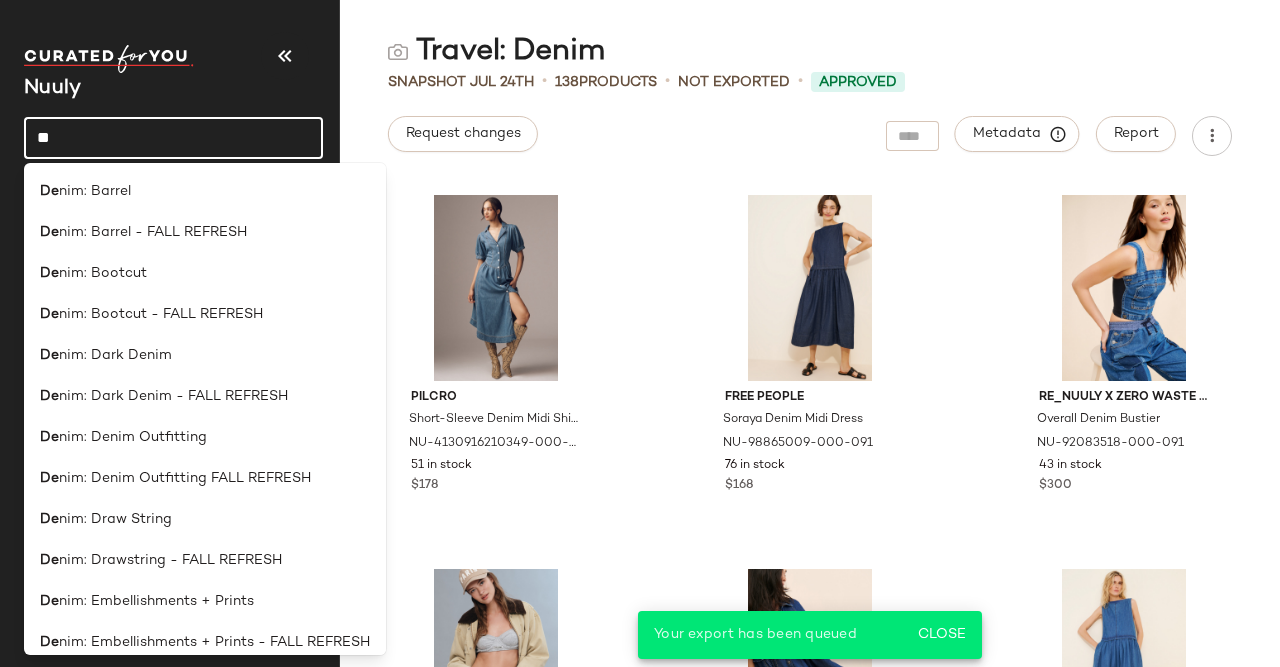 type on "*" 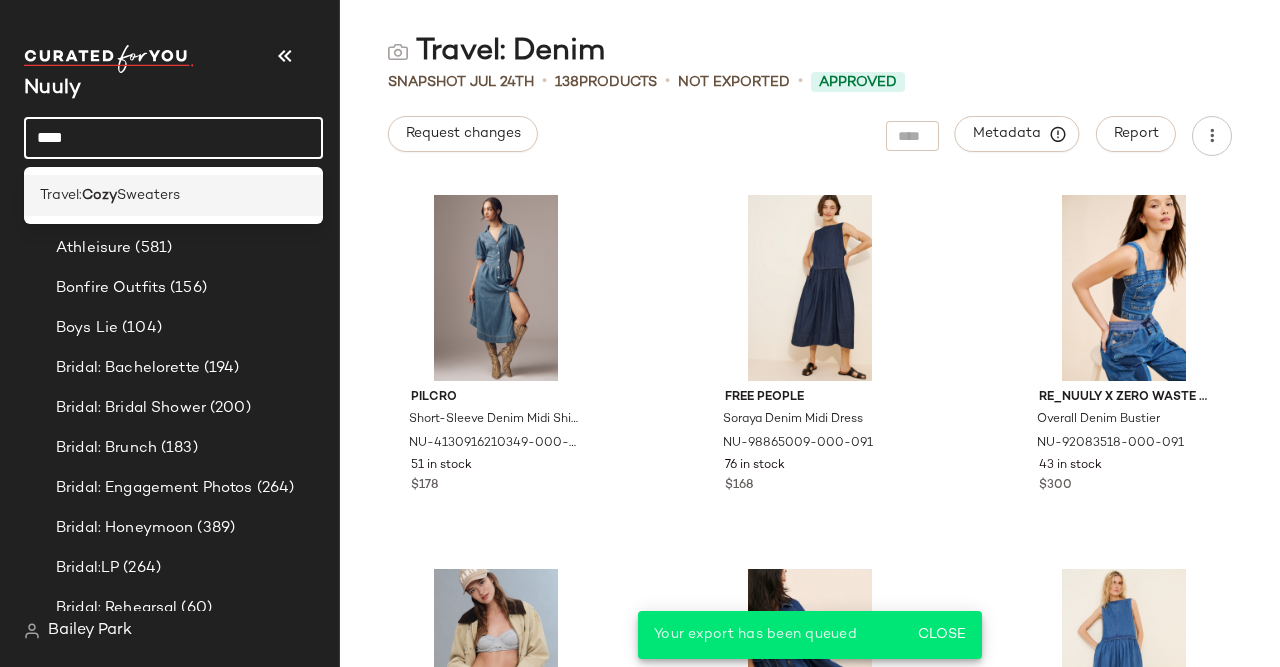 type on "****" 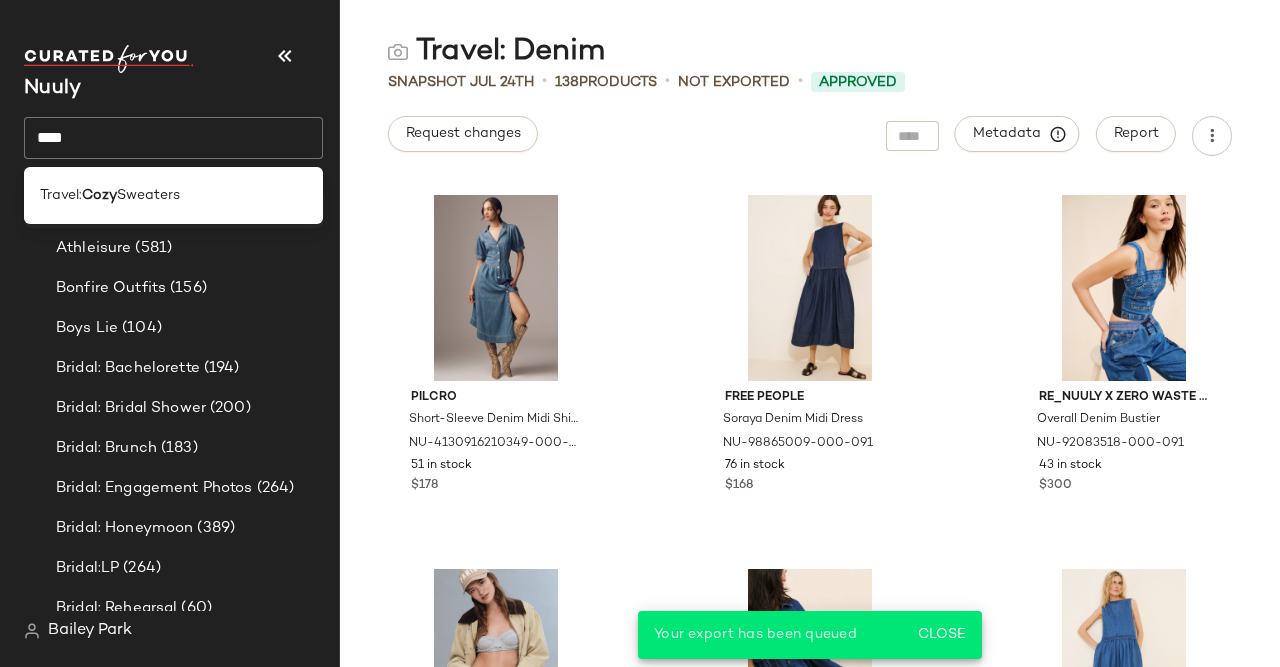 click on "Travel:  Cozy  Sweaters" 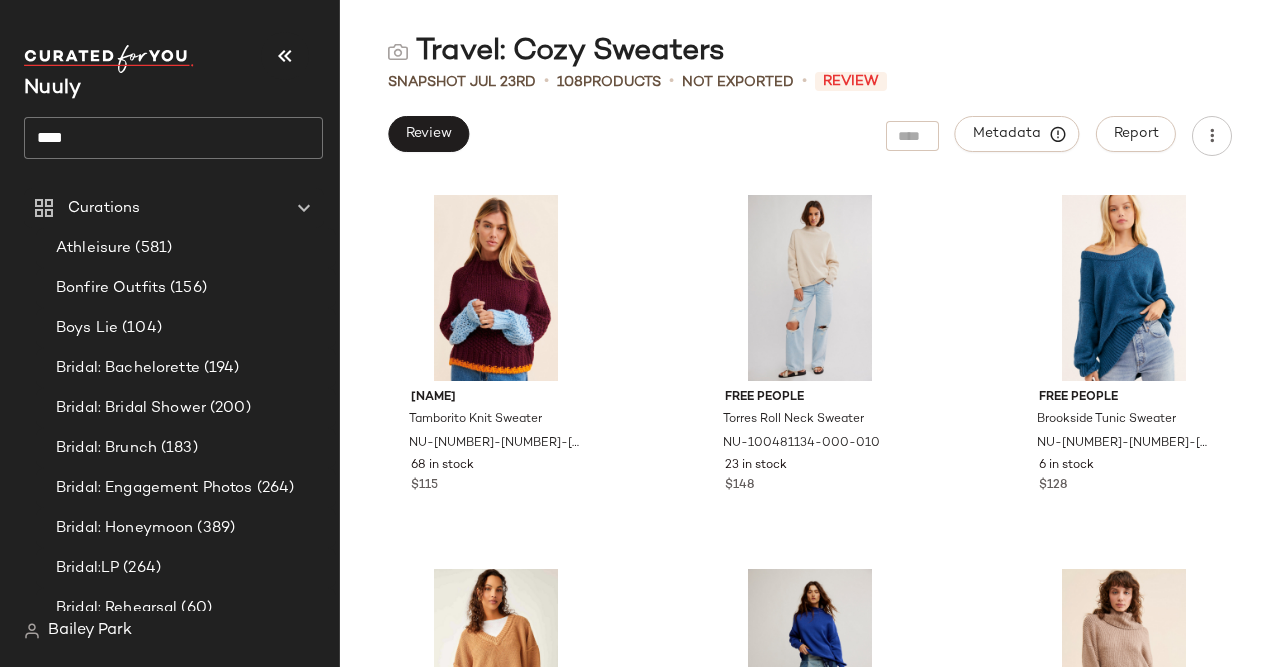 scroll, scrollTop: 0, scrollLeft: 0, axis: both 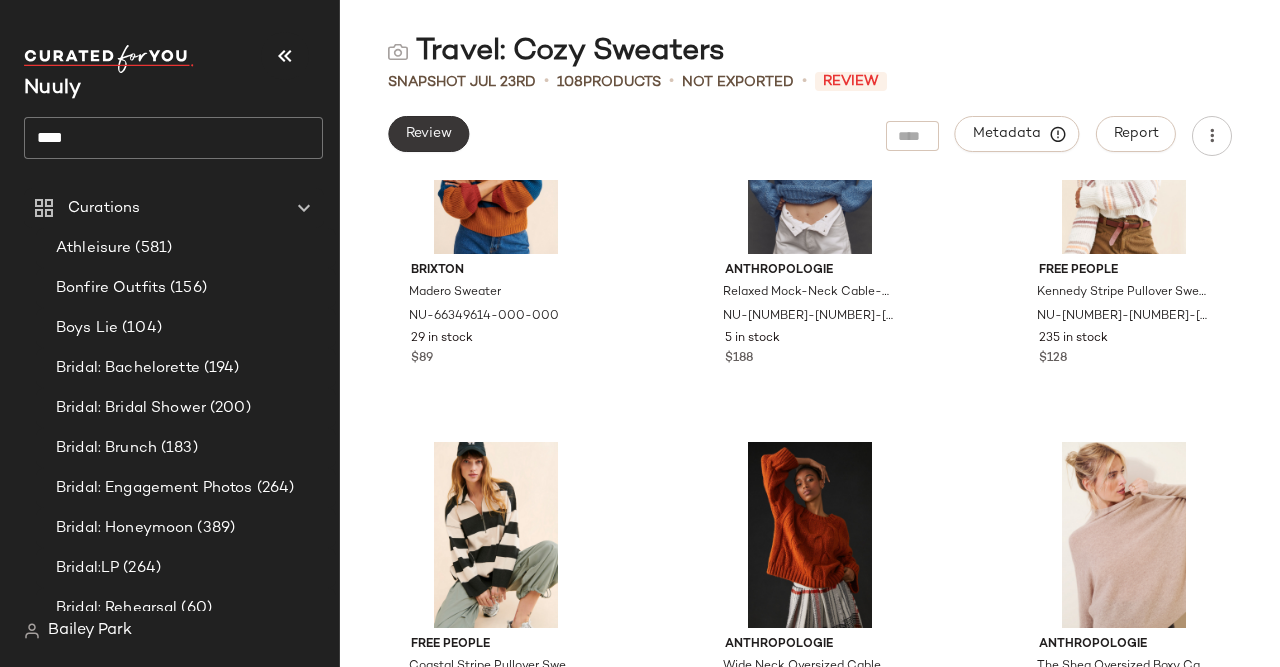 click on "Review" 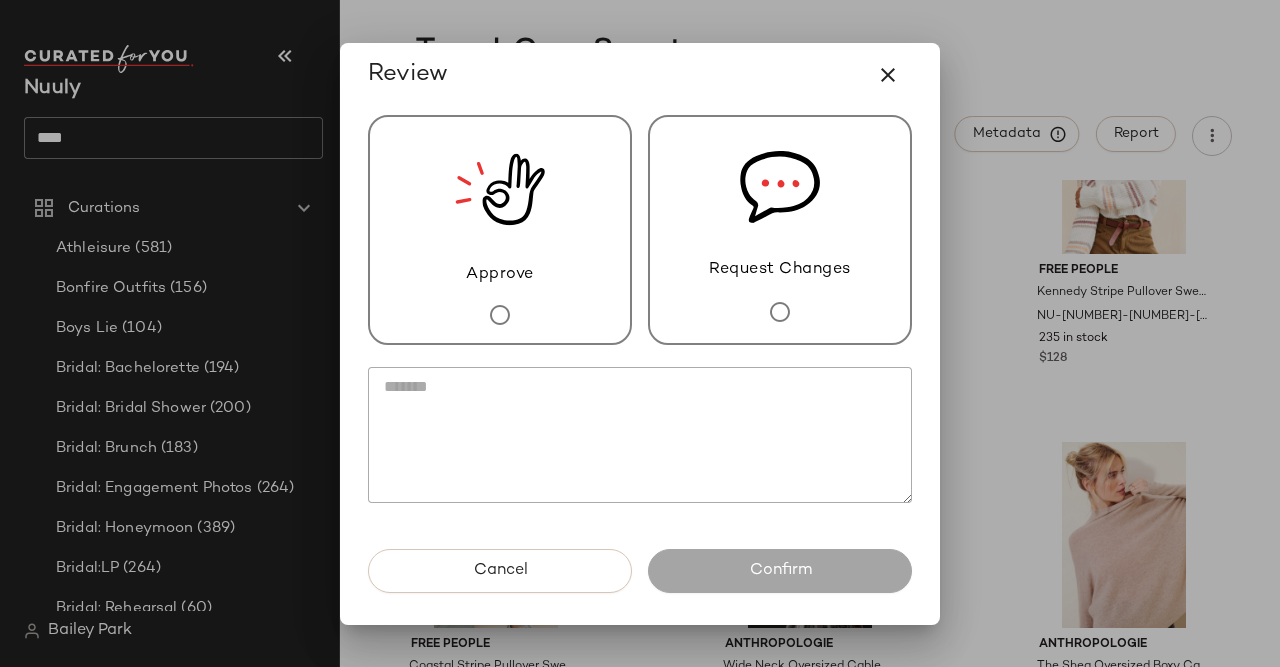 drag, startPoint x: 524, startPoint y: 267, endPoint x: 630, endPoint y: 480, distance: 237.91806 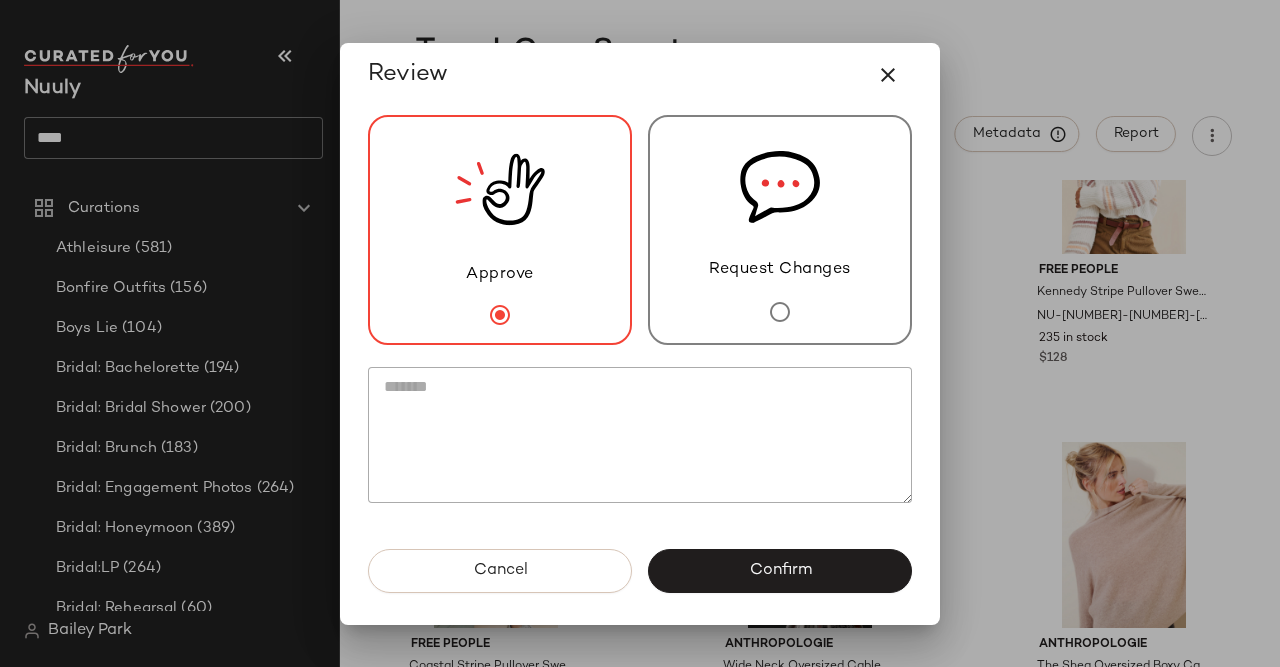 click on "Confirm" 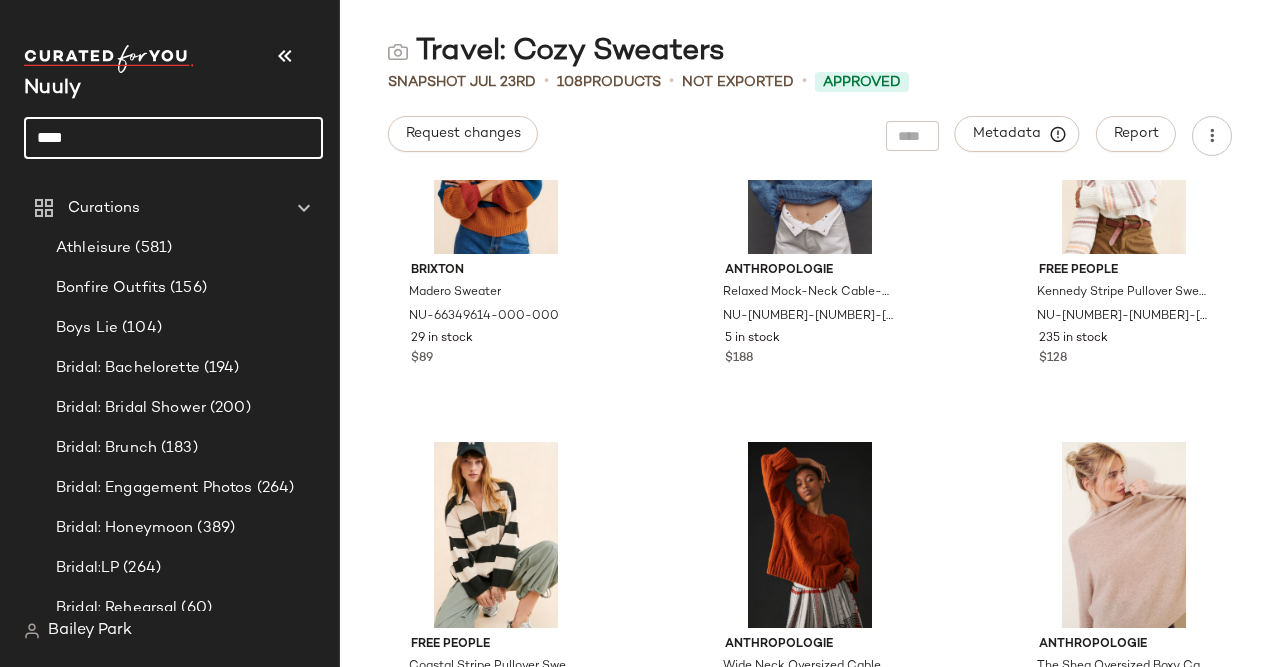 click on "****" 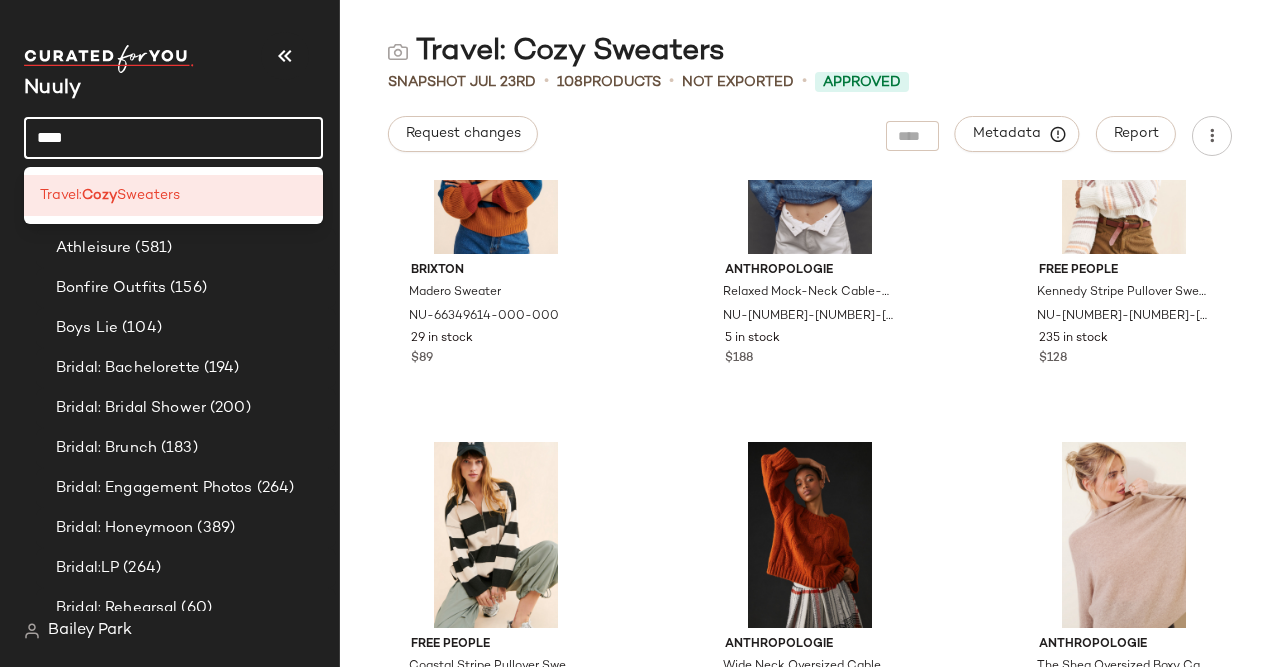 click on "****" 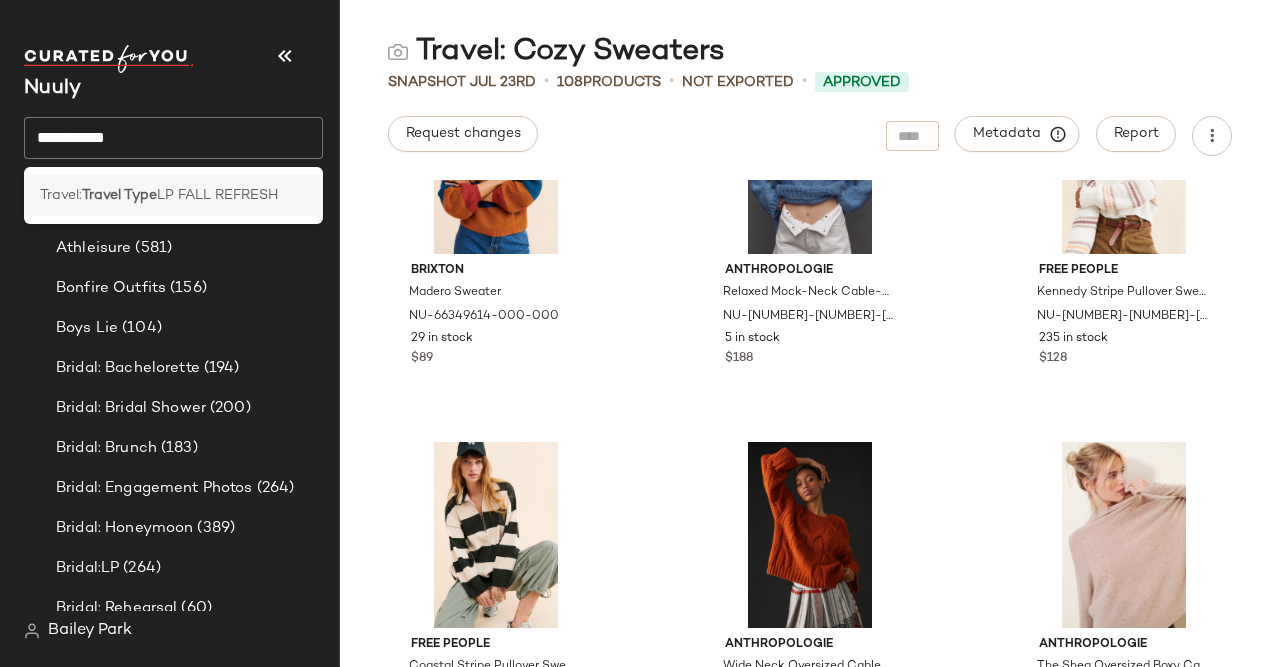 click on "LP FALL REFRESH" at bounding box center (217, 195) 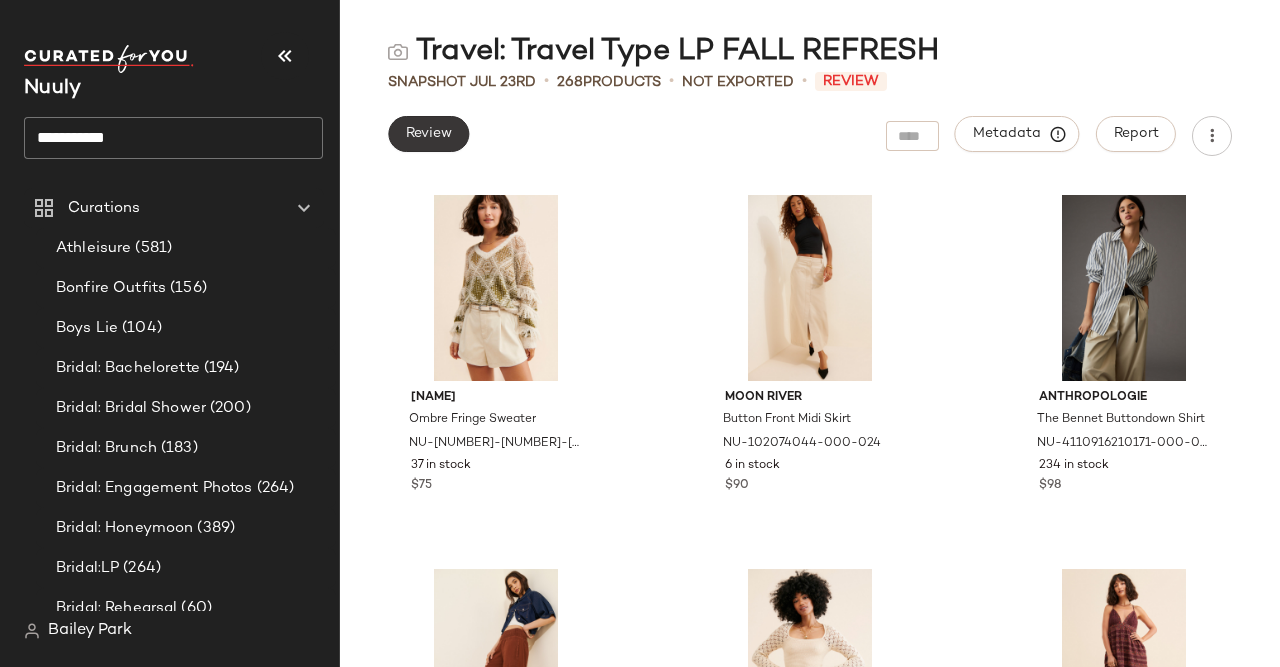 click on "Review" at bounding box center (428, 134) 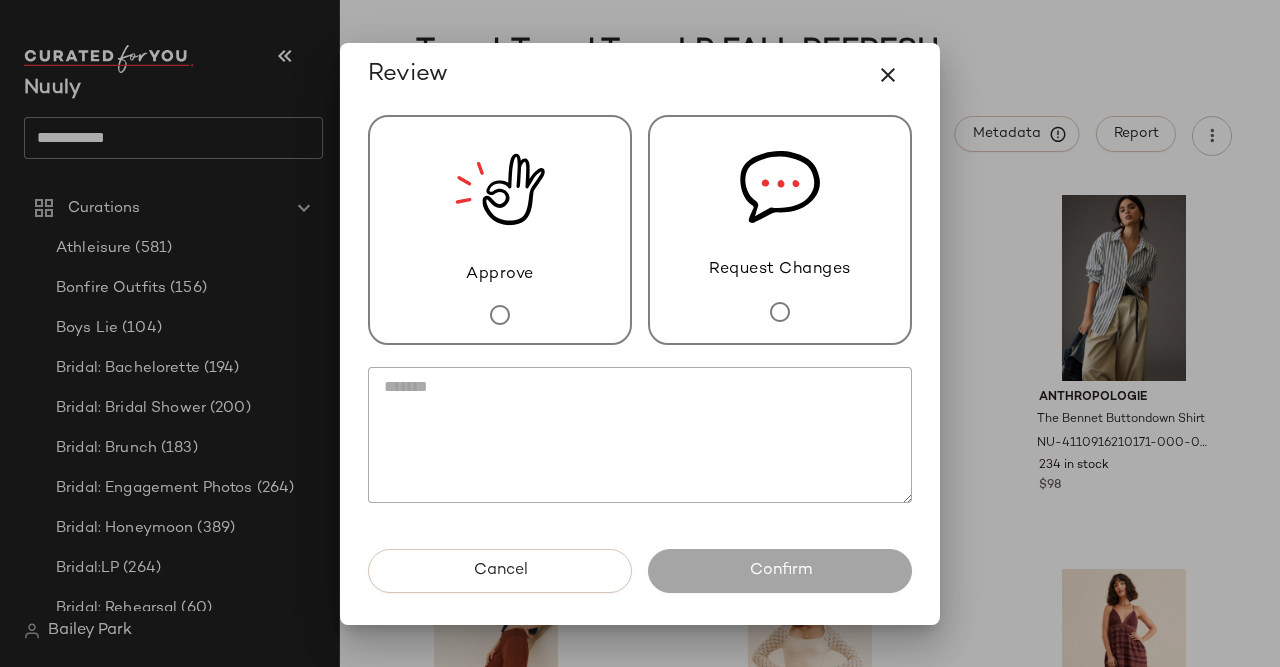 click 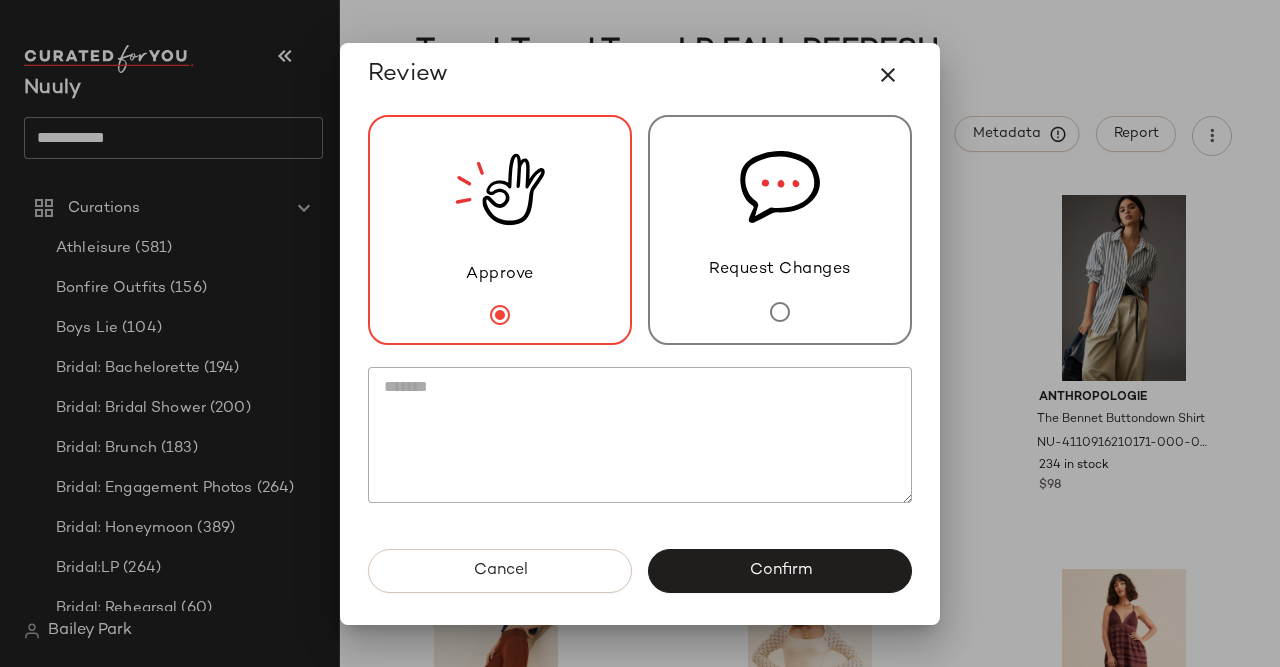 click on "Confirm" at bounding box center [780, 571] 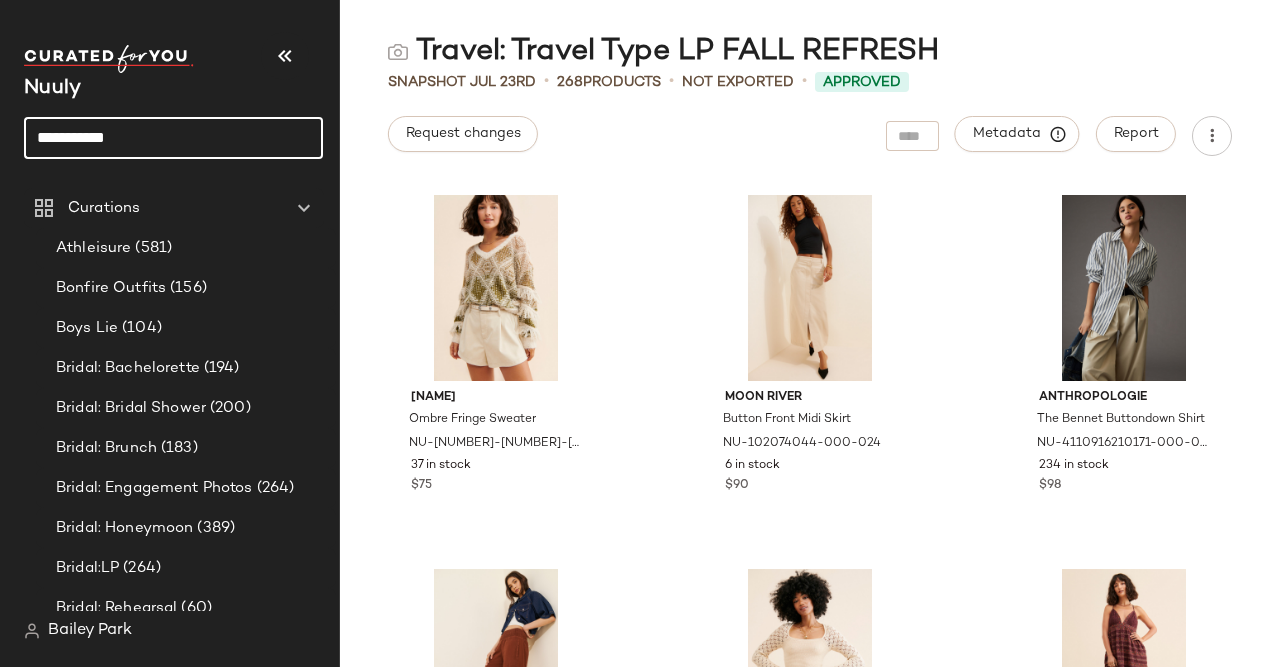 click on "**********" 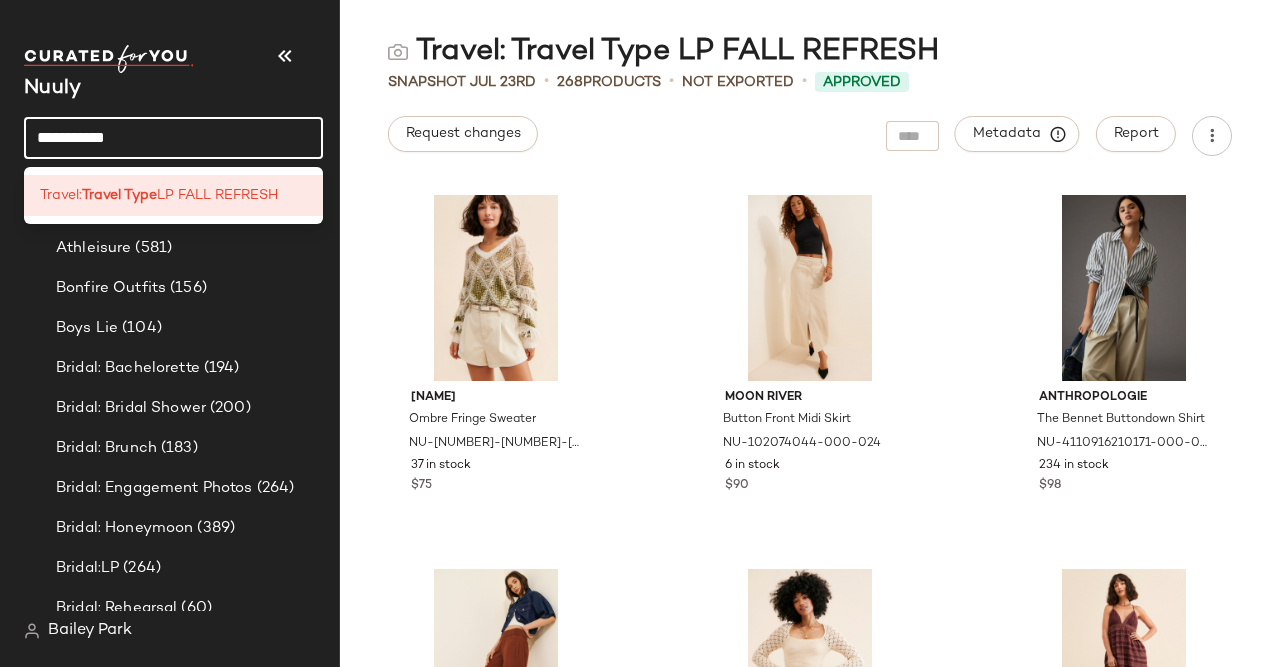 click on "**********" 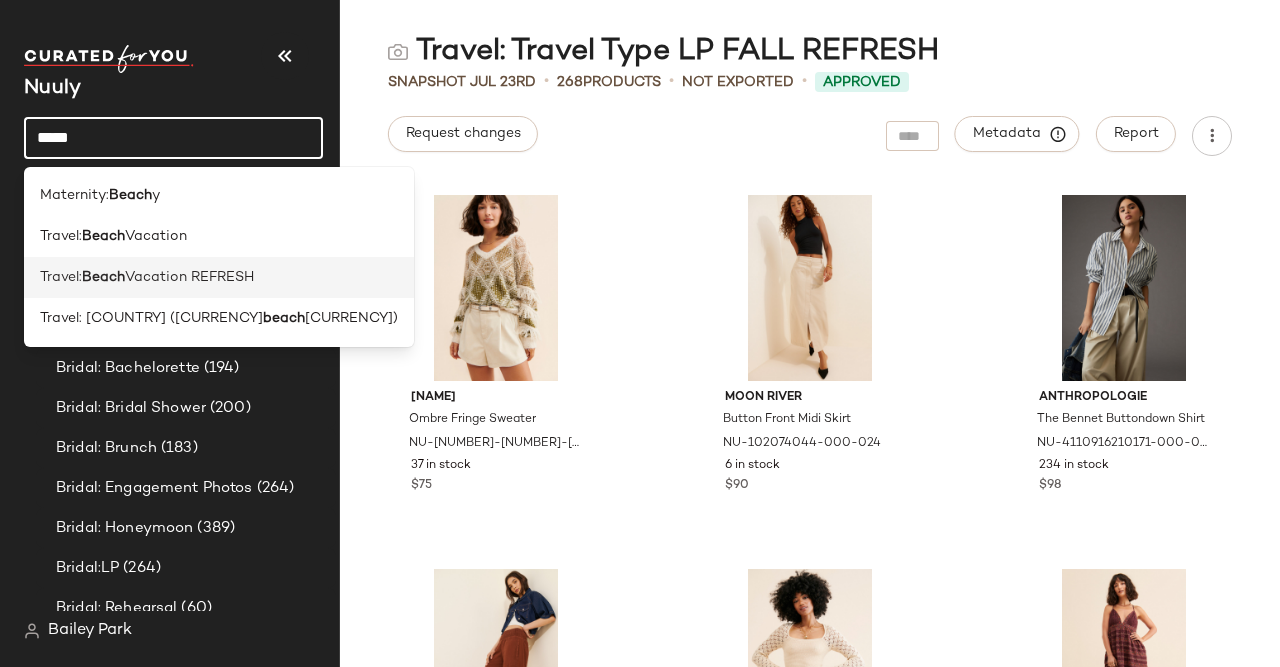 type on "*****" 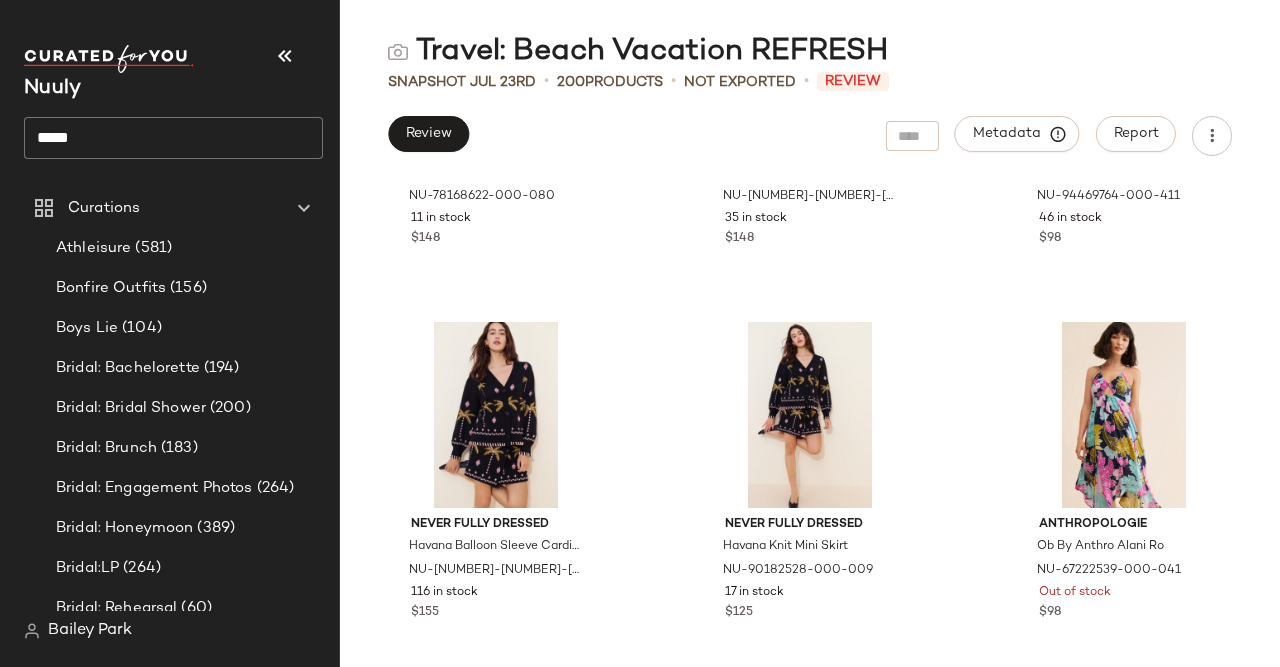 scroll, scrollTop: 1396, scrollLeft: 0, axis: vertical 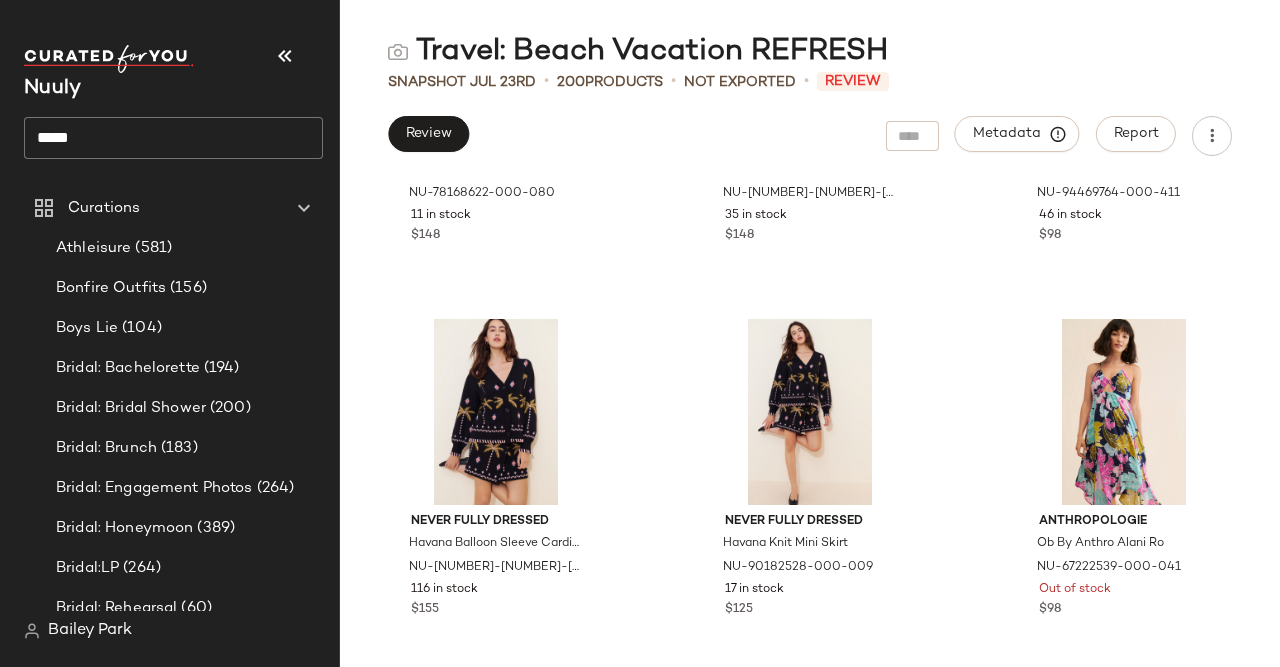 click on "Travel: Beach Vacation REFRESH Snapshot [DATE] • 200 Products • Not Exported • Review Review Metadata Report En Elly Floral Ruffled Maxi Dress NU-[NUMBER]-[NUMBER]-[NUMBER] 11 in stock $148 Free People Retro Tropics Shirt NU-[NUMBER]-[NUMBER]-[NUMBER] 35 in stock $148 Free People Marielle Pull-On Pants NU-[NUMBER]-[NUMBER]-[NUMBER] 46 in stock $98 Never Fully Dressed Havana Balloon Sleeve Cardigan NU-[NUMBER]-[NUMBER]-[NUMBER] 116 in stock $155 Never Fully Dressed Havana Knit Mini Skirt NU-[NUMBER]-[NUMBER]-[NUMBER] 17 in stock $125 Anthropologie Ob By Anthro Alani Ro NU-[NUMBER]-[NUMBER]-[NUMBER] Out of stock $98 Free People Shellyanne Striped Maxi Dress NU-[NUMBER]-[NUMBER]-[NUMBER] 1 in stock $198 Urban Outfitters Petrol Souvenir Button-Down NU-[NUMBER]-[NUMBER]-[NUMBER] Out of stock $59 Sissel Edelbo Myra Cross Stitch Shorts NU-[NUMBER]-[NUMBER]-[NUMBER] 208 in stock $170 The Wolf Gang Perla Maxi Dress NU-[NUMBER]-[NUMBER]-[NUMBER] Out of stock $390 Free People Vintage Summer Maxi Dress NU-[NUMBER]-[NUMBER]-[NUMBER] Out of stock $98 free-est Lush Life Linen Strapless Midi Dress $98" at bounding box center [810, 349] 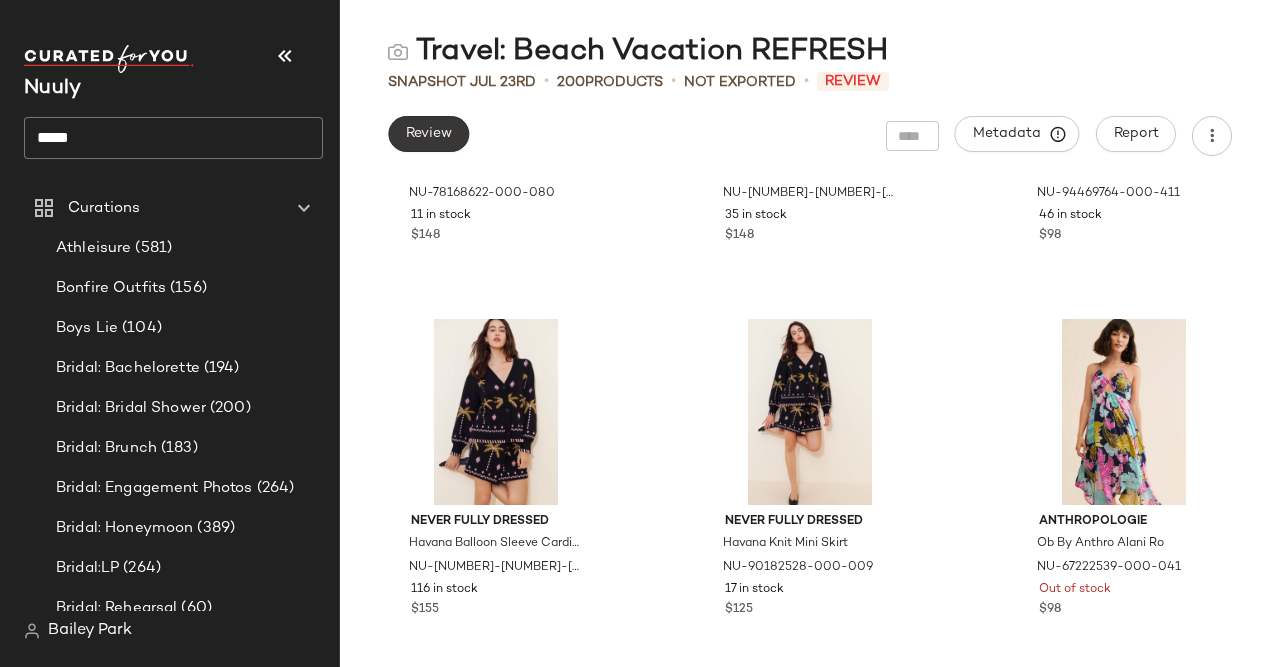 click on "Review" 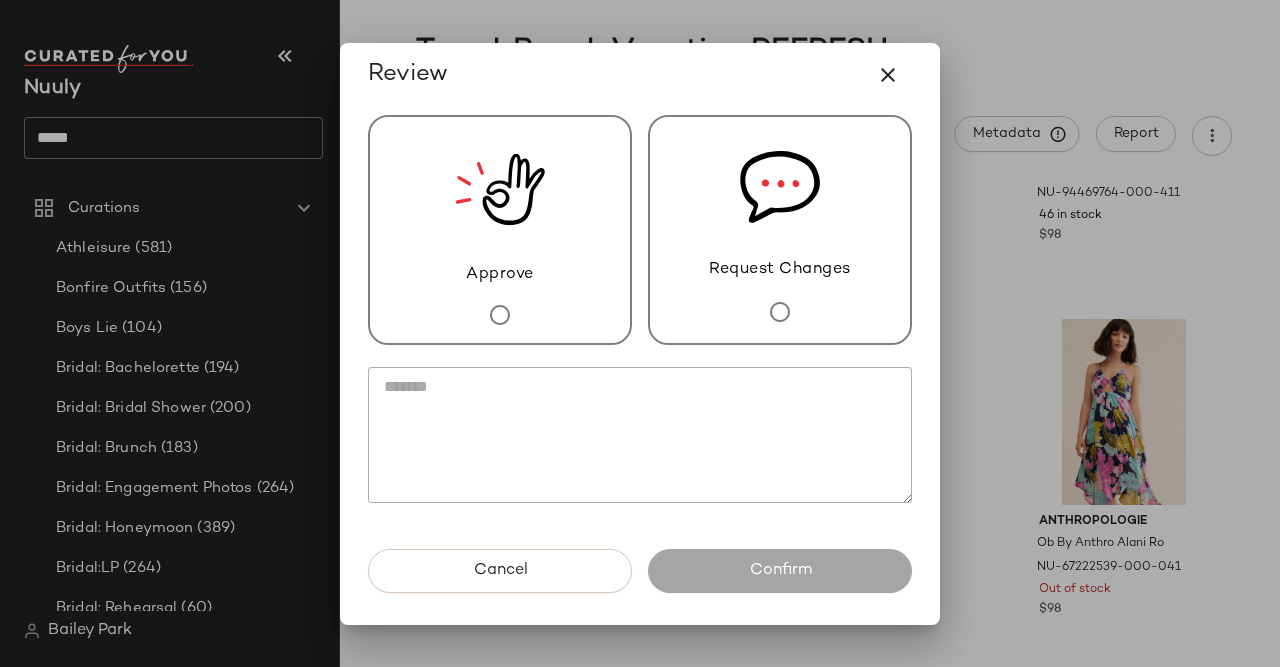 drag, startPoint x: 447, startPoint y: 202, endPoint x: 547, endPoint y: 251, distance: 111.35978 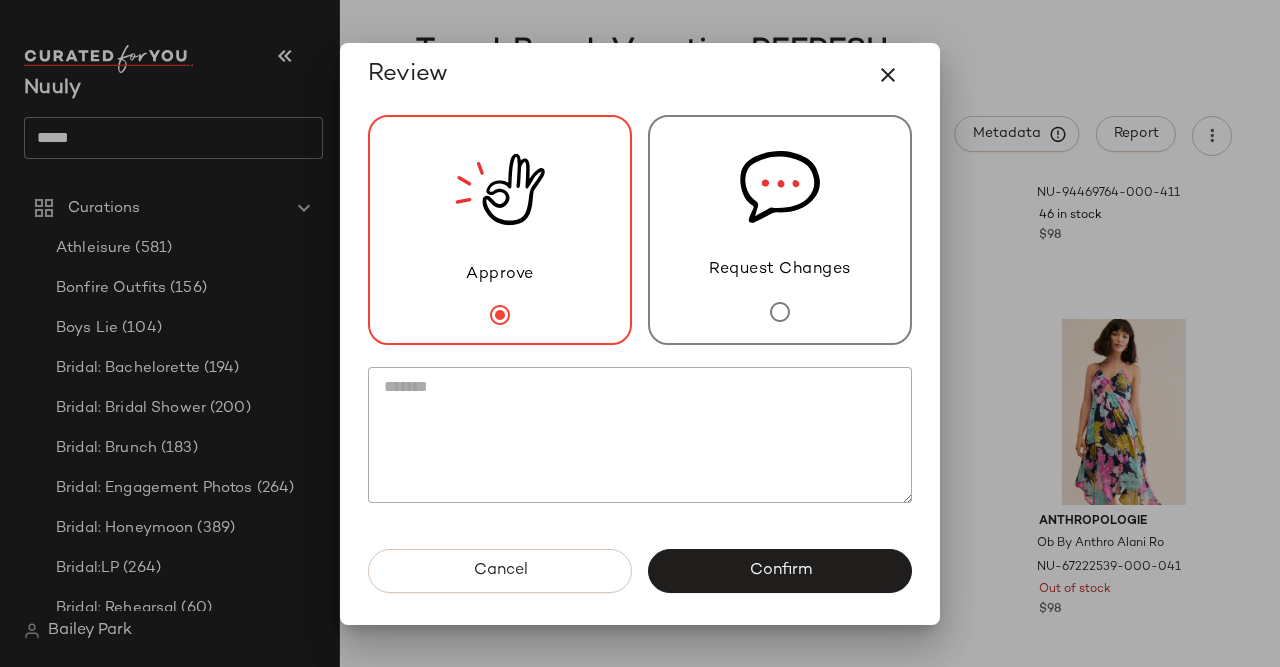 click on "Confirm" 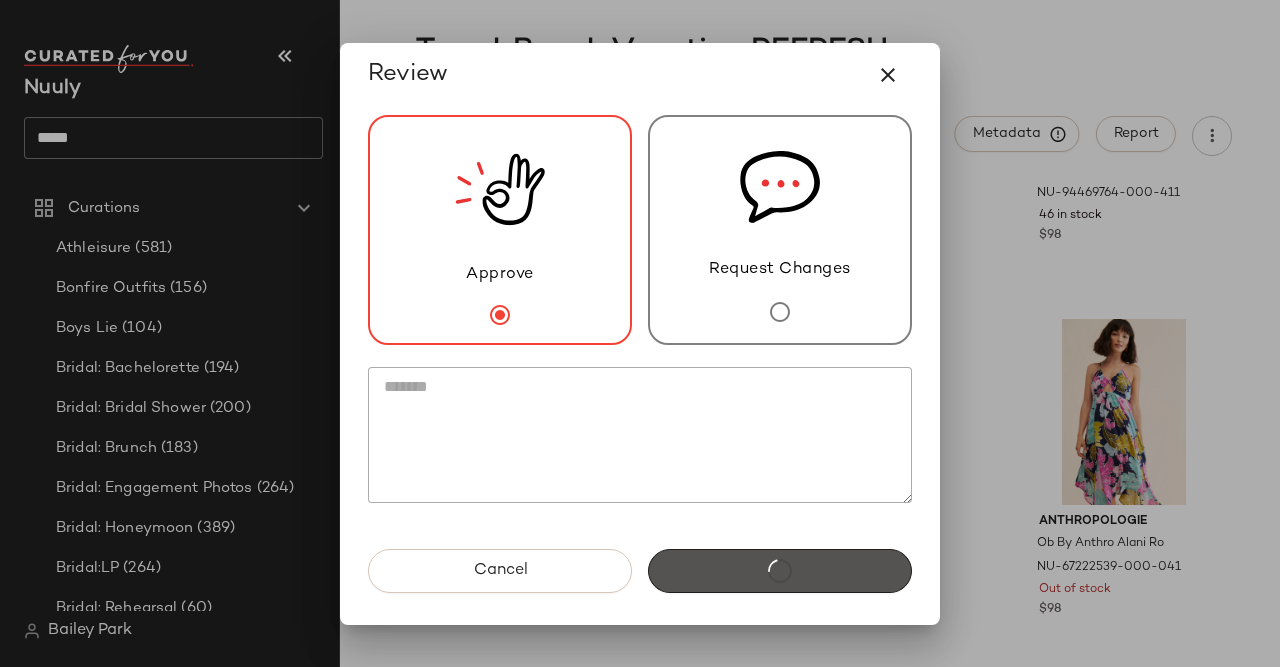 scroll, scrollTop: 0, scrollLeft: 0, axis: both 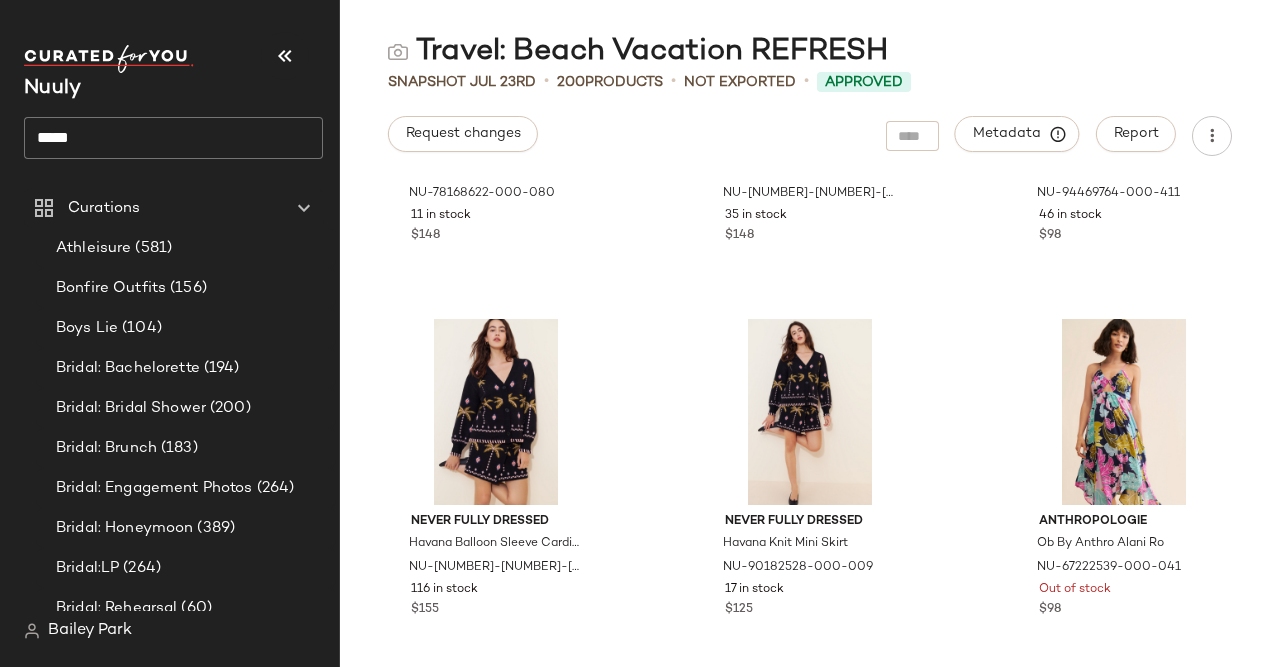 click on "*****" 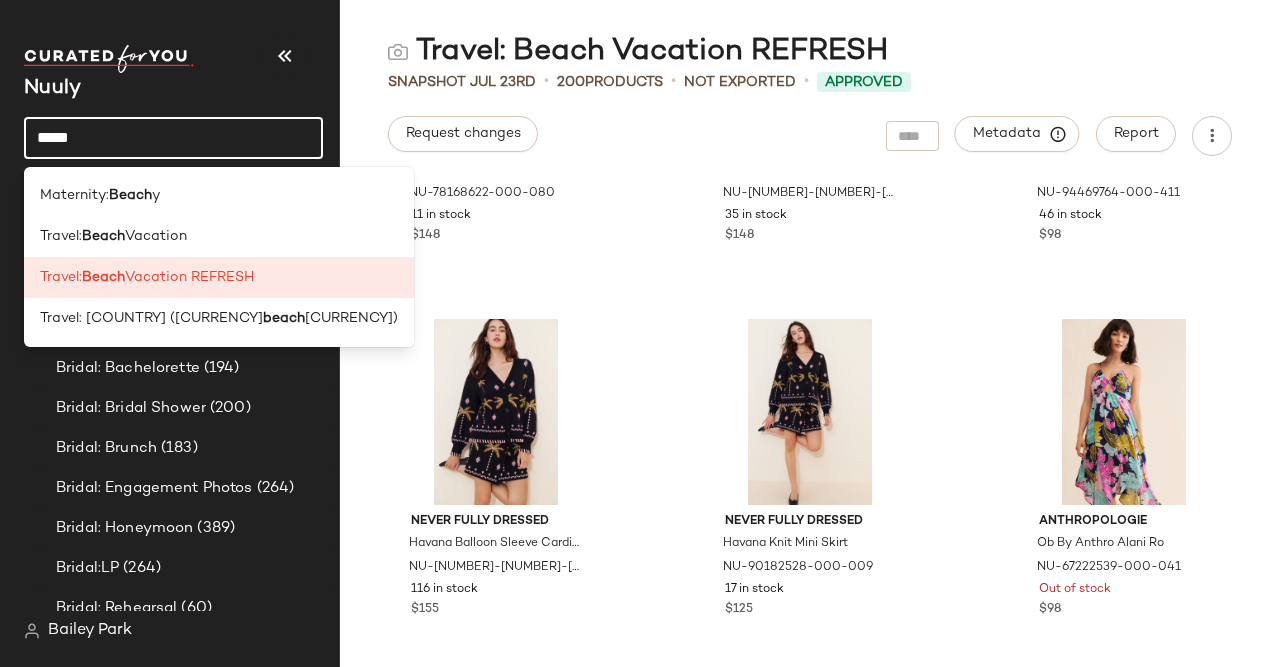 click on "*****" 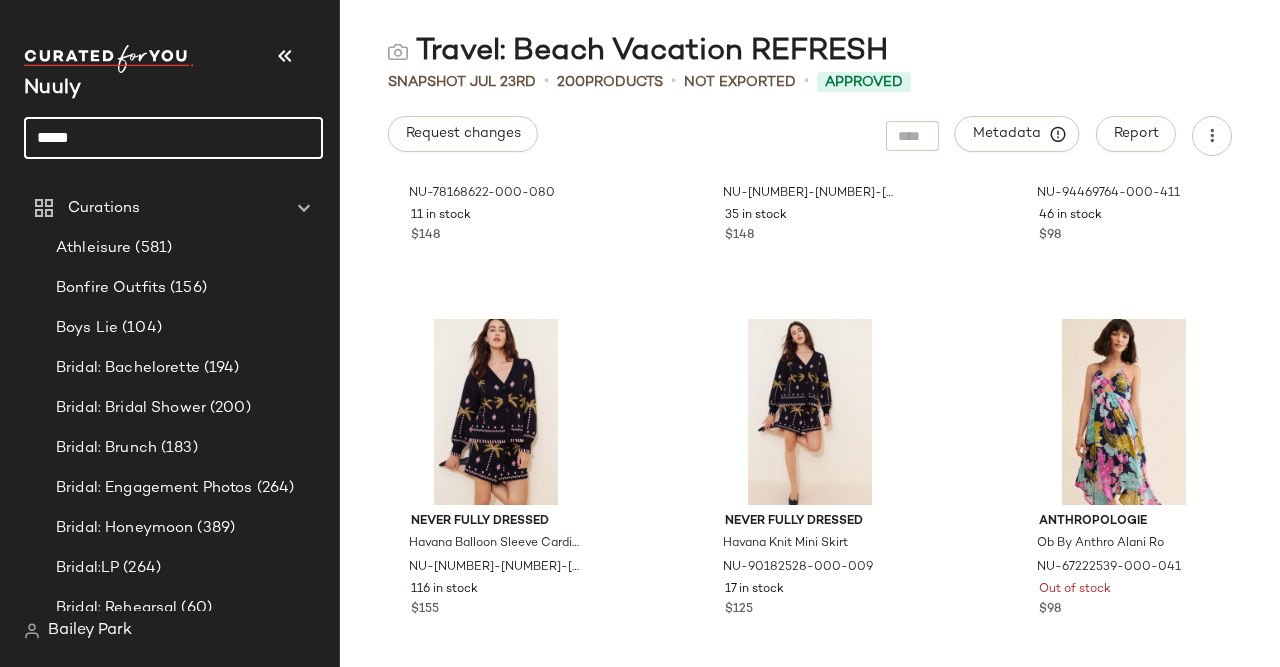 click on "*****" 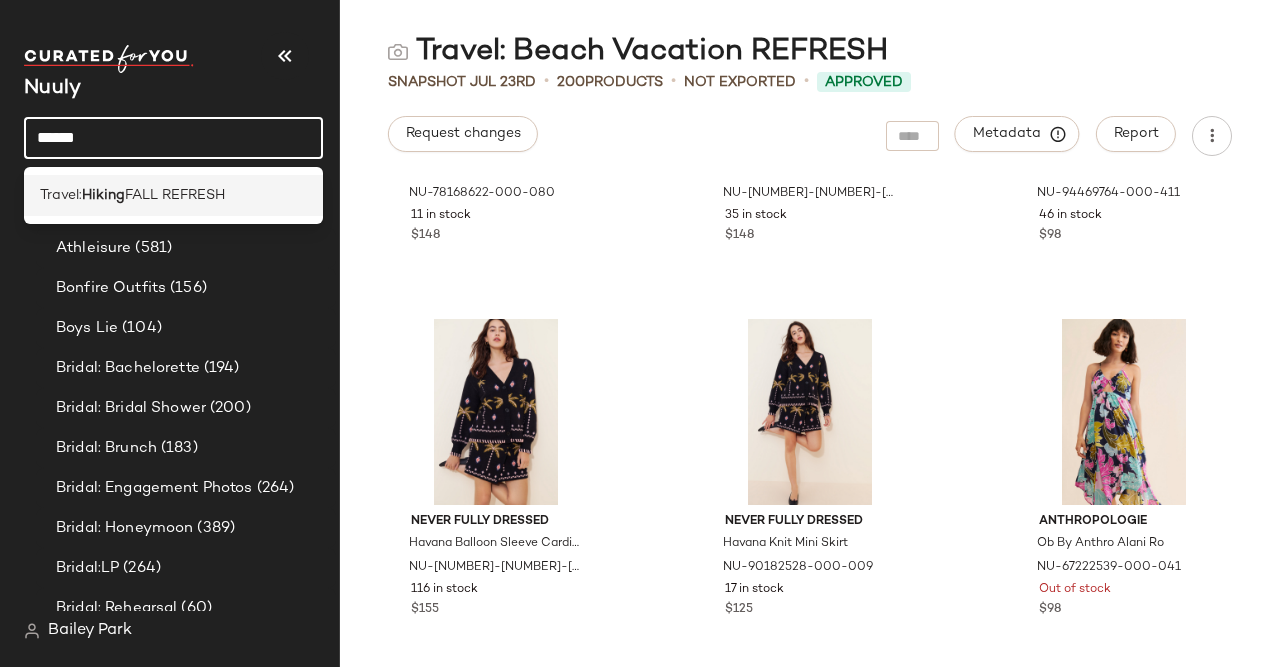 type on "******" 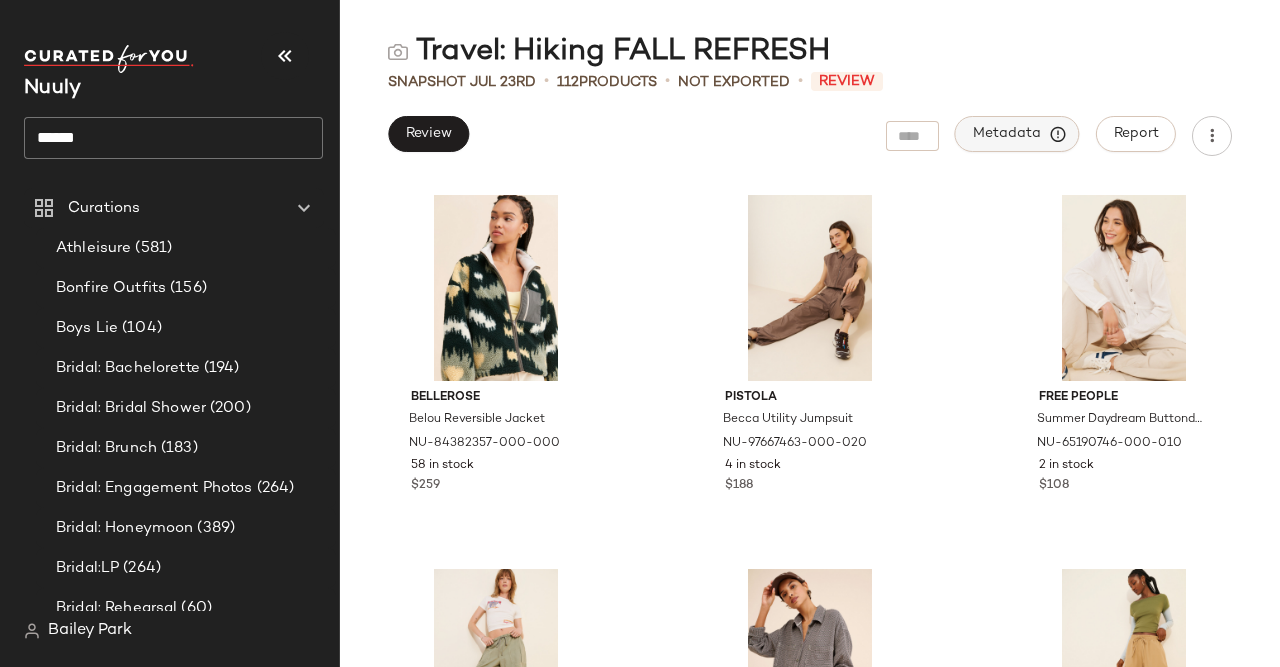 click on "Metadata" at bounding box center (1017, 134) 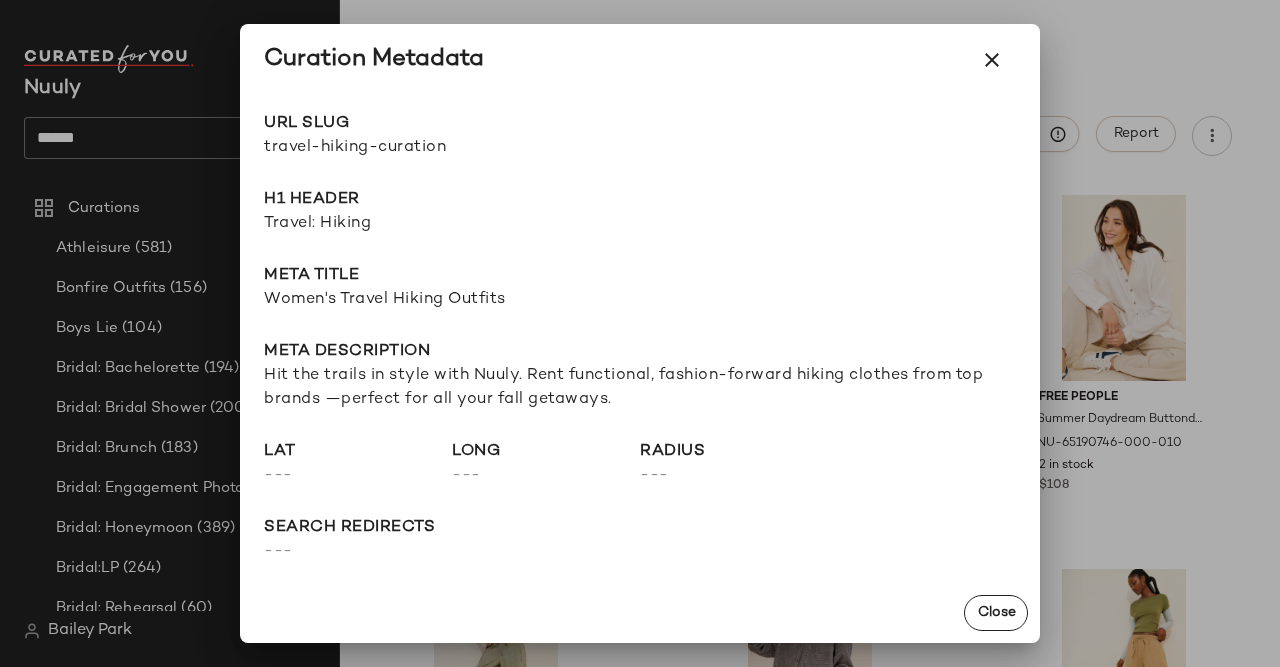 click on "travel-hiking-curation" at bounding box center [452, 148] 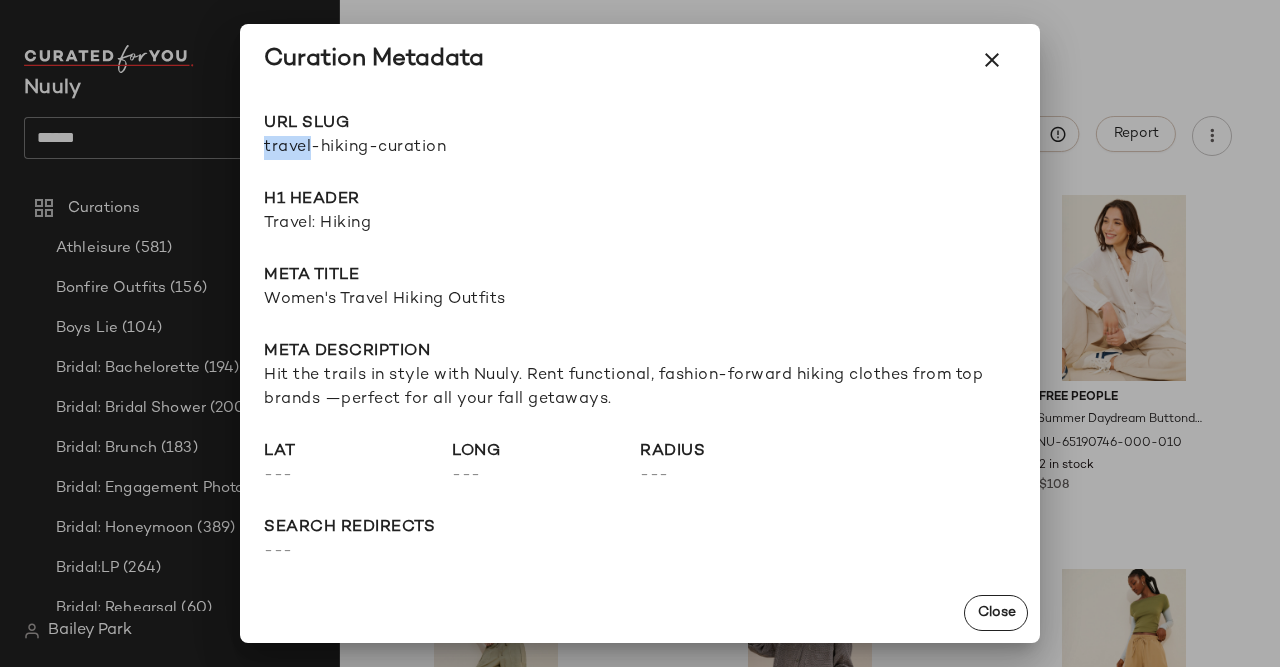 drag, startPoint x: 299, startPoint y: 150, endPoint x: 392, endPoint y: 103, distance: 104.20173 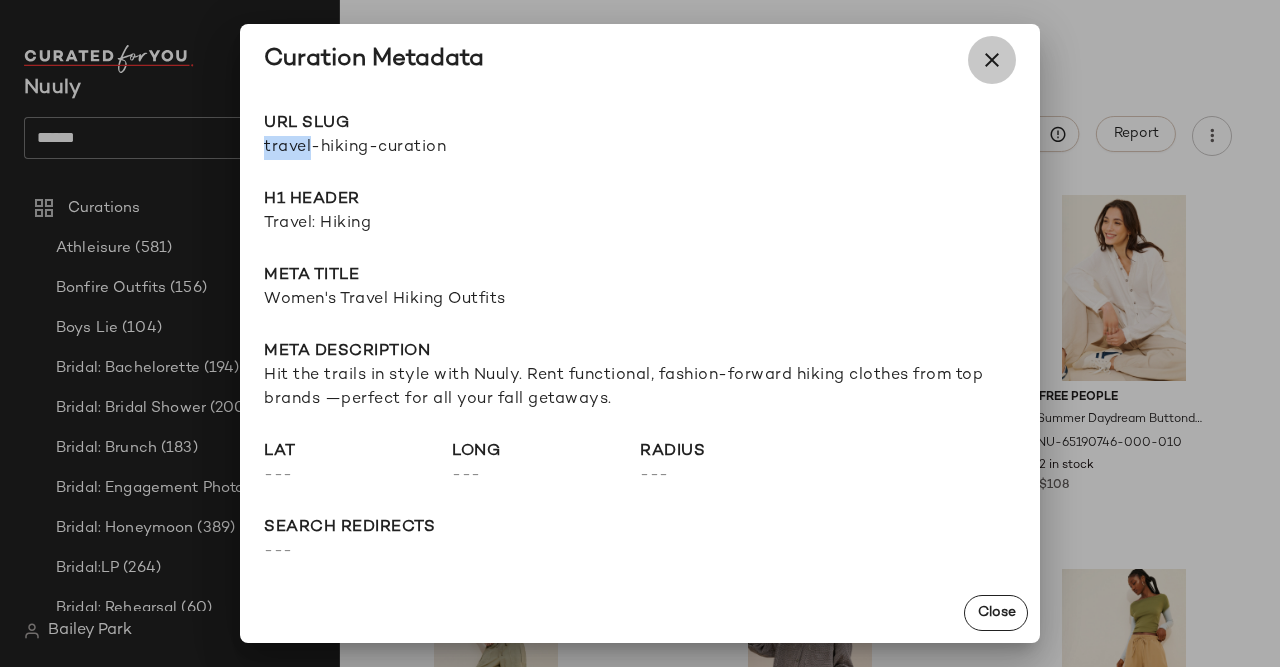 click at bounding box center [992, 60] 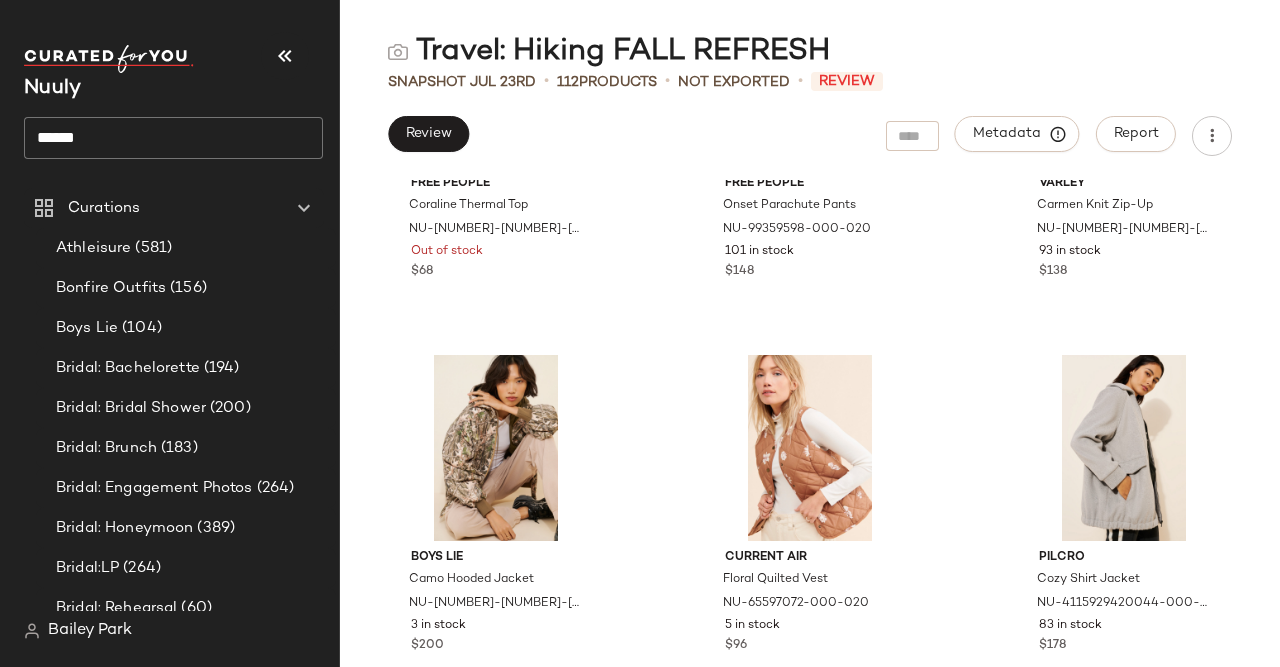 scroll, scrollTop: 1764, scrollLeft: 0, axis: vertical 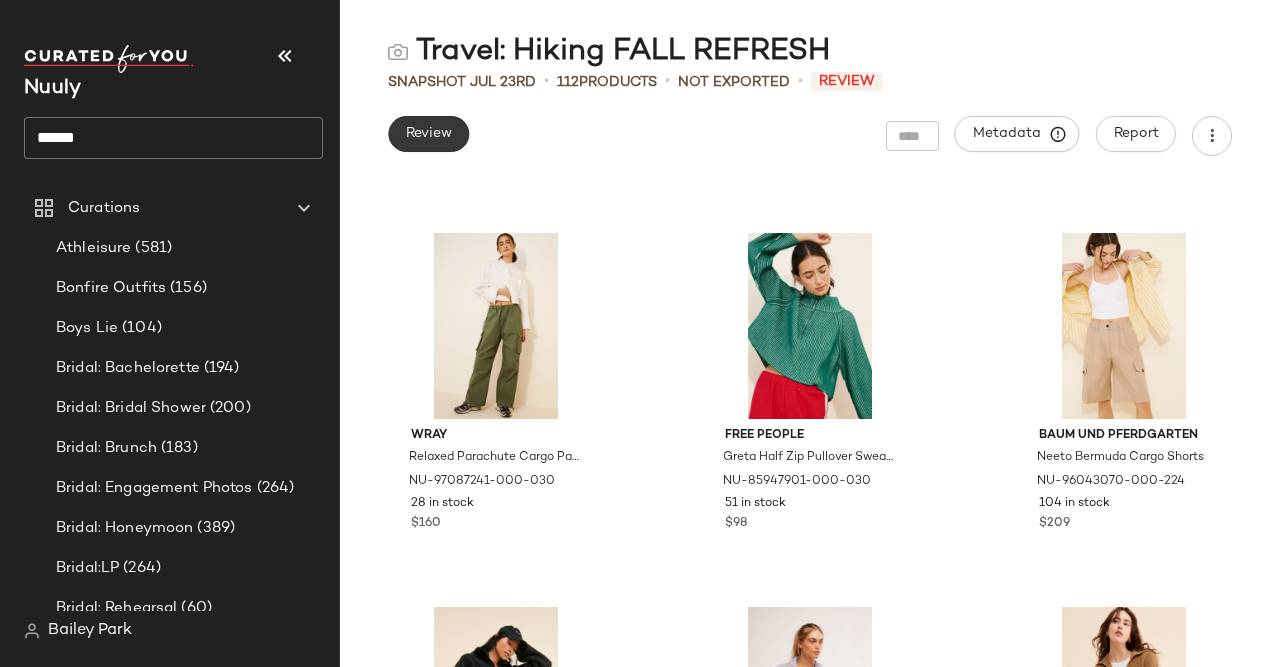 click on "Review" 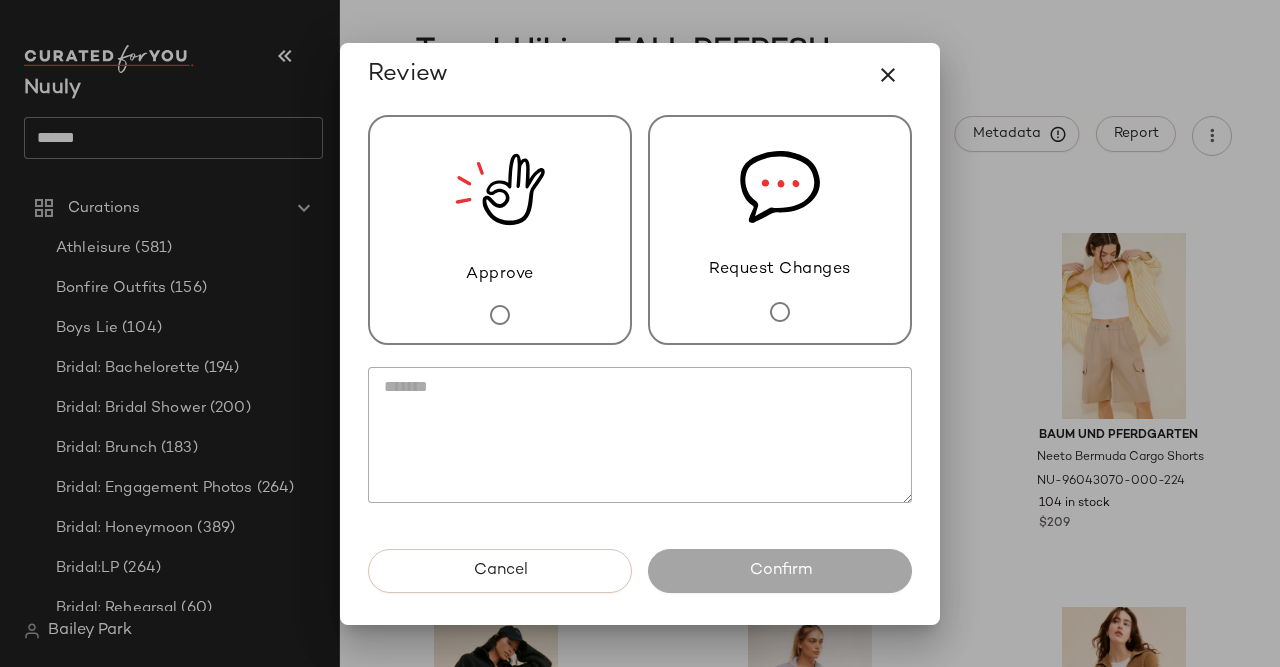 click on "Approve" at bounding box center [500, 275] 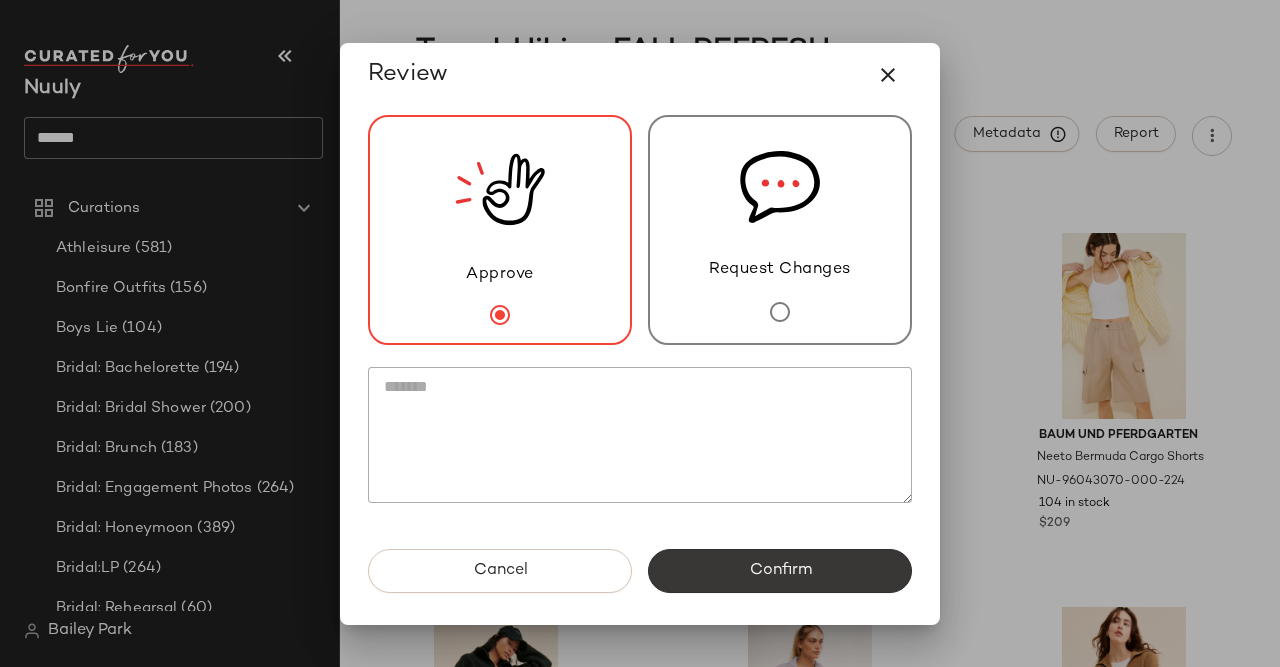 click on "Confirm" at bounding box center [780, 571] 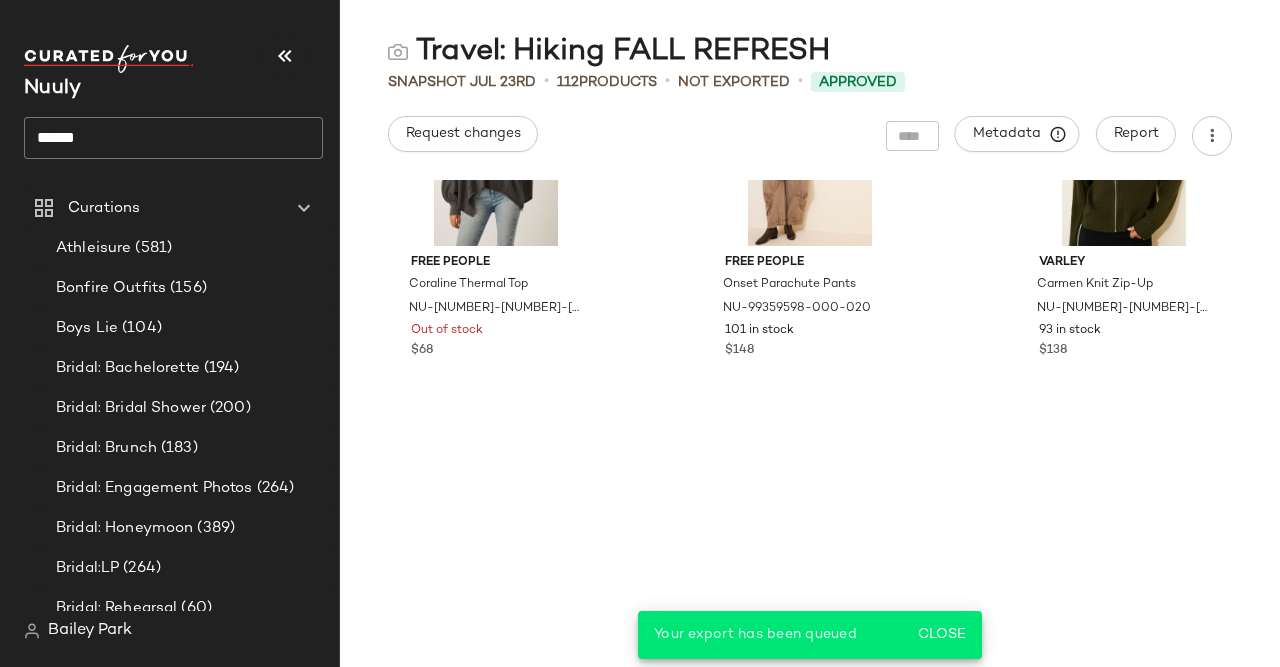 scroll, scrollTop: 0, scrollLeft: 0, axis: both 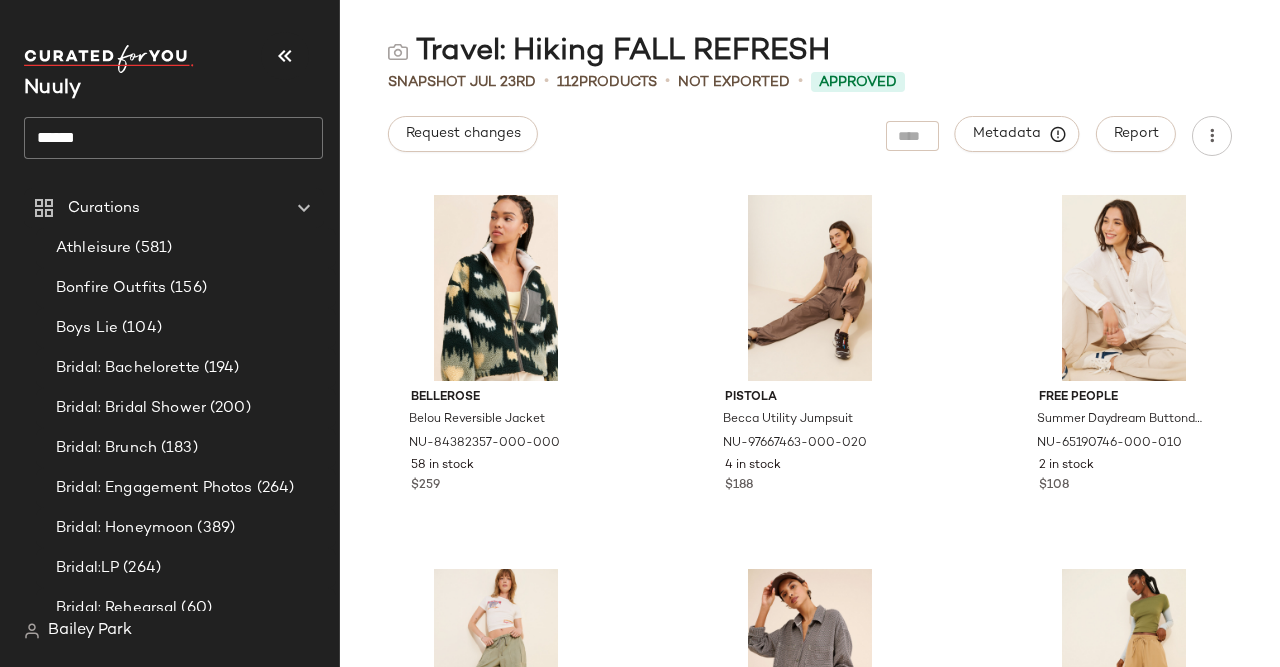 click on "******" 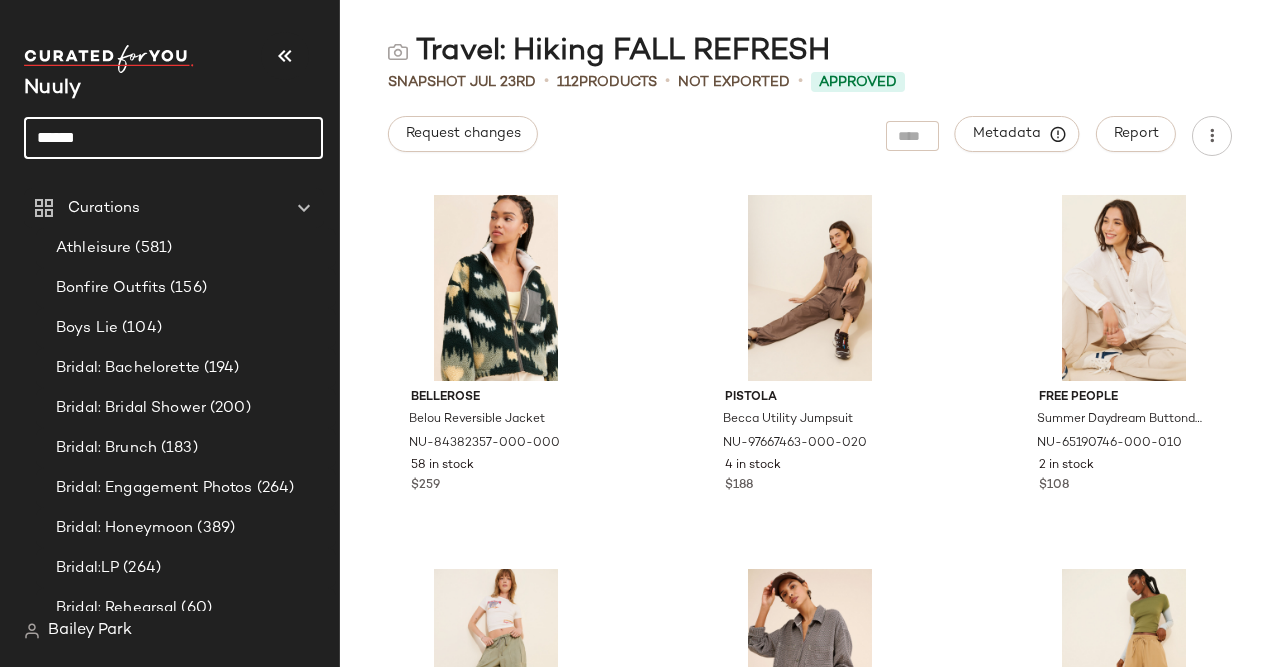 click on "******" 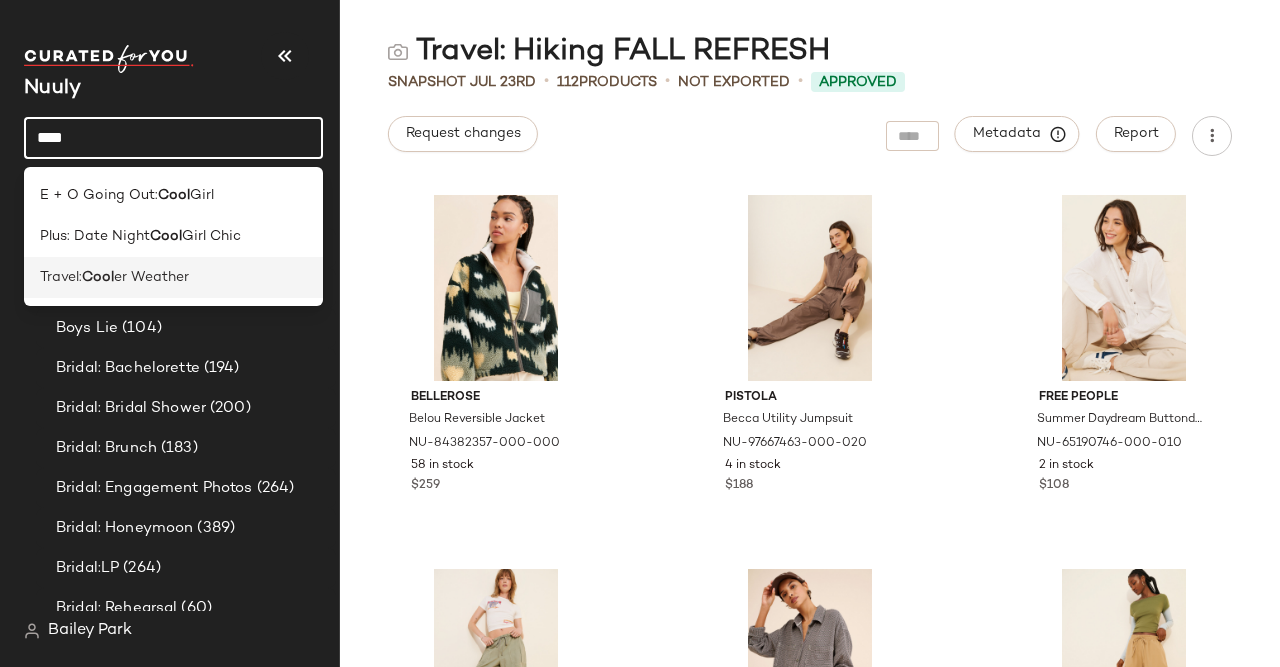 scroll, scrollTop: 0, scrollLeft: 0, axis: both 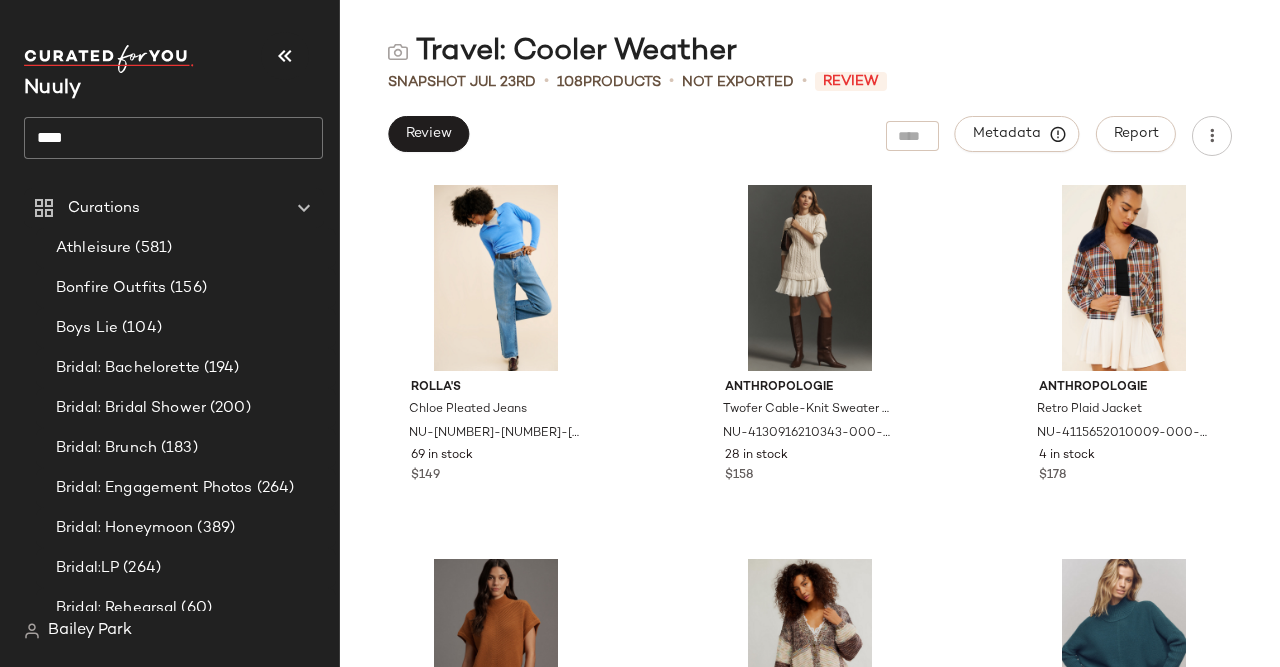 click on "Review" at bounding box center (428, 136) 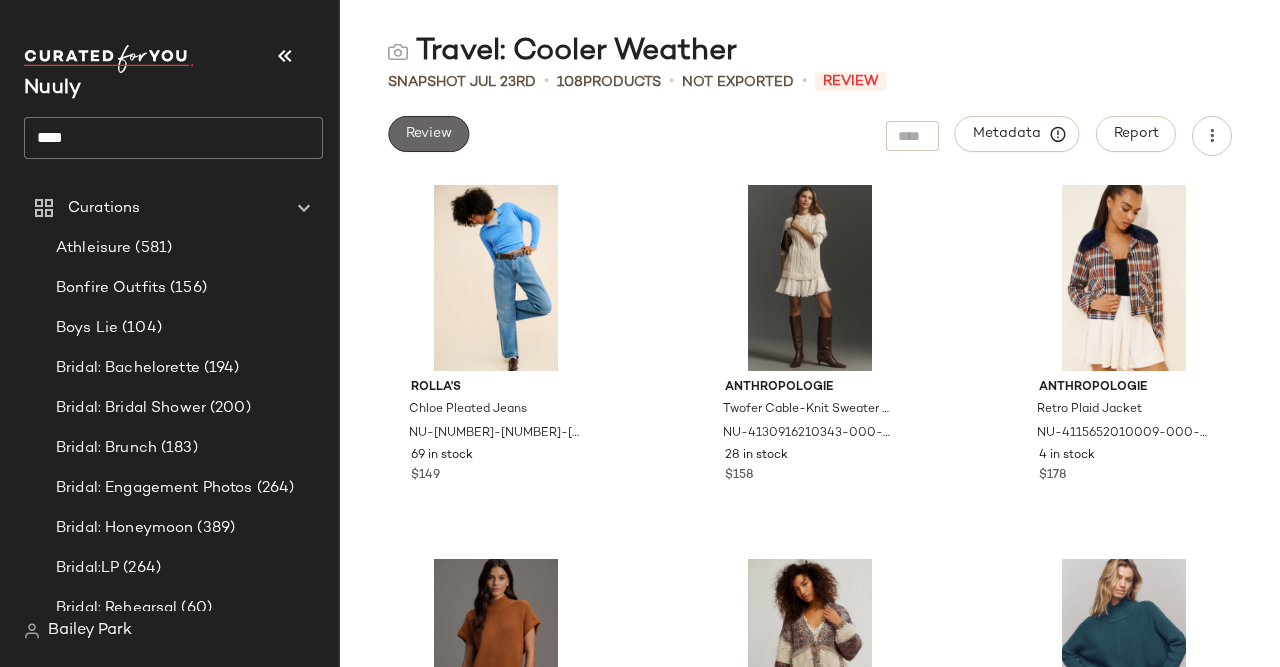 click on "Review" 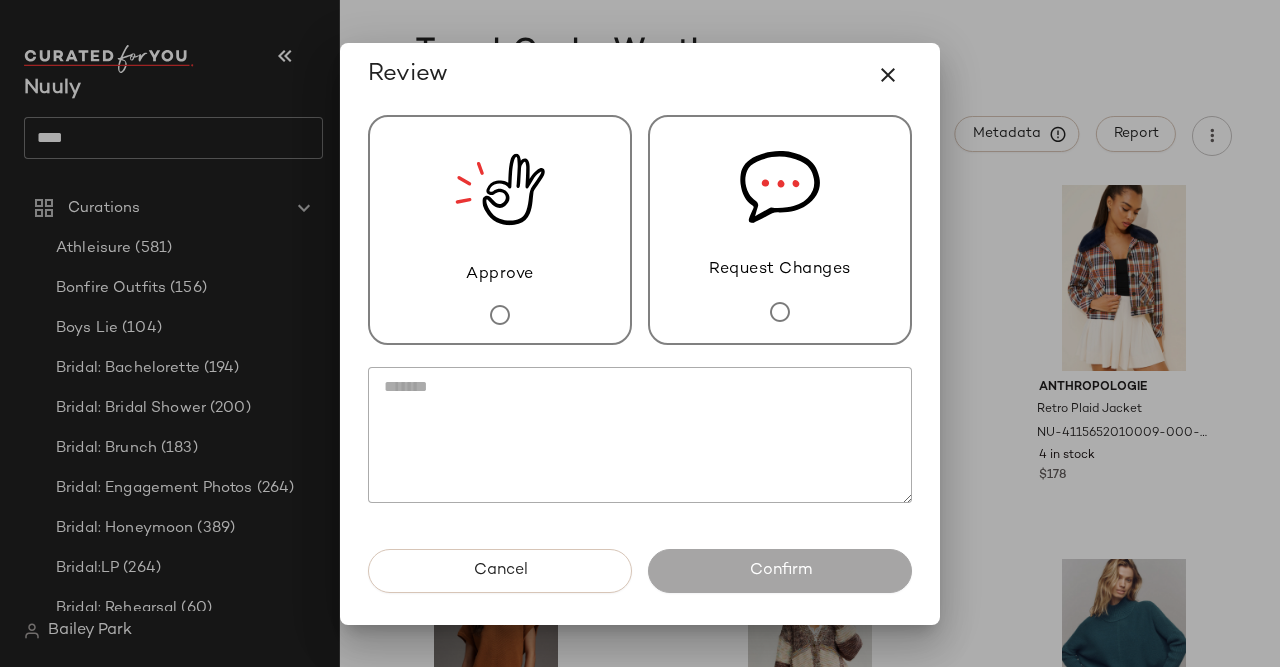 drag, startPoint x: 468, startPoint y: 280, endPoint x: 680, endPoint y: 376, distance: 232.723 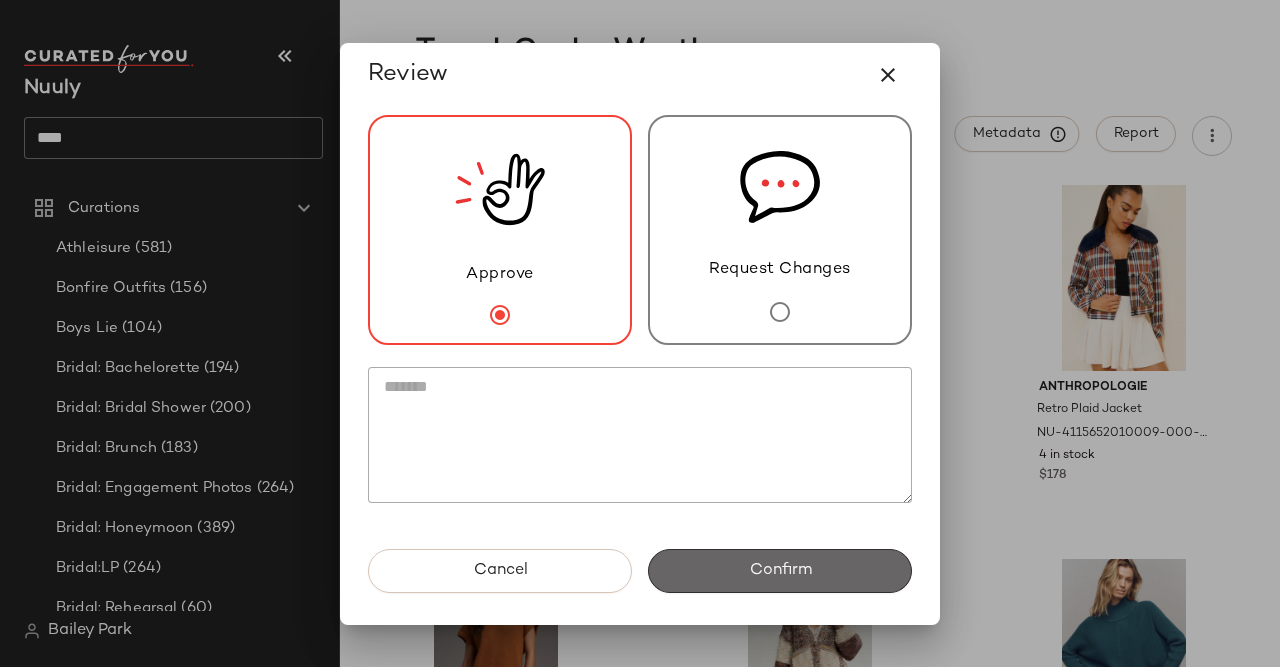 click on "Confirm" at bounding box center [780, 571] 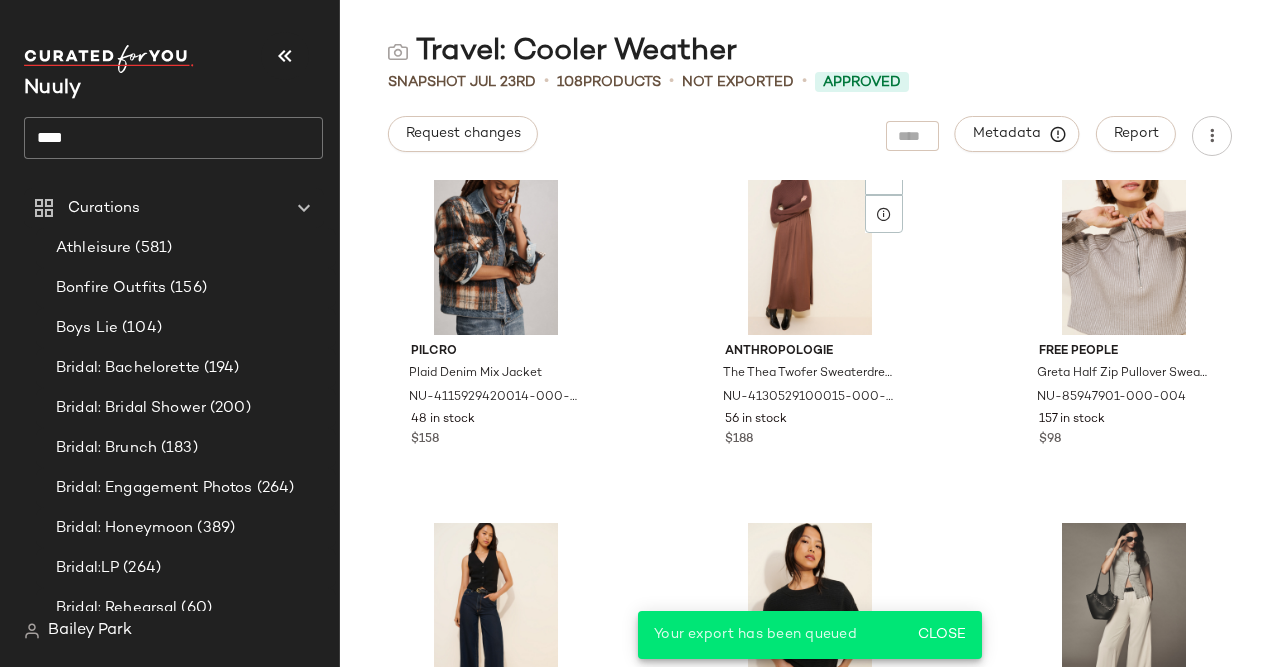 scroll, scrollTop: 34, scrollLeft: 0, axis: vertical 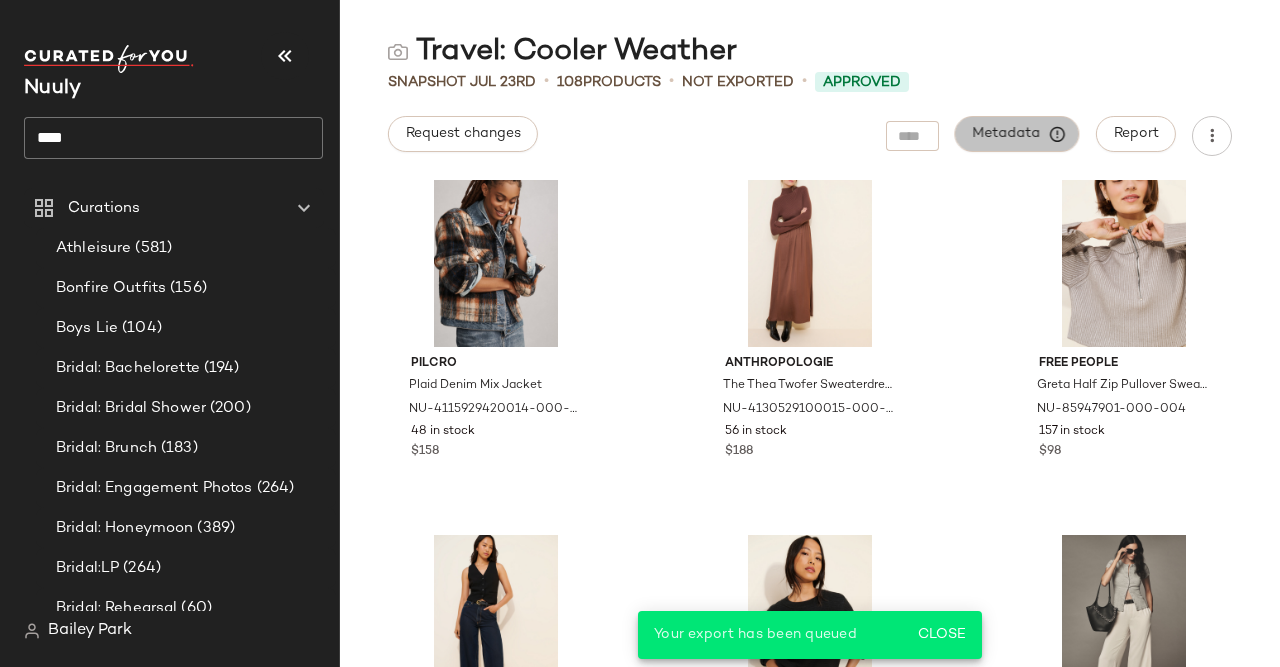 click on "Metadata" 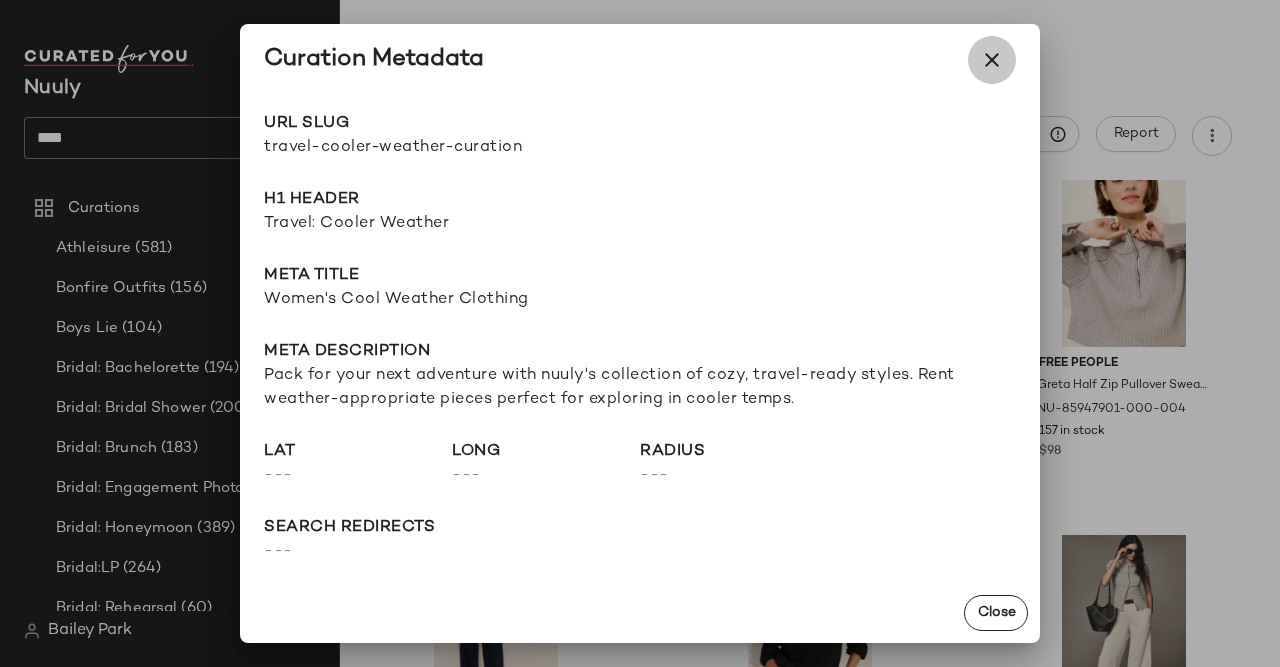 drag, startPoint x: 980, startPoint y: 59, endPoint x: 728, endPoint y: 97, distance: 254.84897 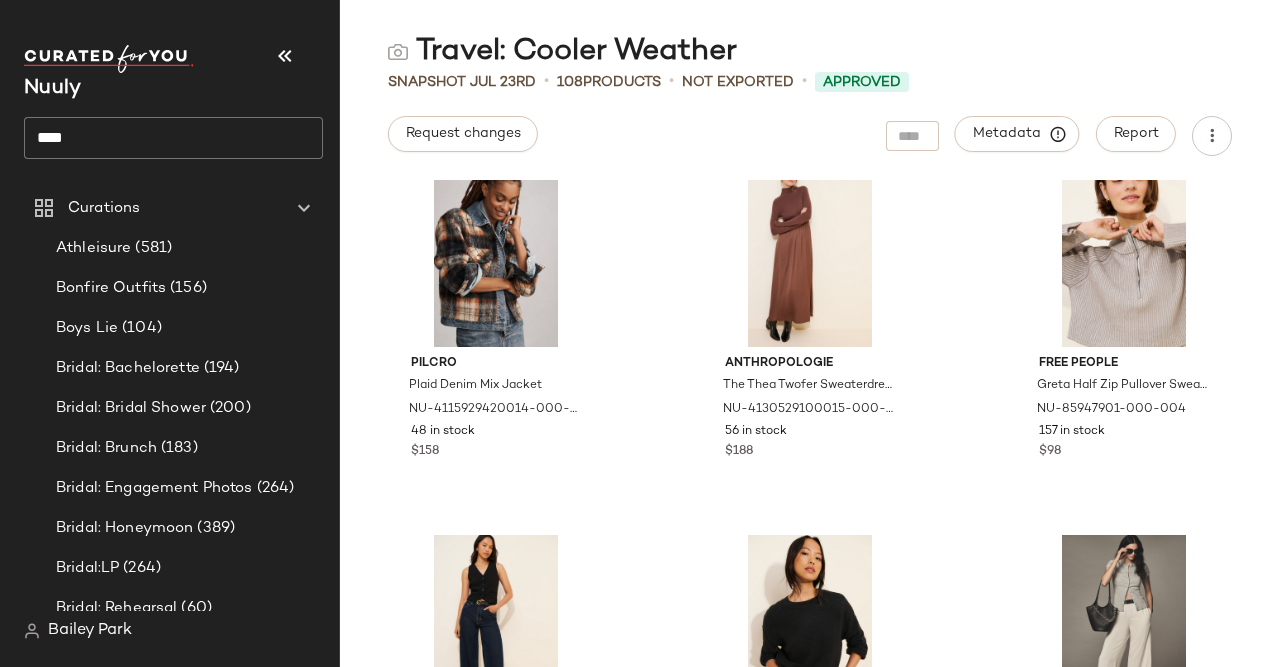 click on "****" 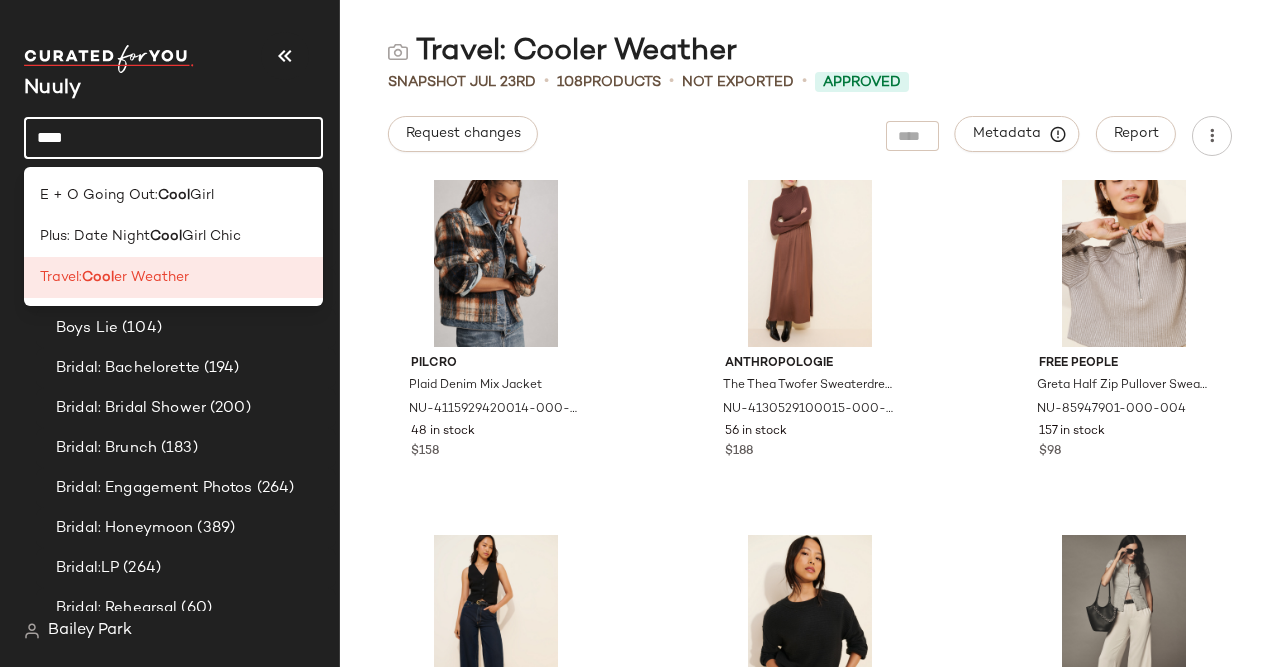 click on "****" 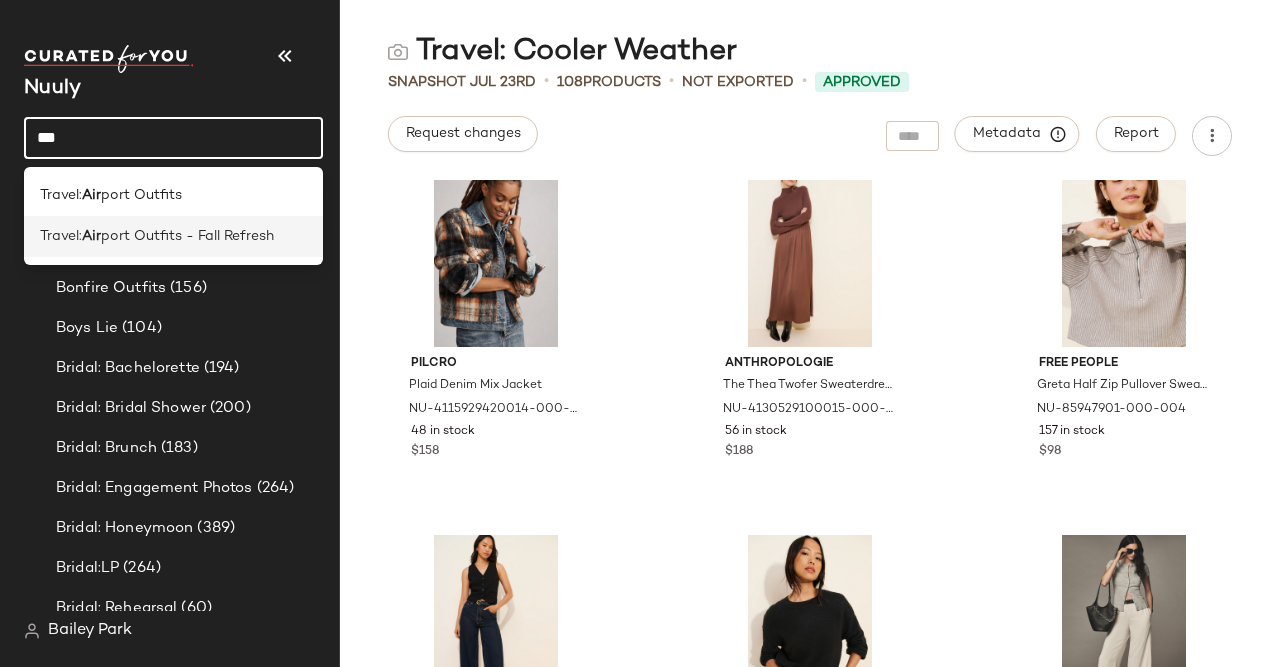 type on "***" 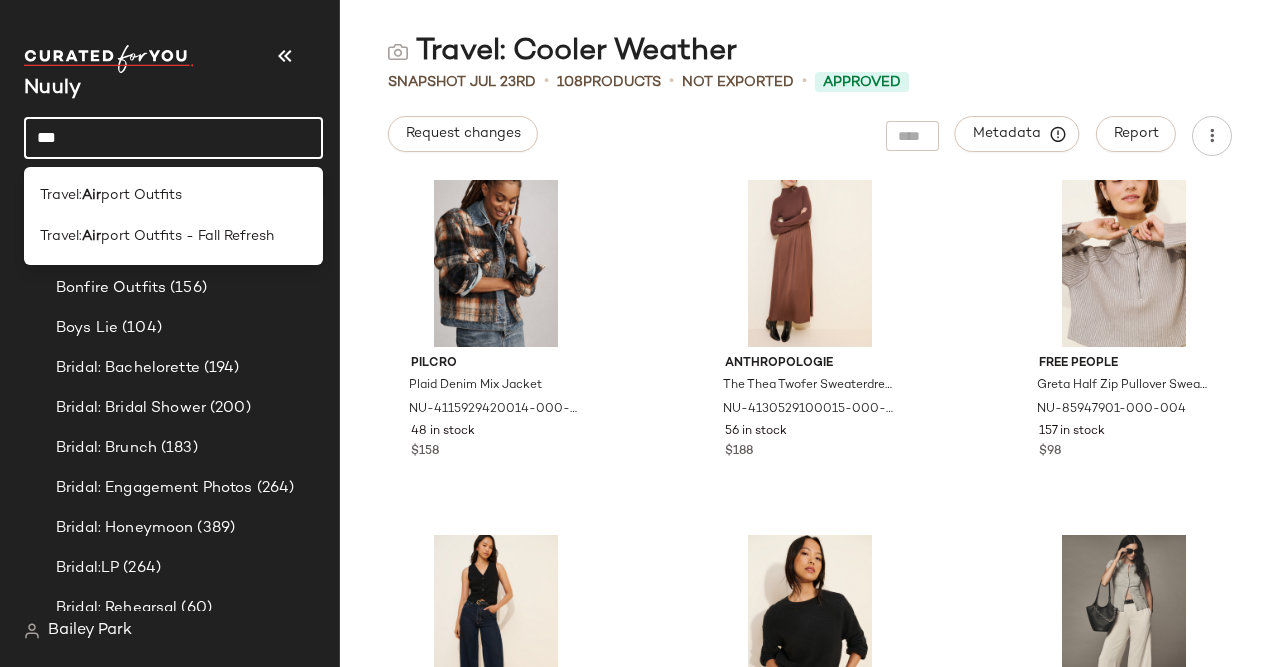 click on "Travel: Airport Outfits - Fall Refresh" 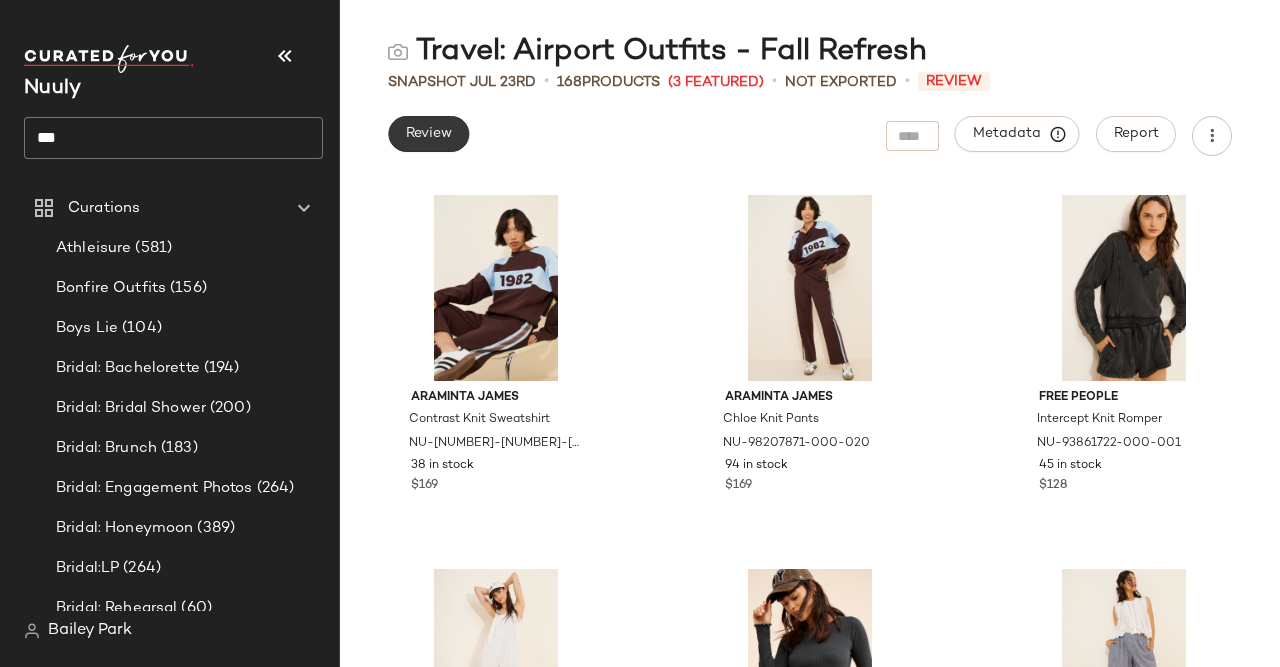 click on "Review" 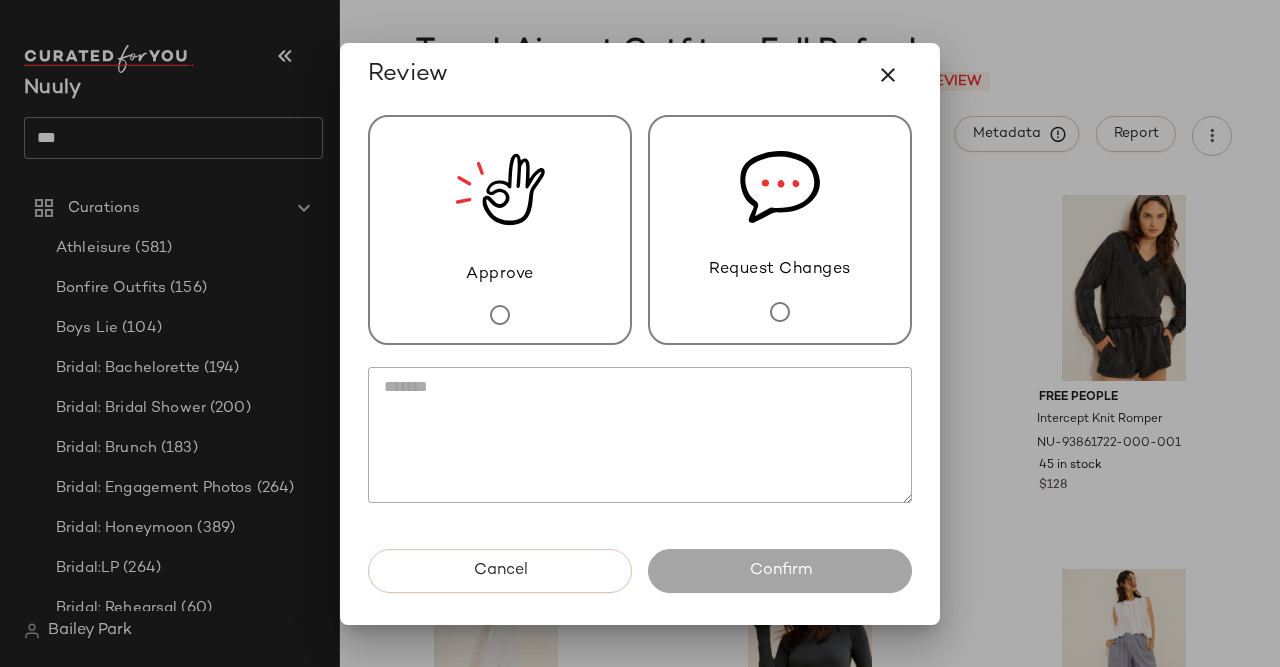 click on "Approve" at bounding box center (500, 230) 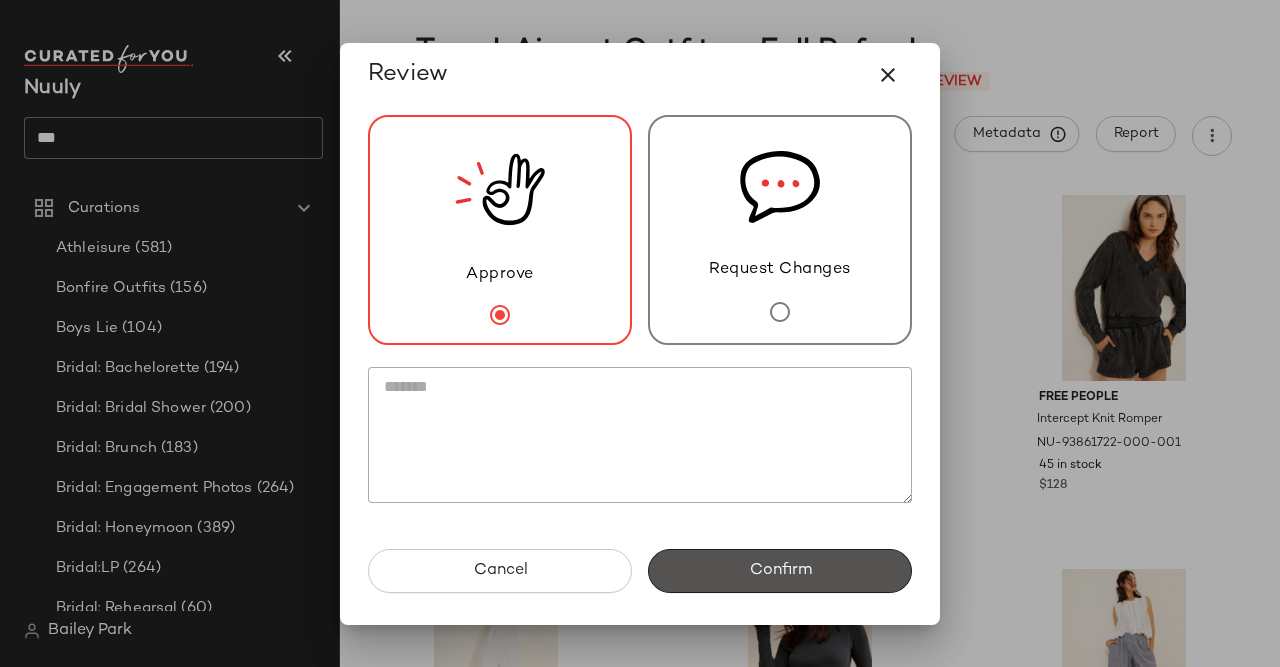 click on "Confirm" at bounding box center (780, 571) 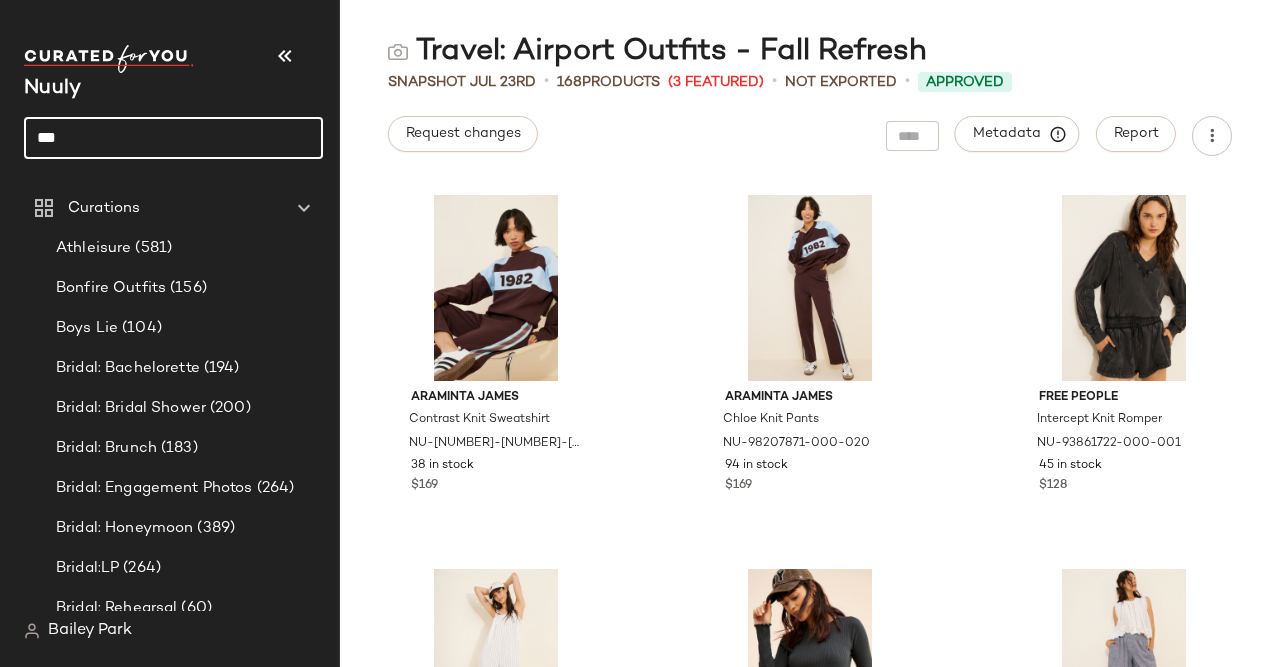 click on "***" 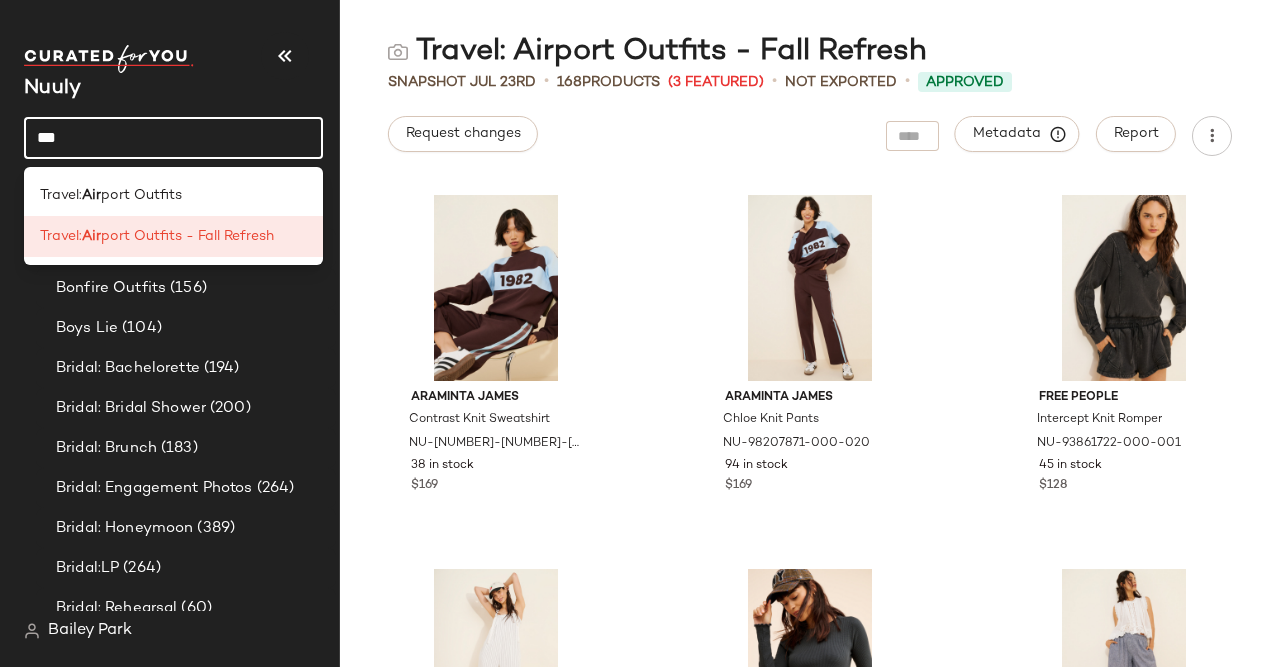 click on "***" 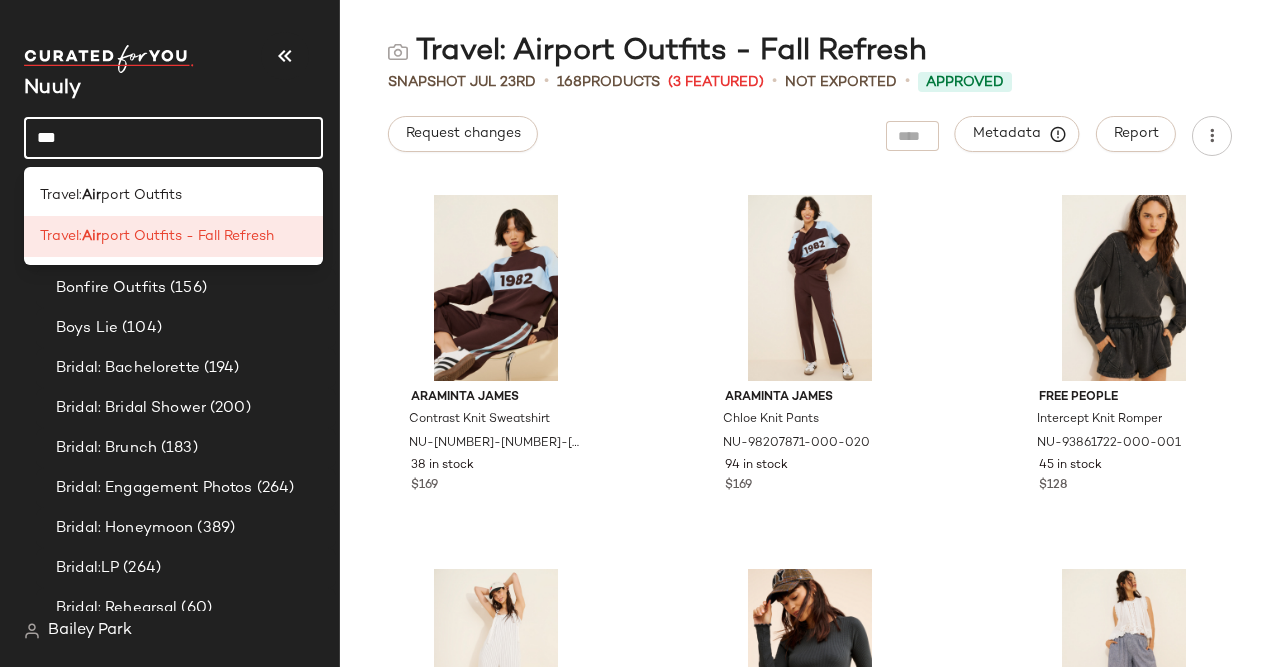 click on "***" 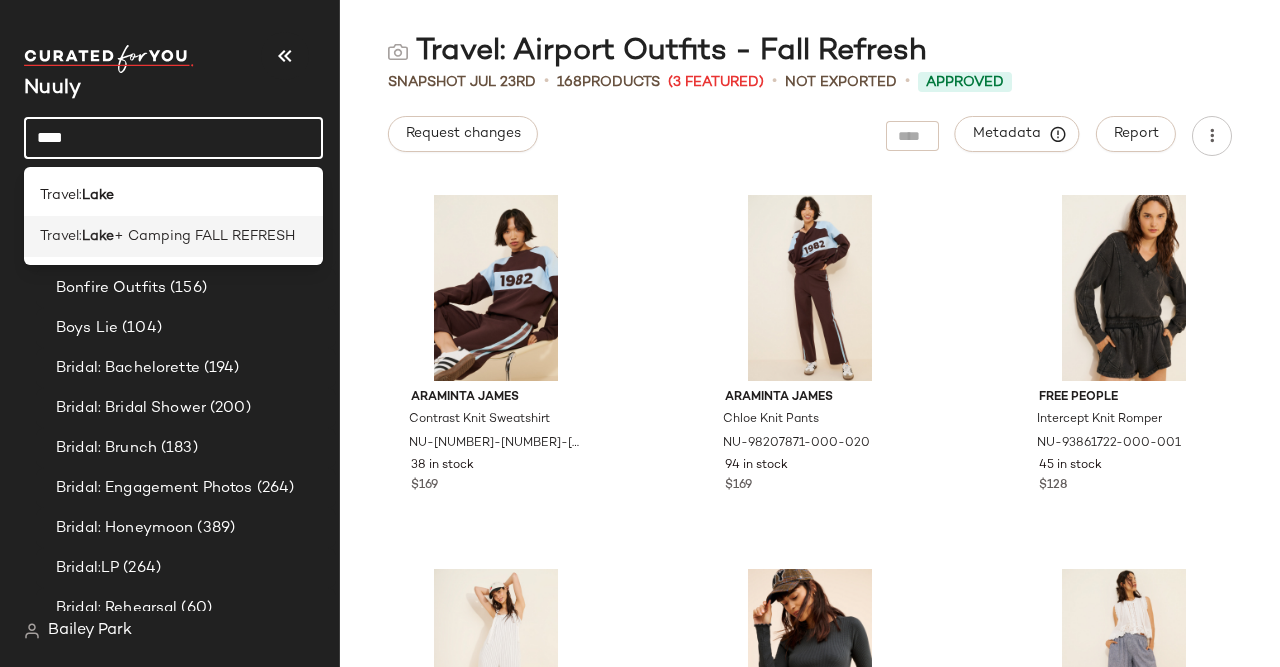 type on "****" 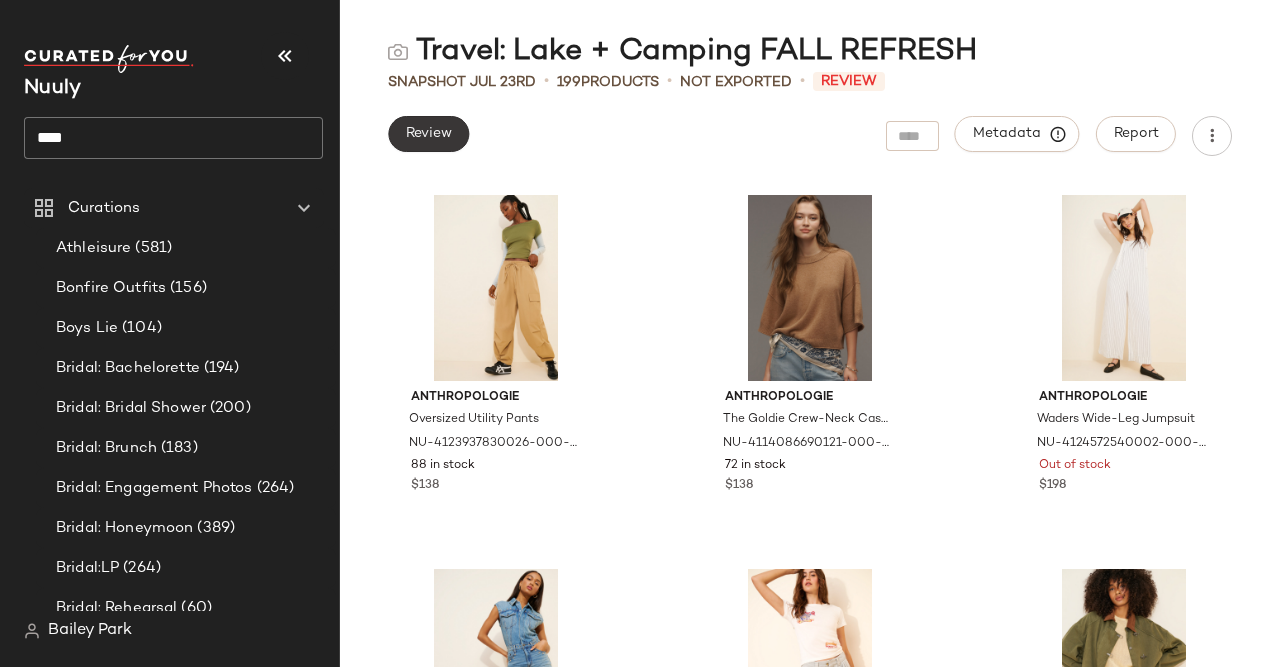 click on "Review" 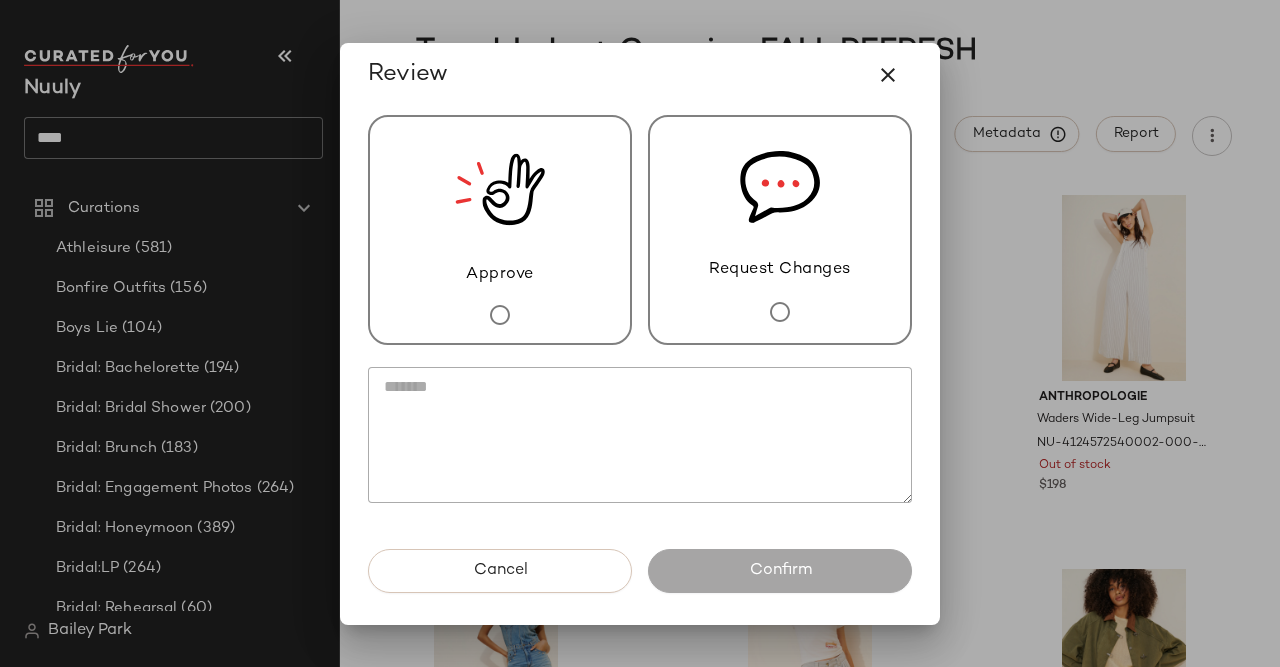 click on "Approve" at bounding box center [500, 230] 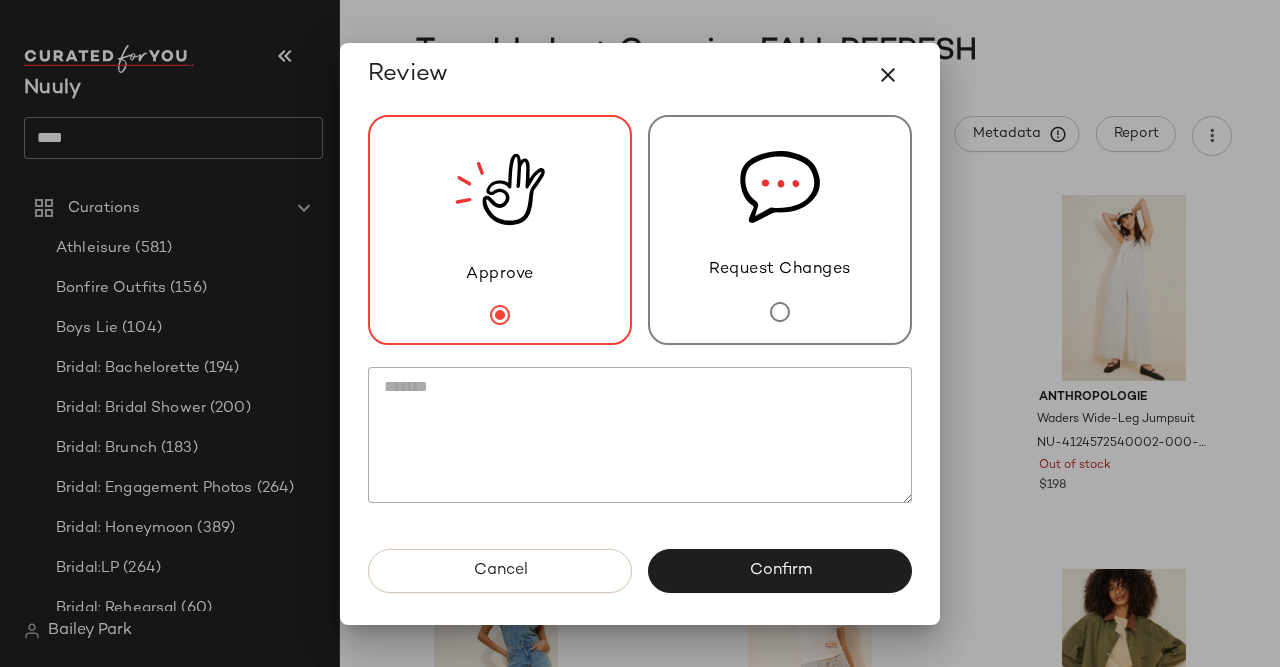 click on "Confirm" at bounding box center (780, 571) 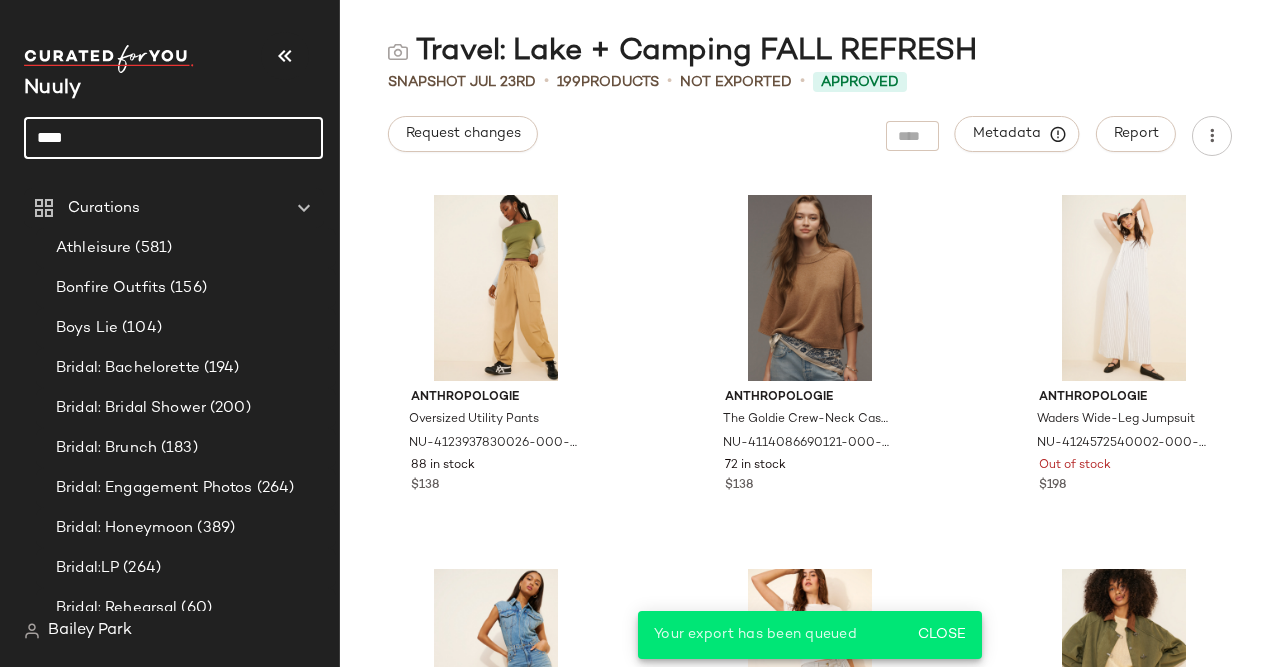 click on "****" 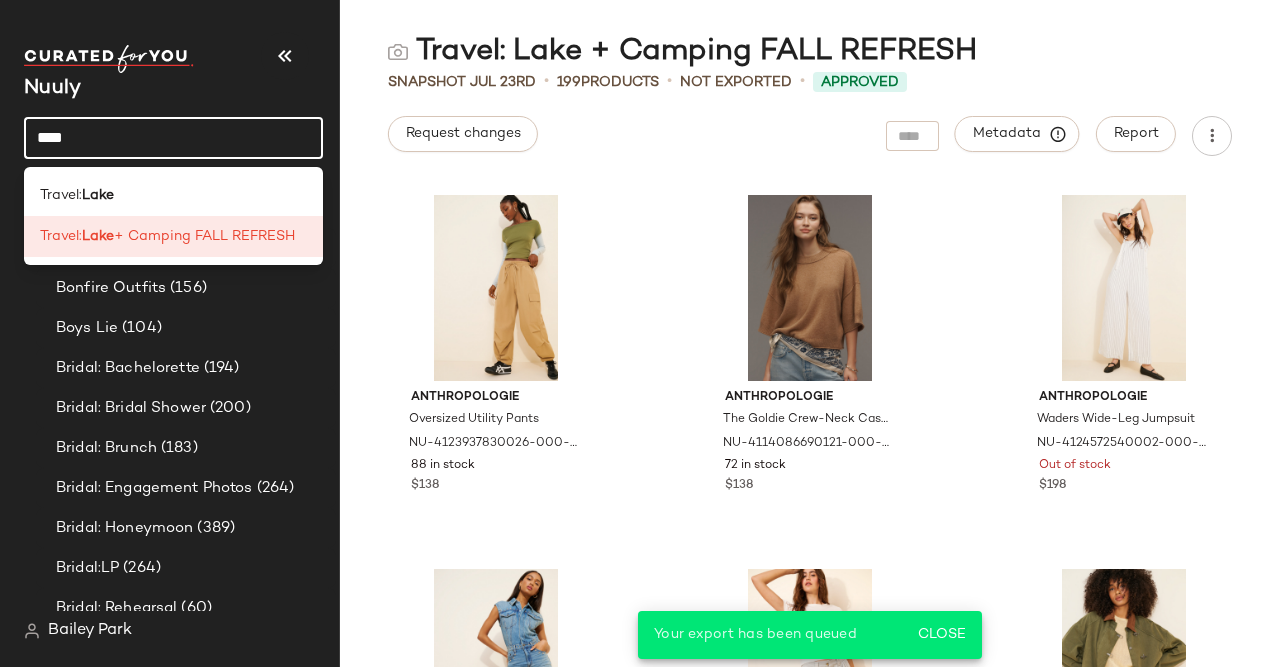 click on "****" 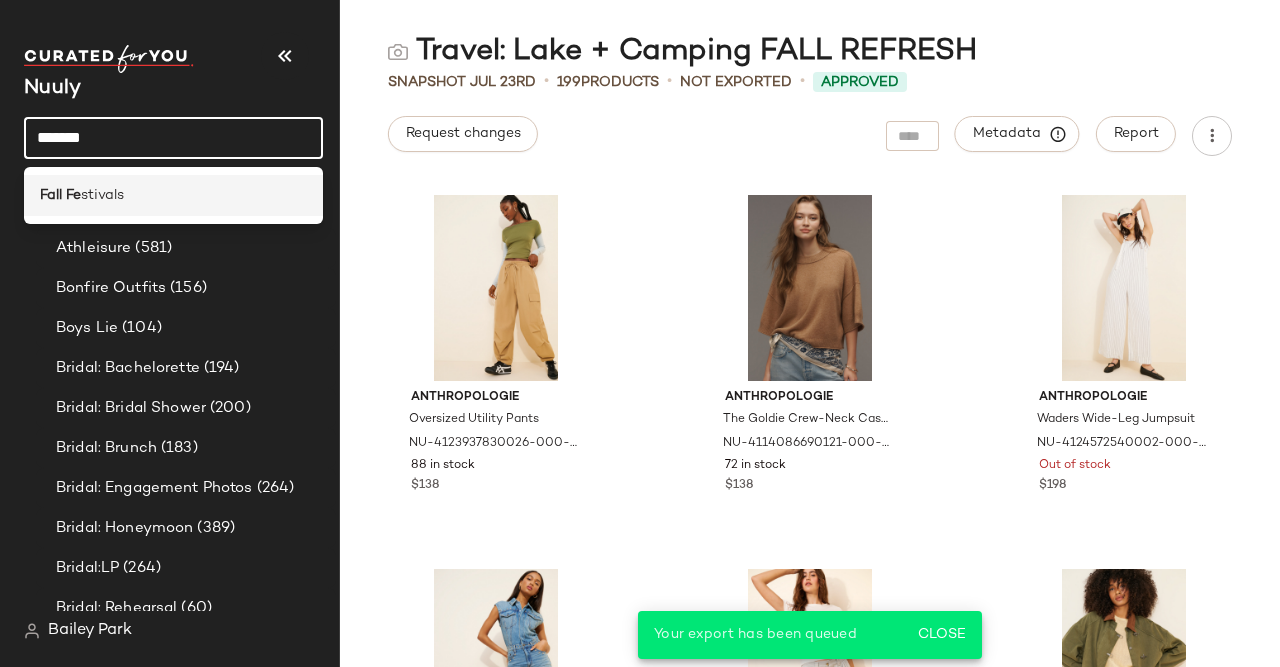 type on "*******" 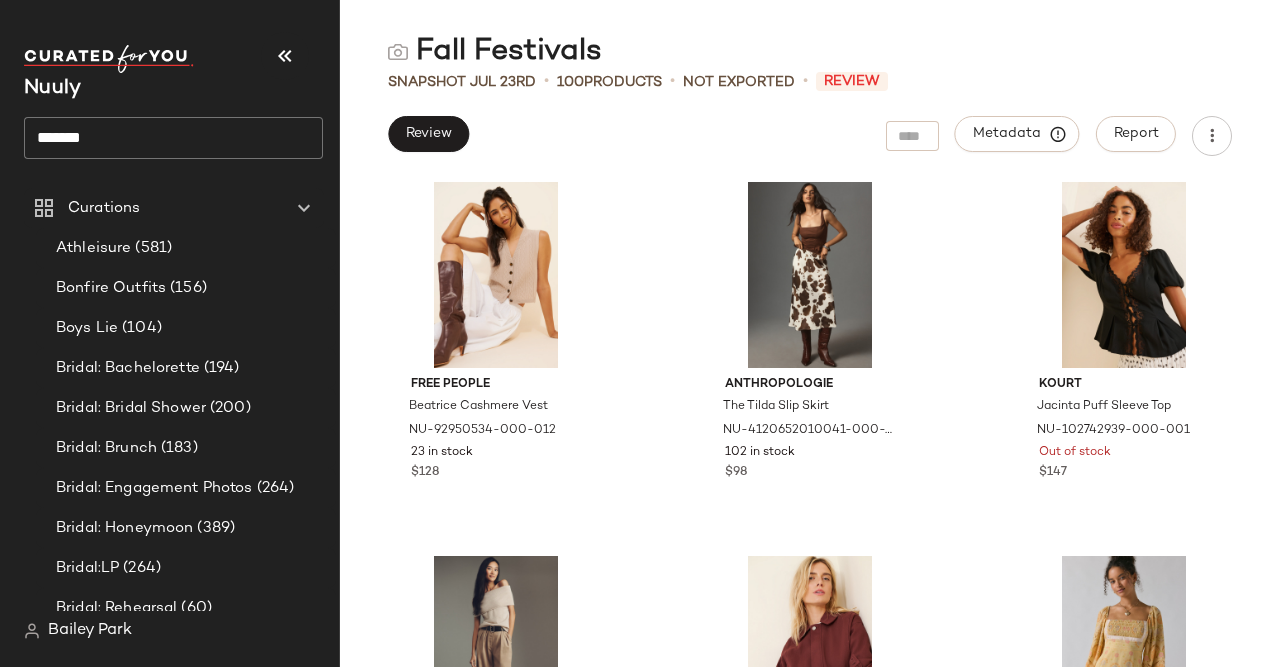 scroll, scrollTop: 1112, scrollLeft: 0, axis: vertical 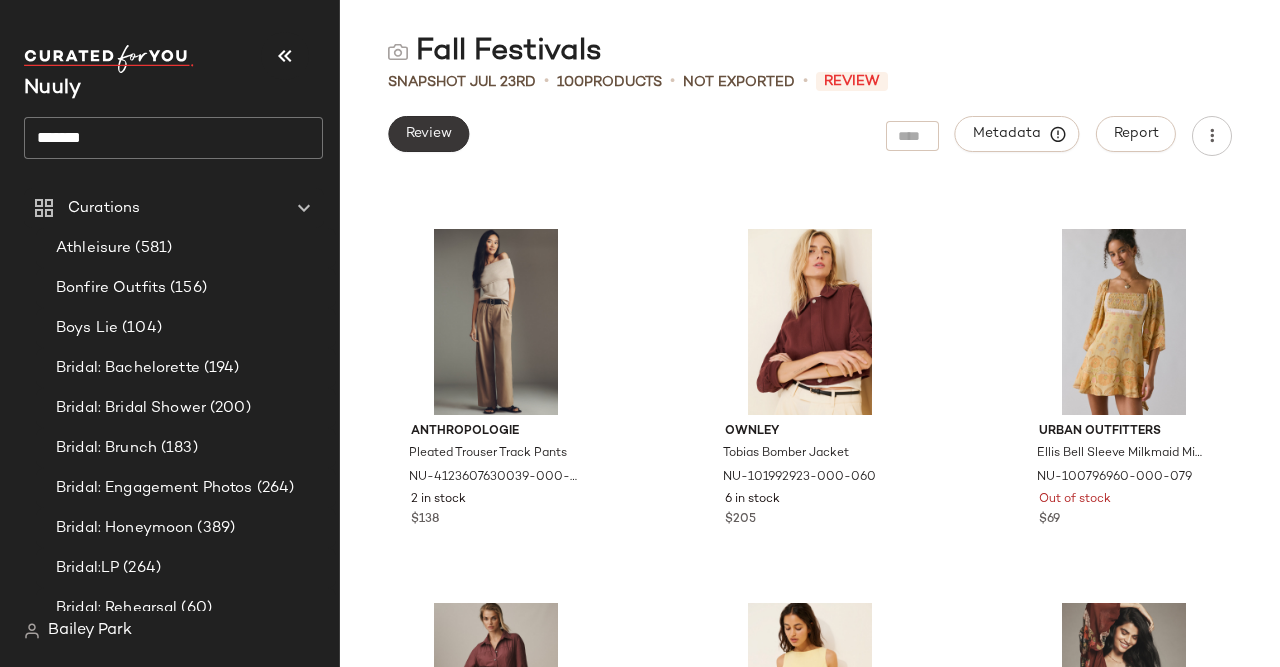 click on "Review" at bounding box center [428, 134] 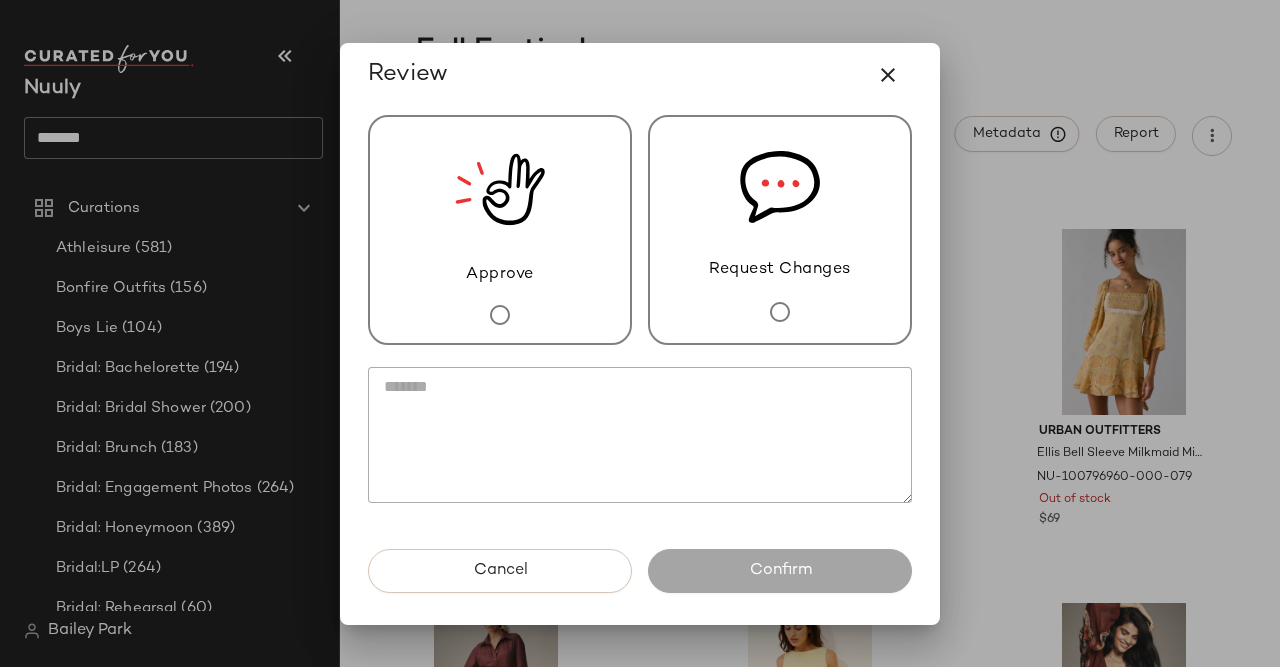 click on "Approve" at bounding box center [500, 230] 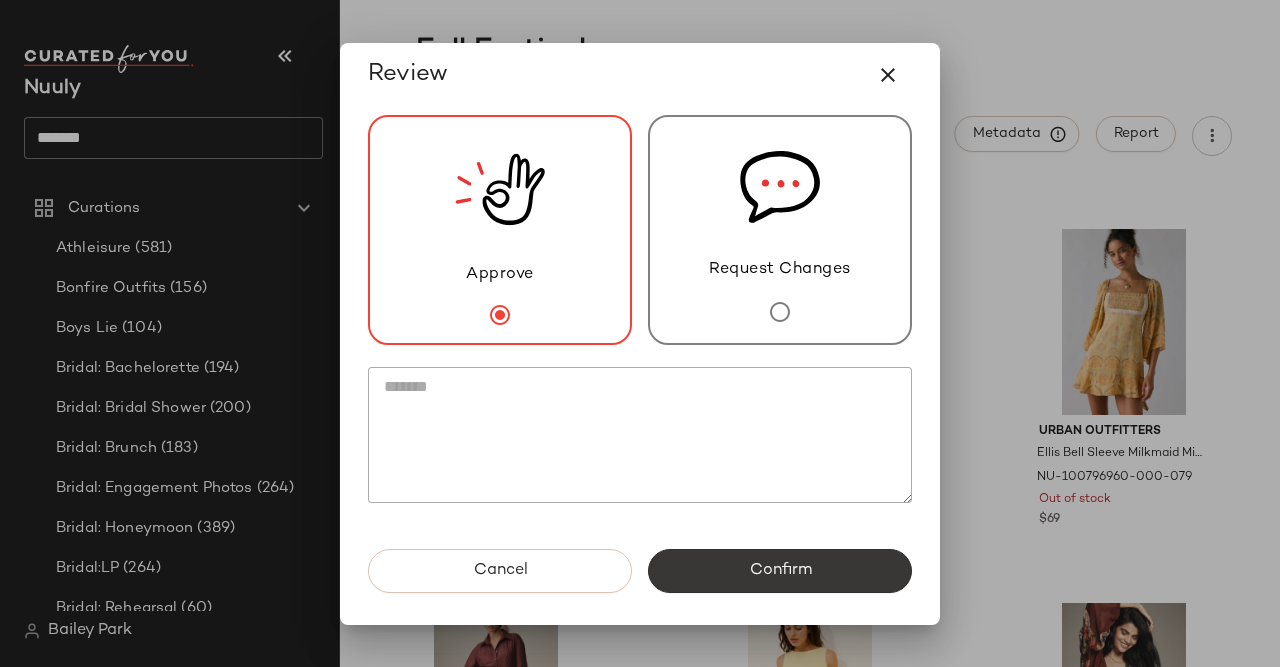 click on "Confirm" at bounding box center (780, 571) 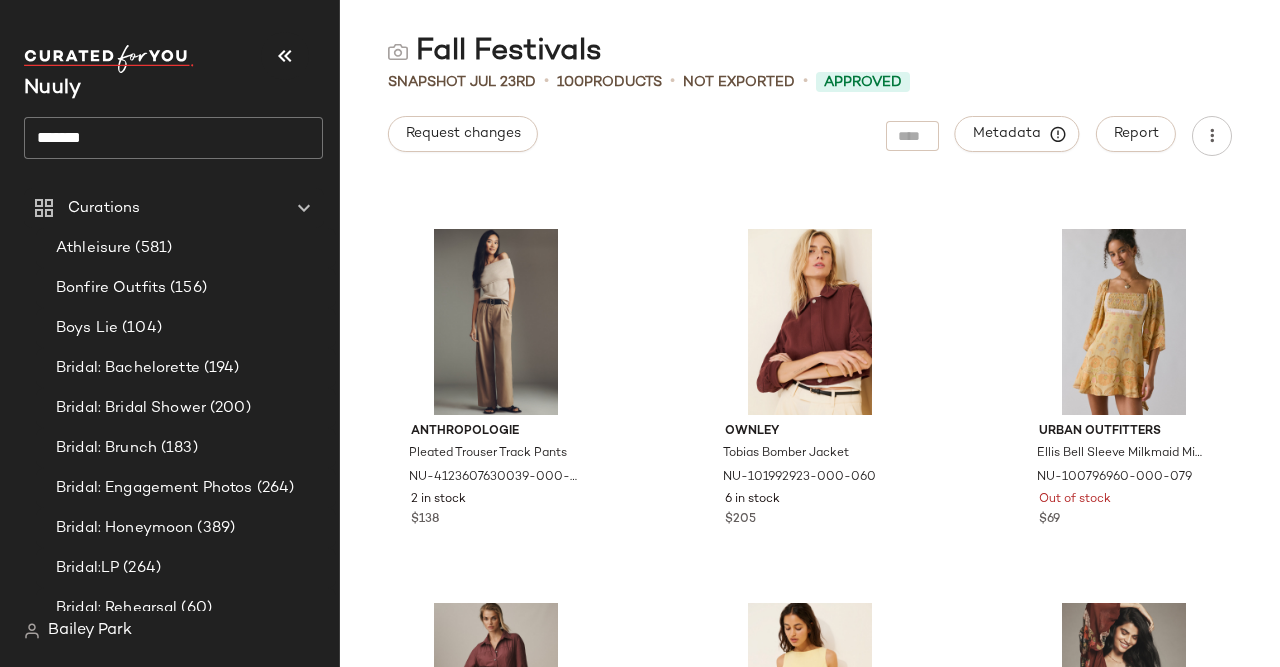 click on "*******" 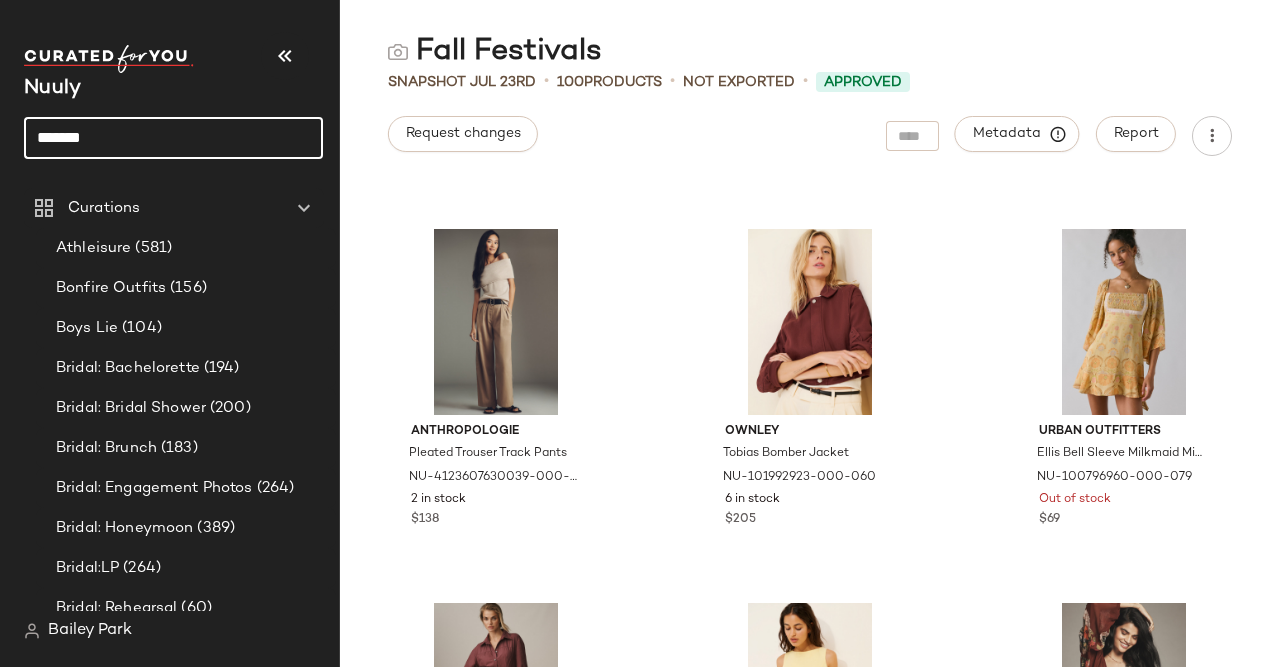 click on "*******" 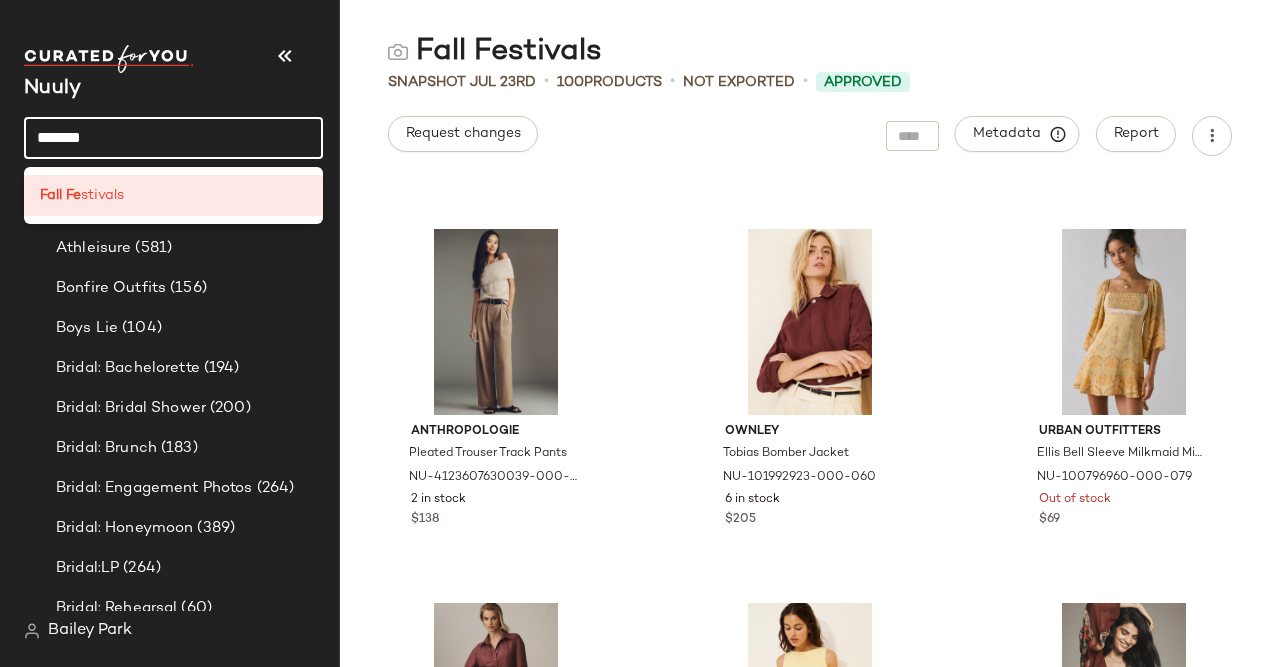 click on "*******" 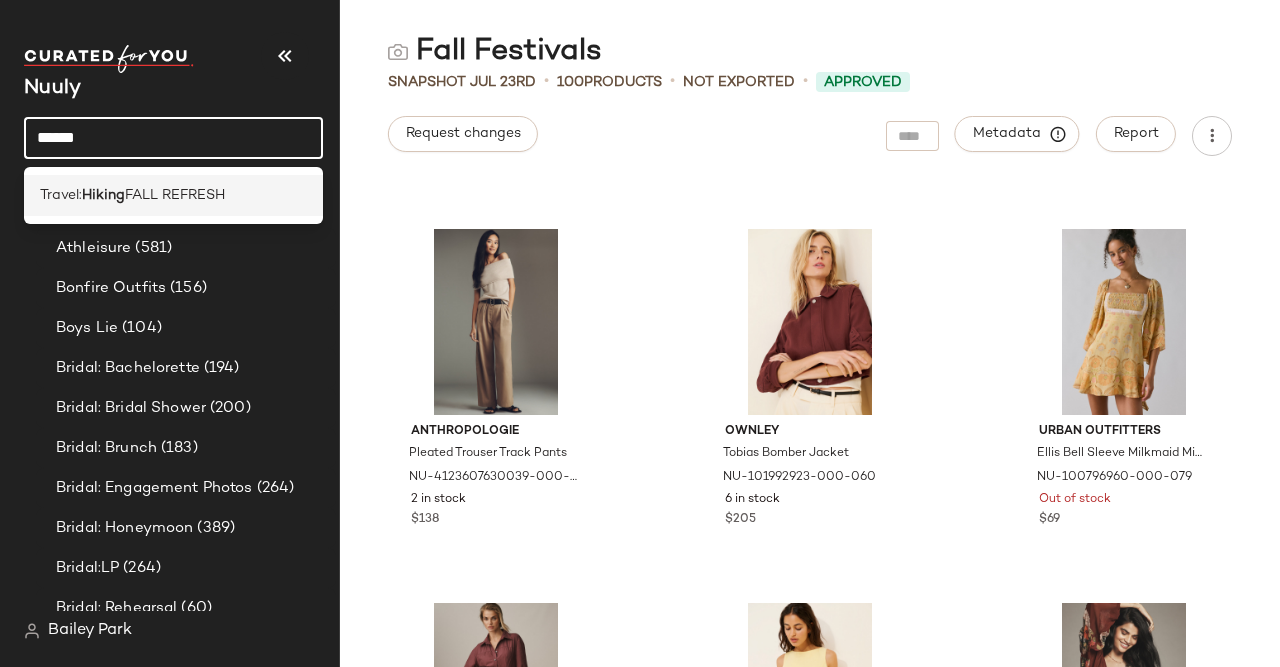 type on "******" 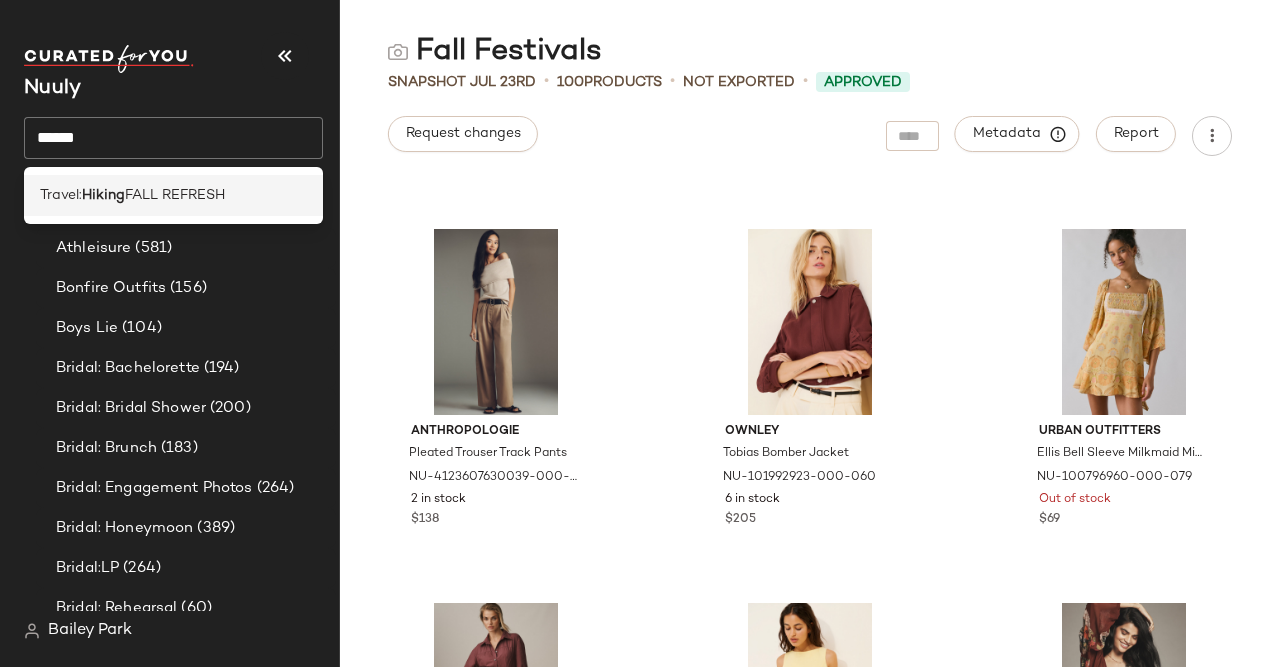 click on "FALL REFRESH" at bounding box center [175, 195] 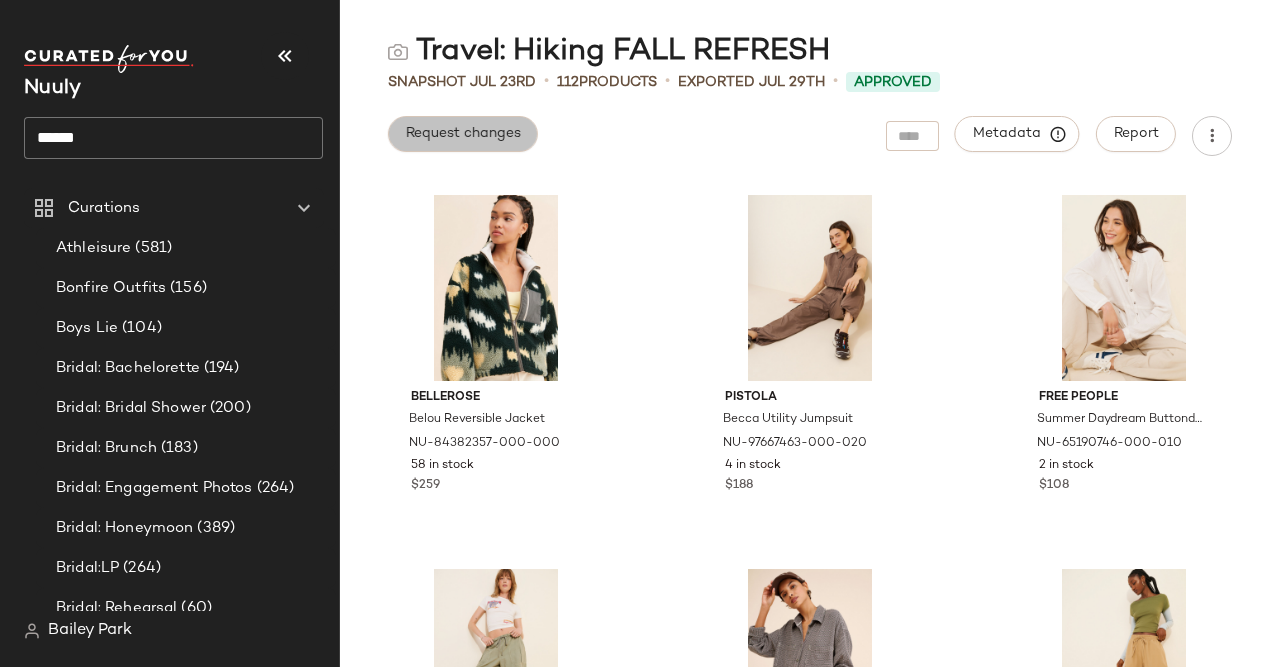 click on "Request changes" 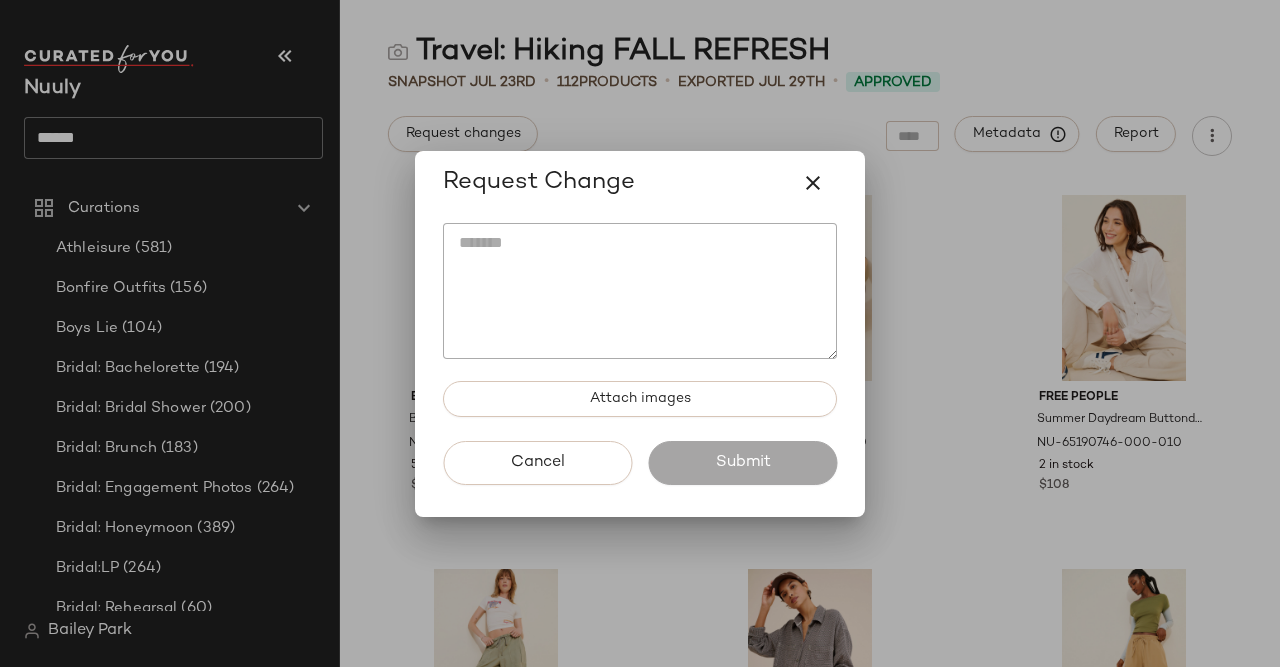click 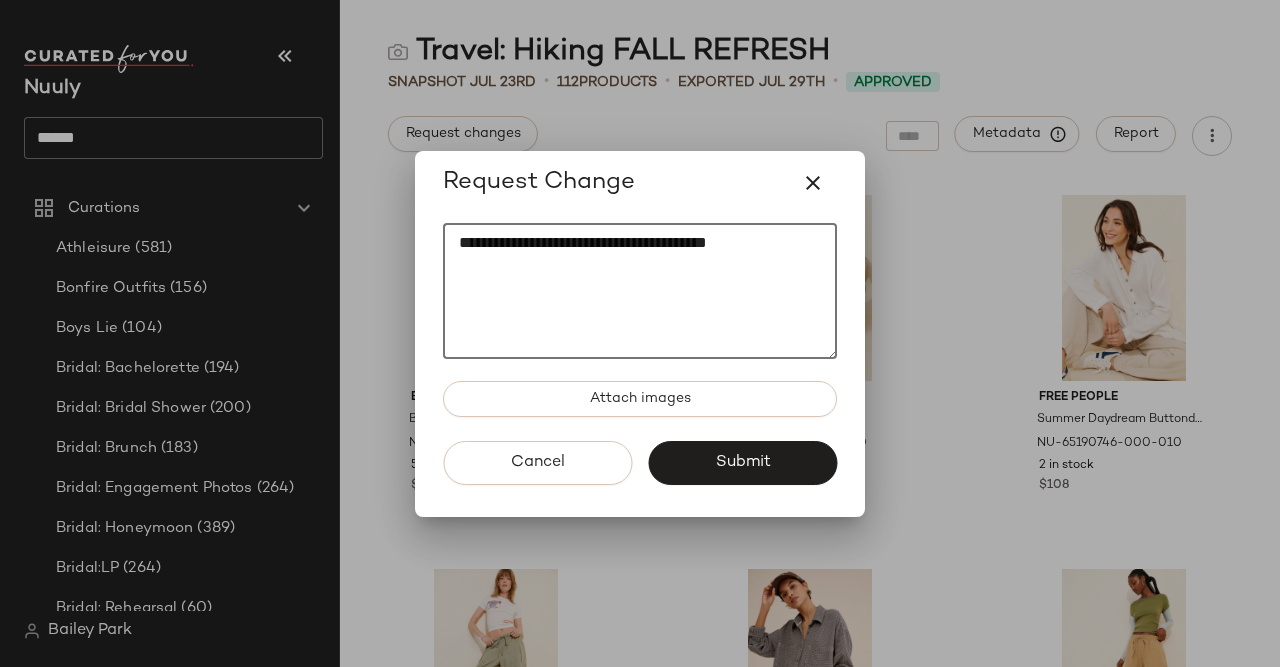 paste on "**********" 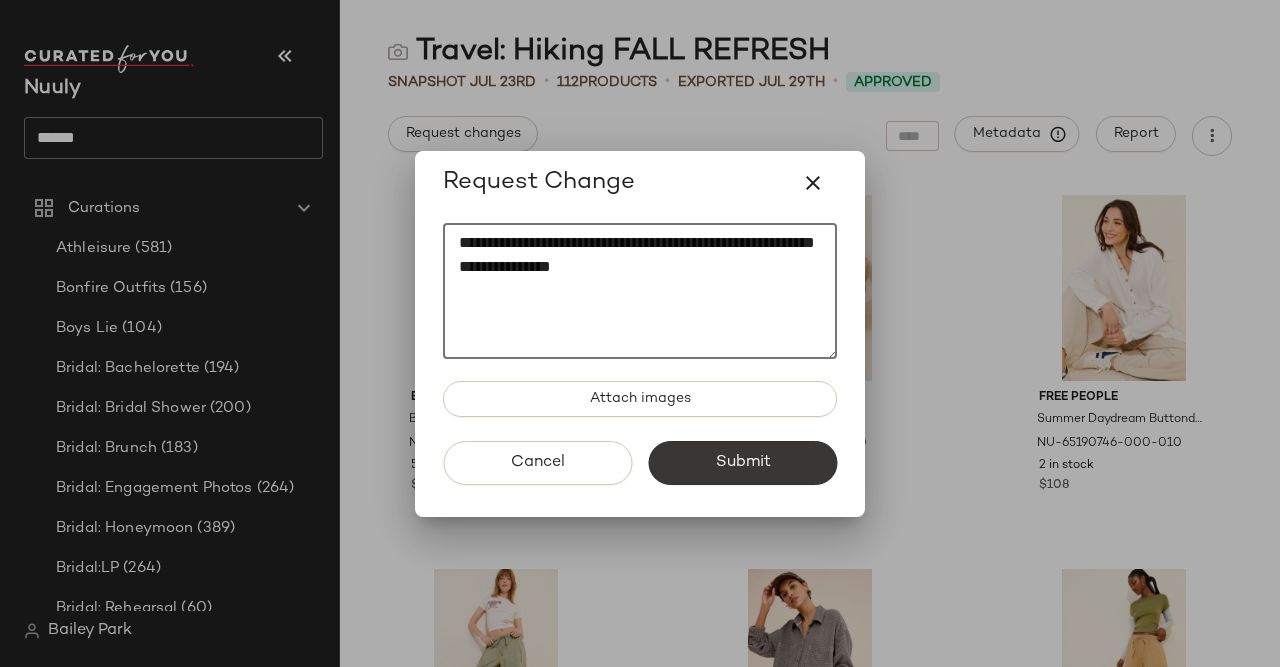 type on "**********" 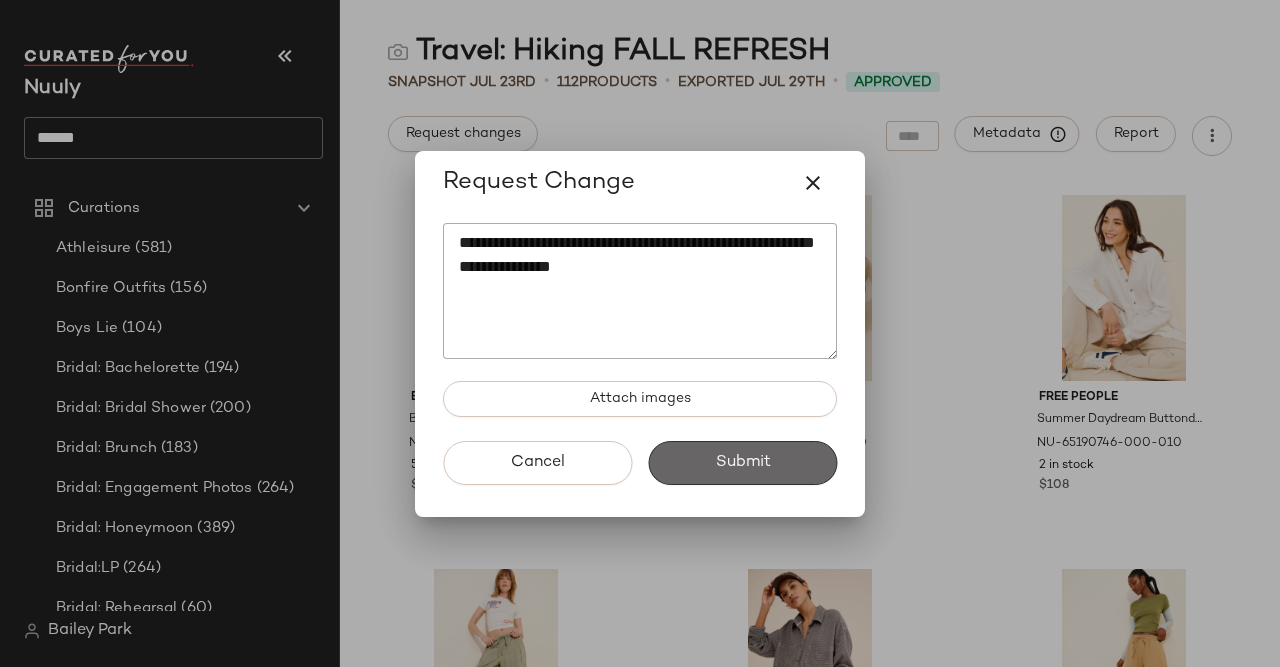 click on "Submit" at bounding box center (742, 463) 